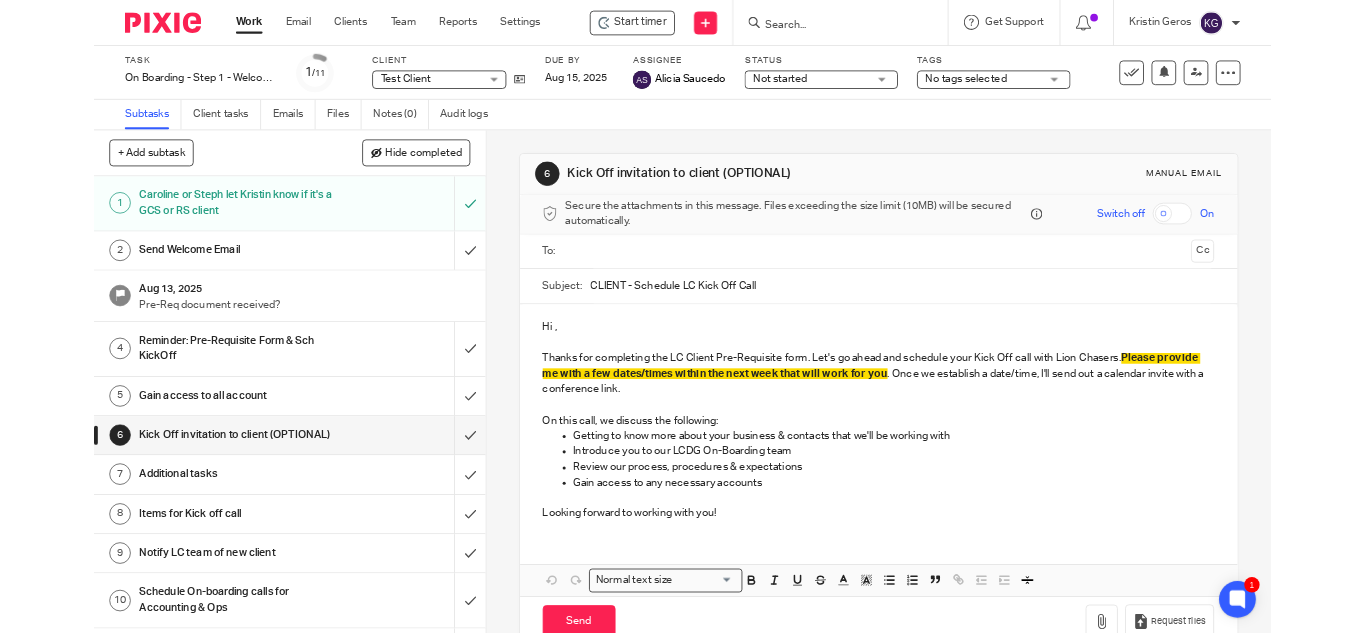 scroll, scrollTop: 0, scrollLeft: 0, axis: both 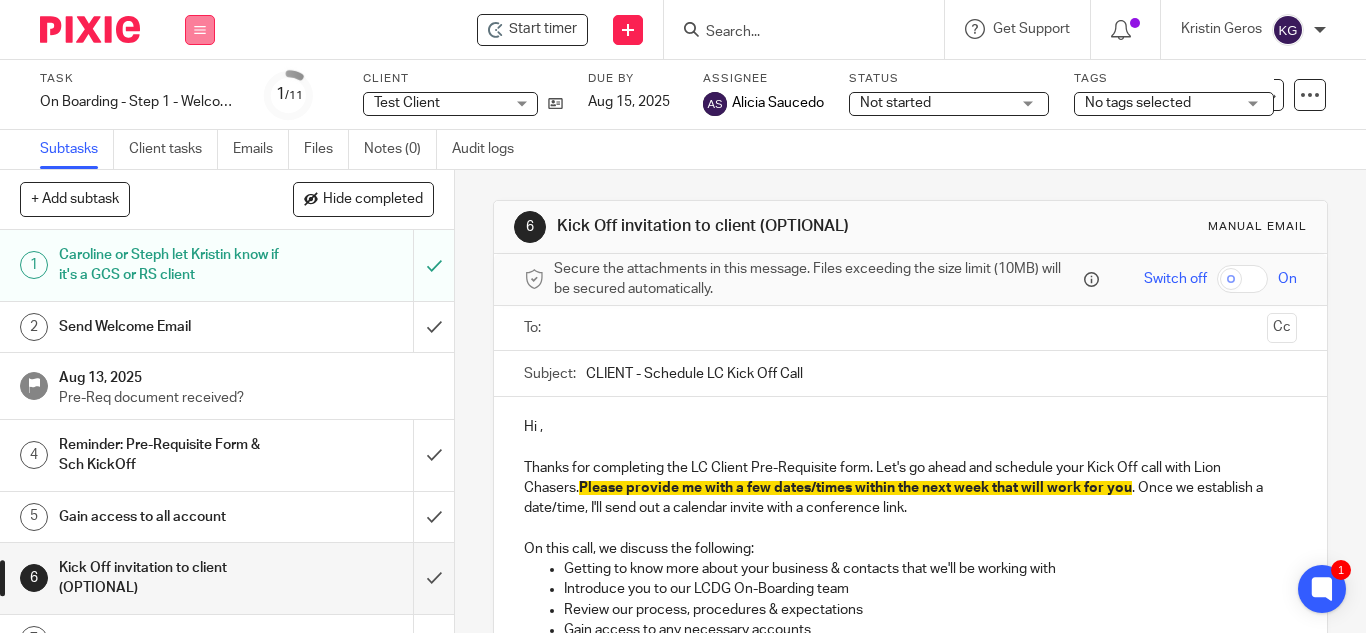 click at bounding box center [200, 30] 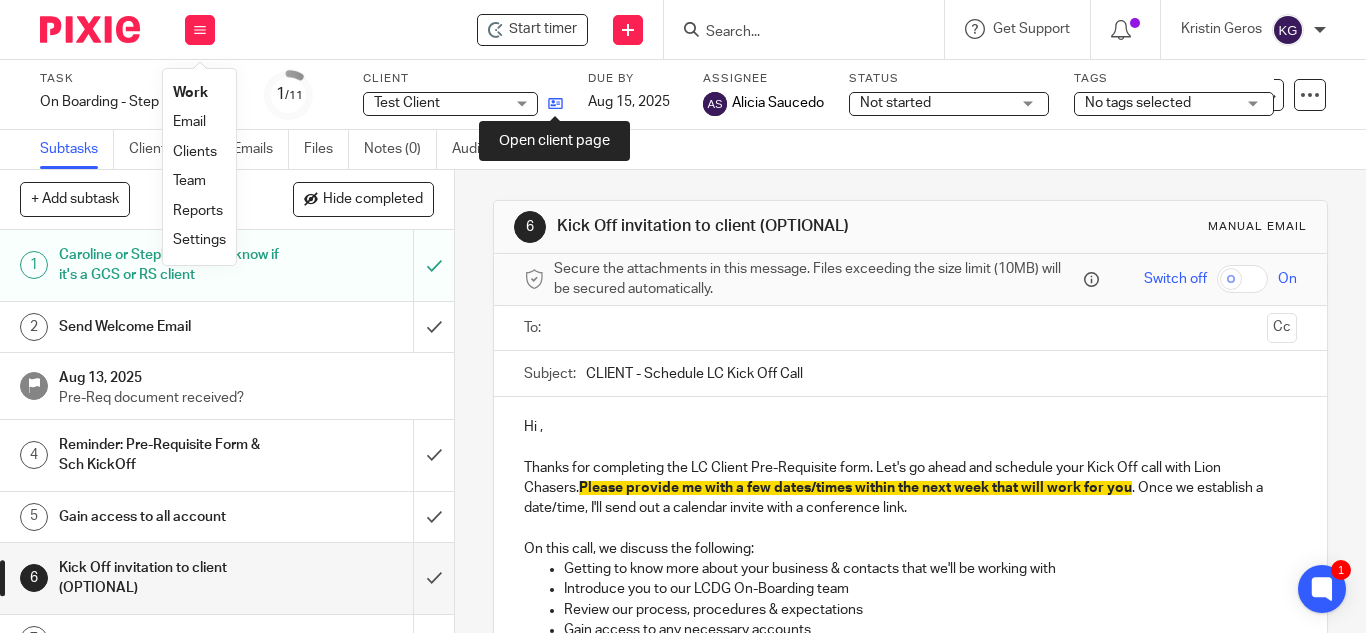 click at bounding box center [555, 103] 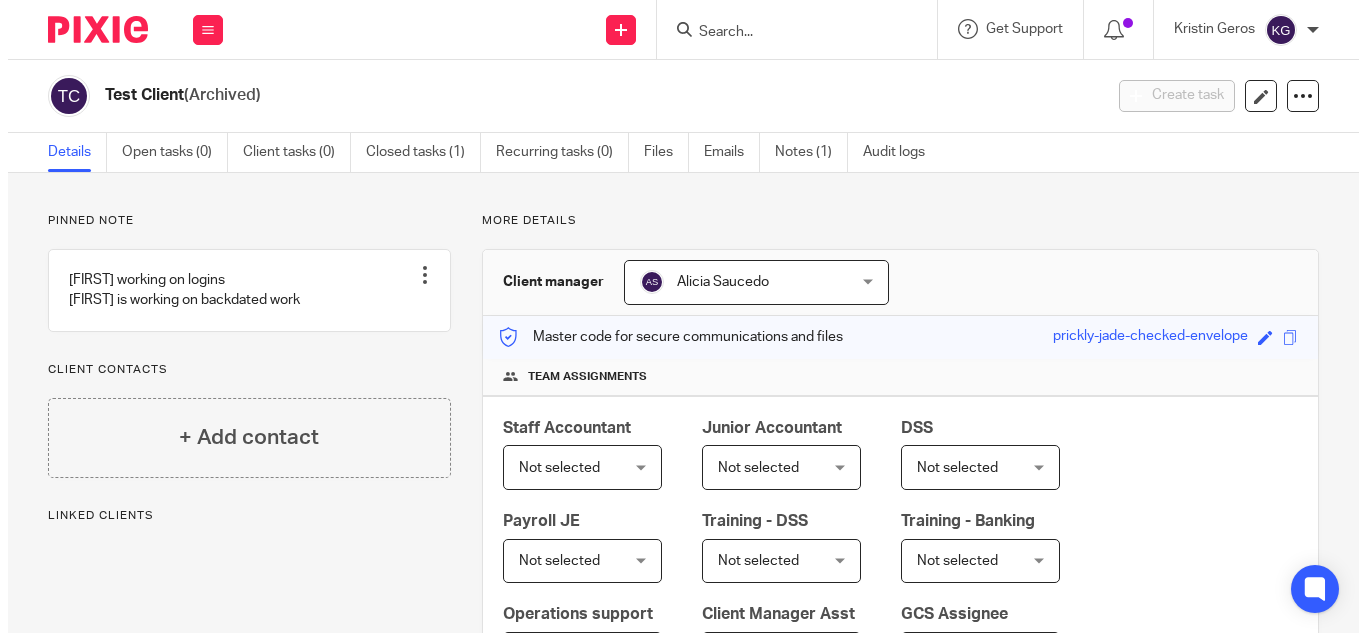 scroll, scrollTop: 0, scrollLeft: 0, axis: both 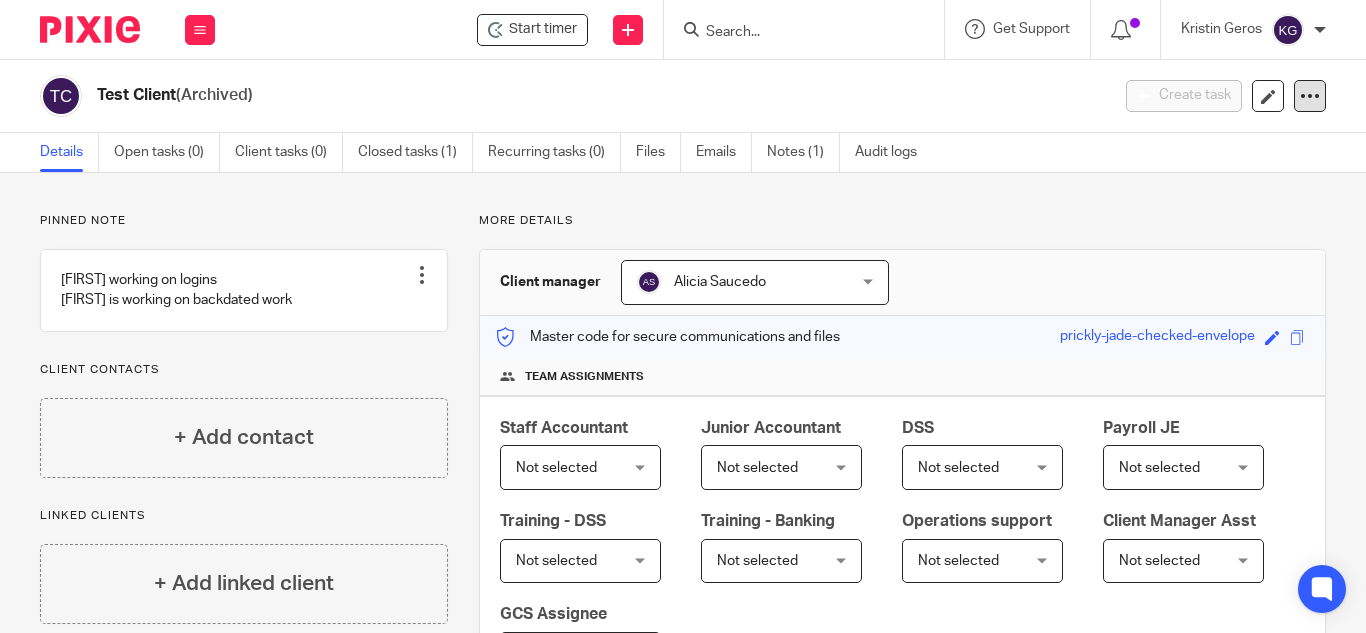 click at bounding box center (1310, 96) 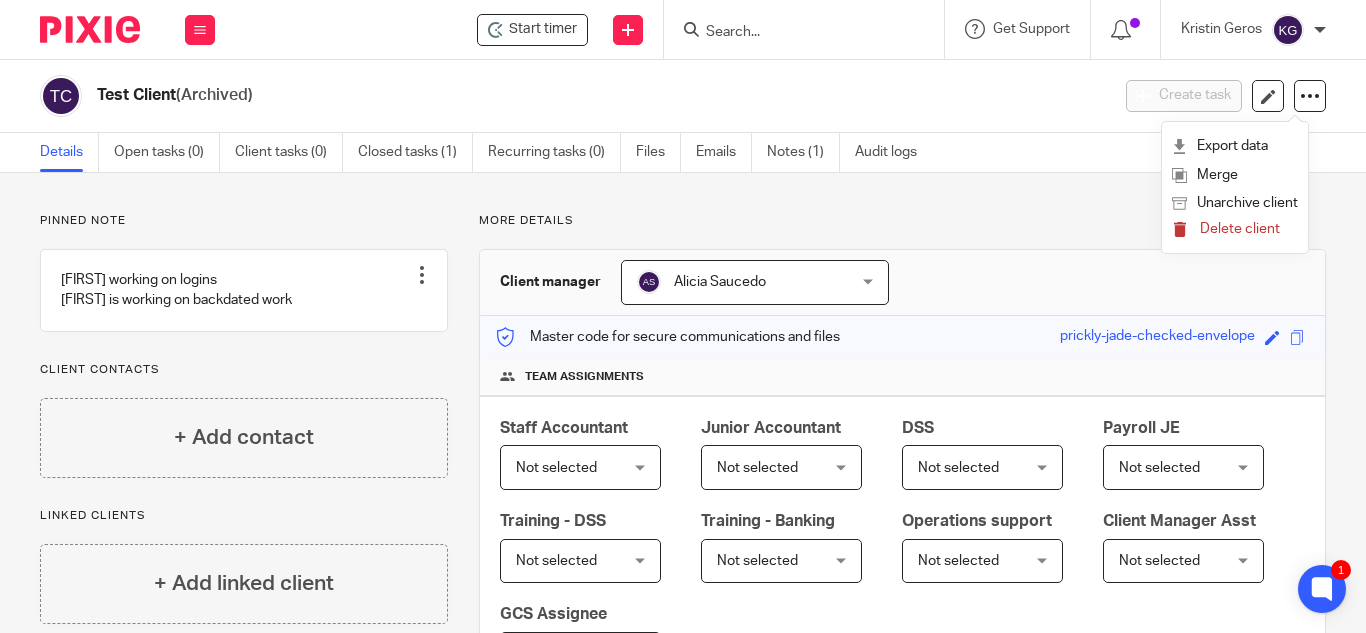 click on "Delete client" at bounding box center [1240, 229] 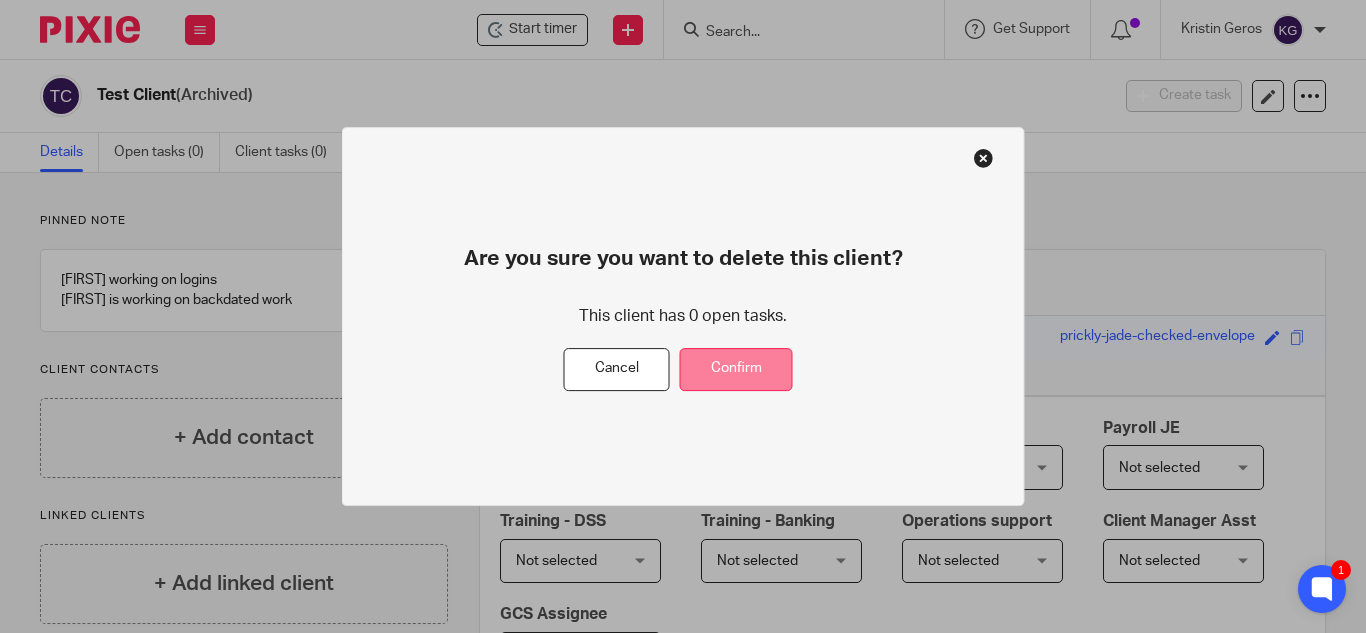 click on "Confirm" at bounding box center [736, 369] 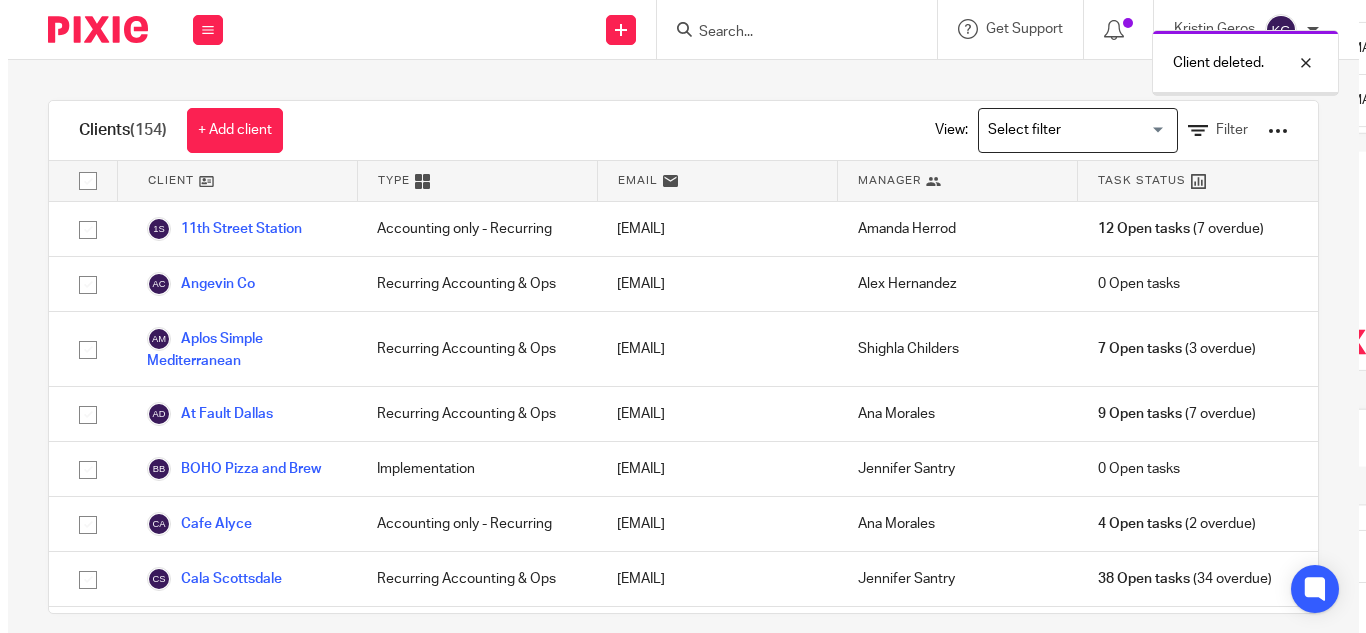 scroll, scrollTop: 0, scrollLeft: 0, axis: both 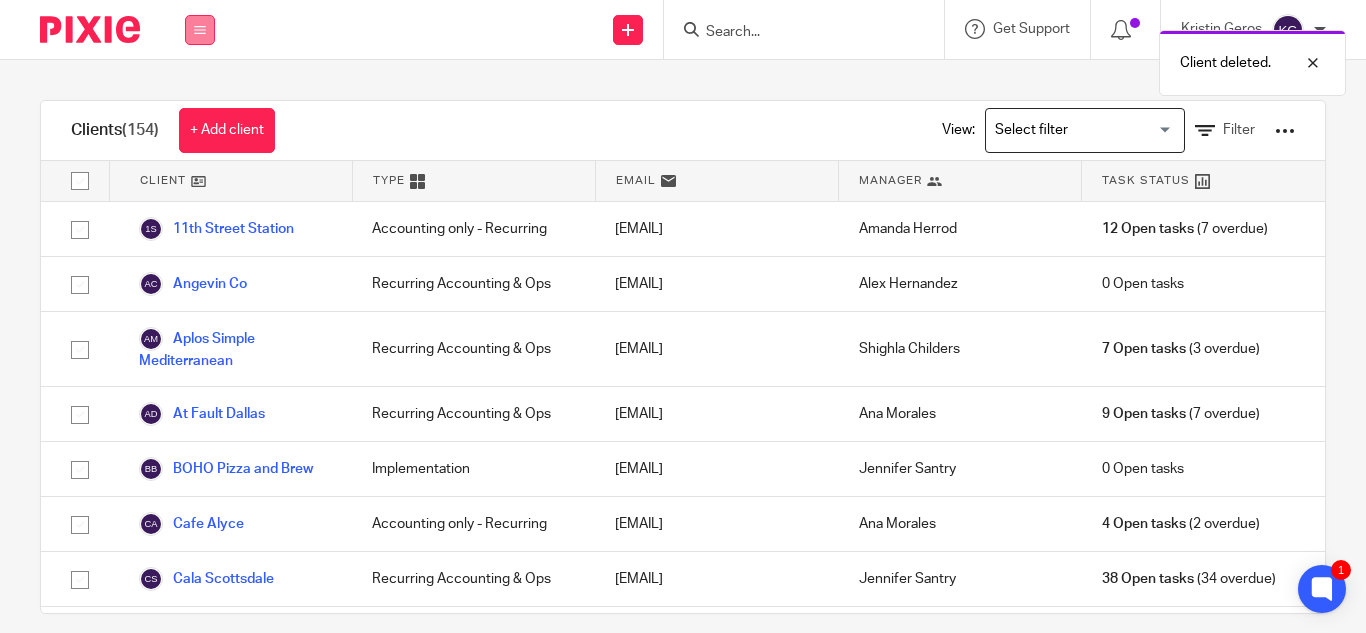 click at bounding box center (200, 30) 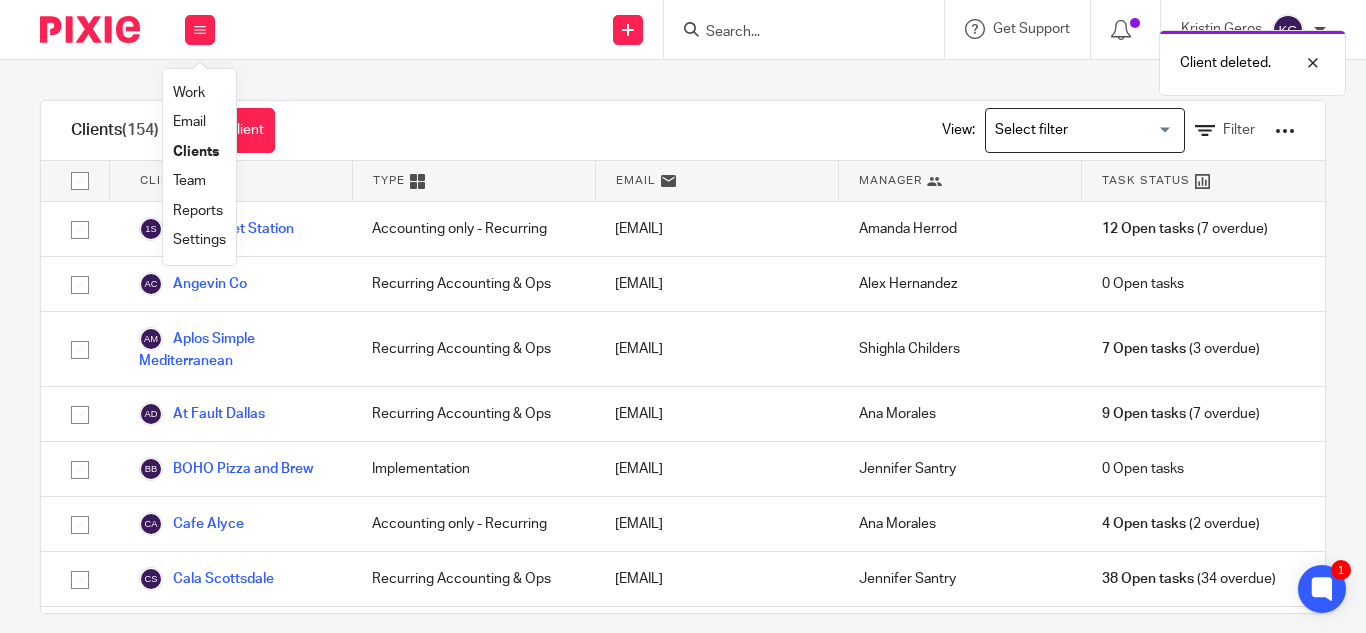 click on "Work" at bounding box center (189, 93) 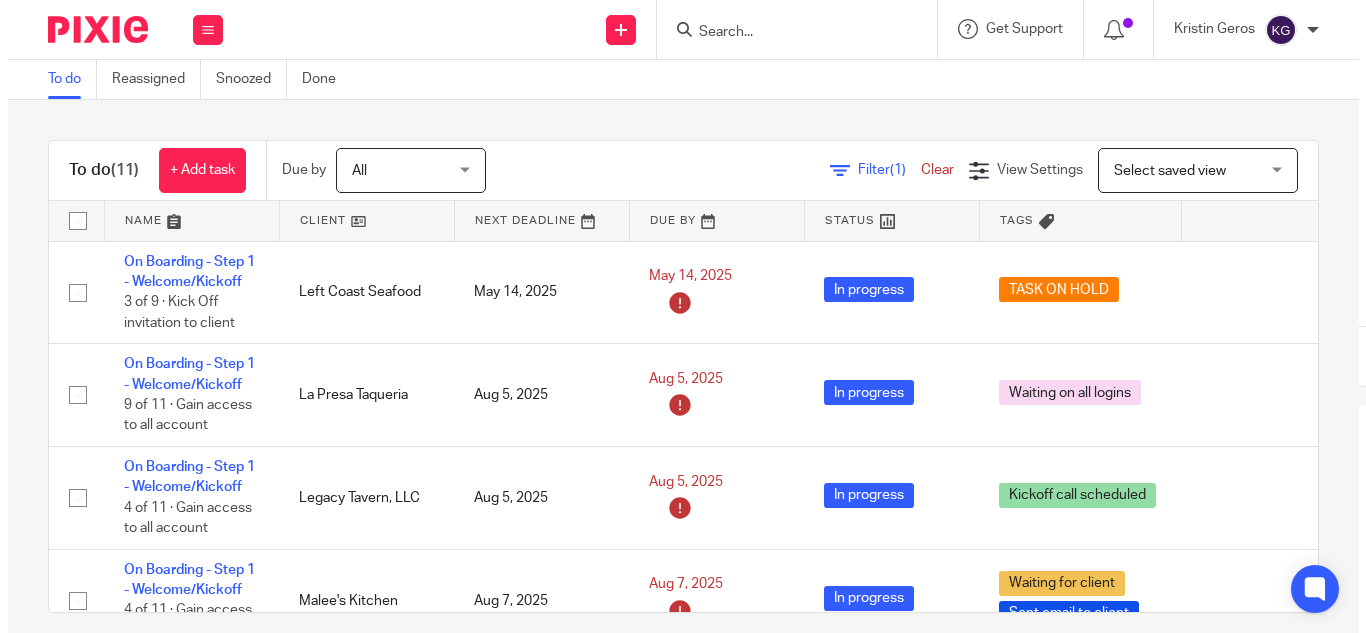 scroll, scrollTop: 0, scrollLeft: 0, axis: both 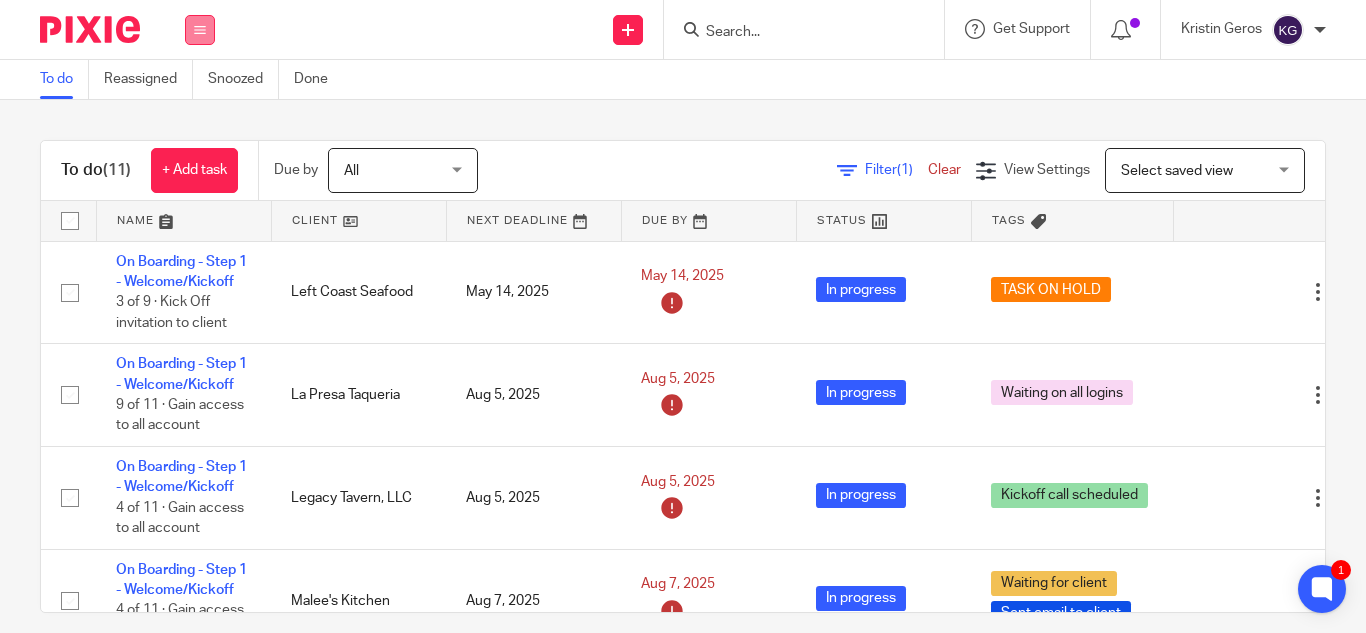 click at bounding box center [200, 30] 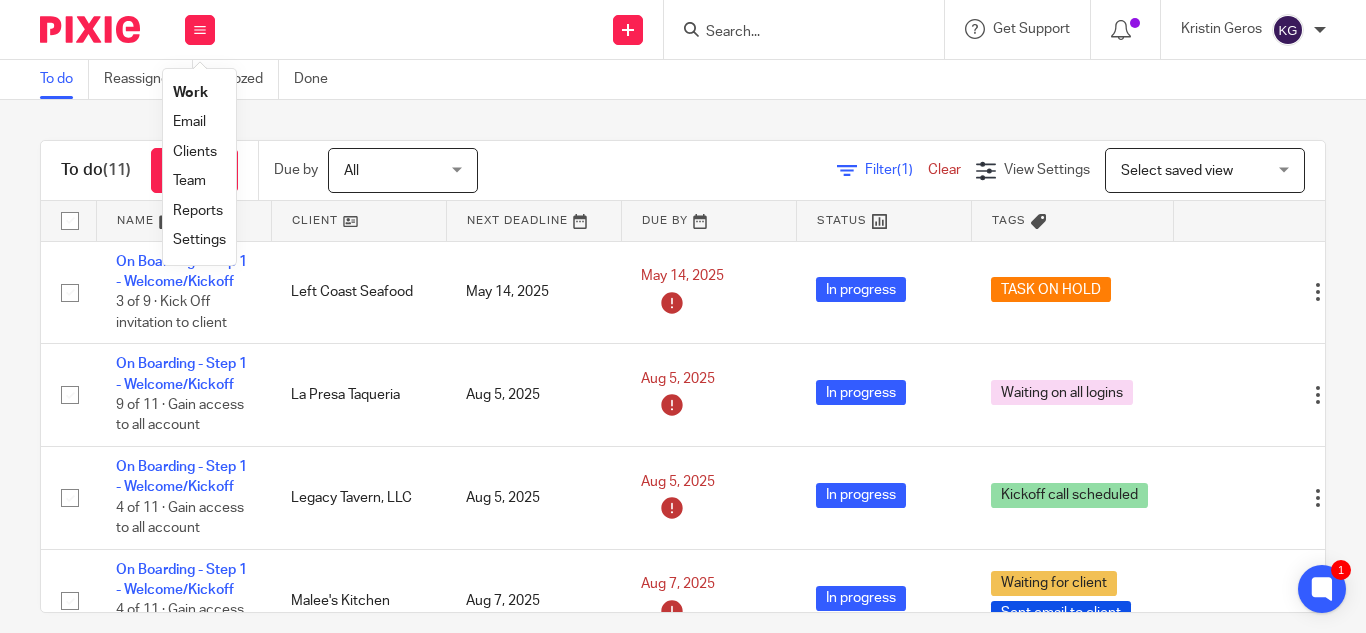 click on "Clients" at bounding box center (195, 152) 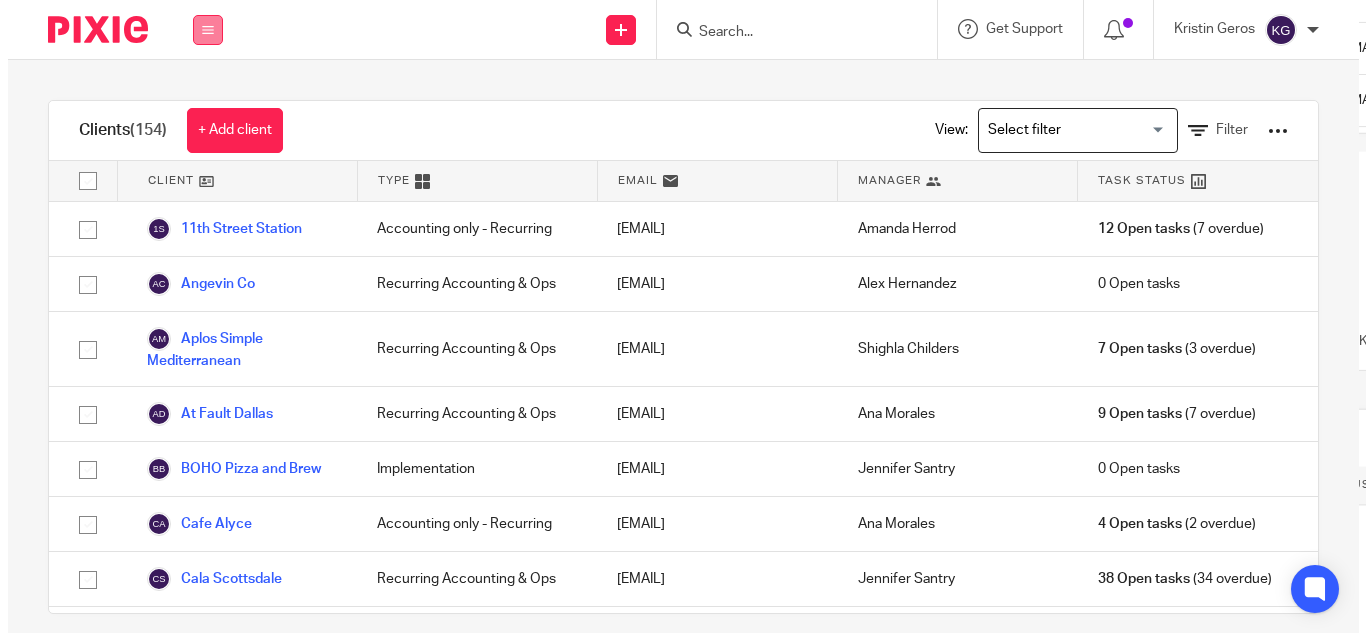 scroll, scrollTop: 0, scrollLeft: 0, axis: both 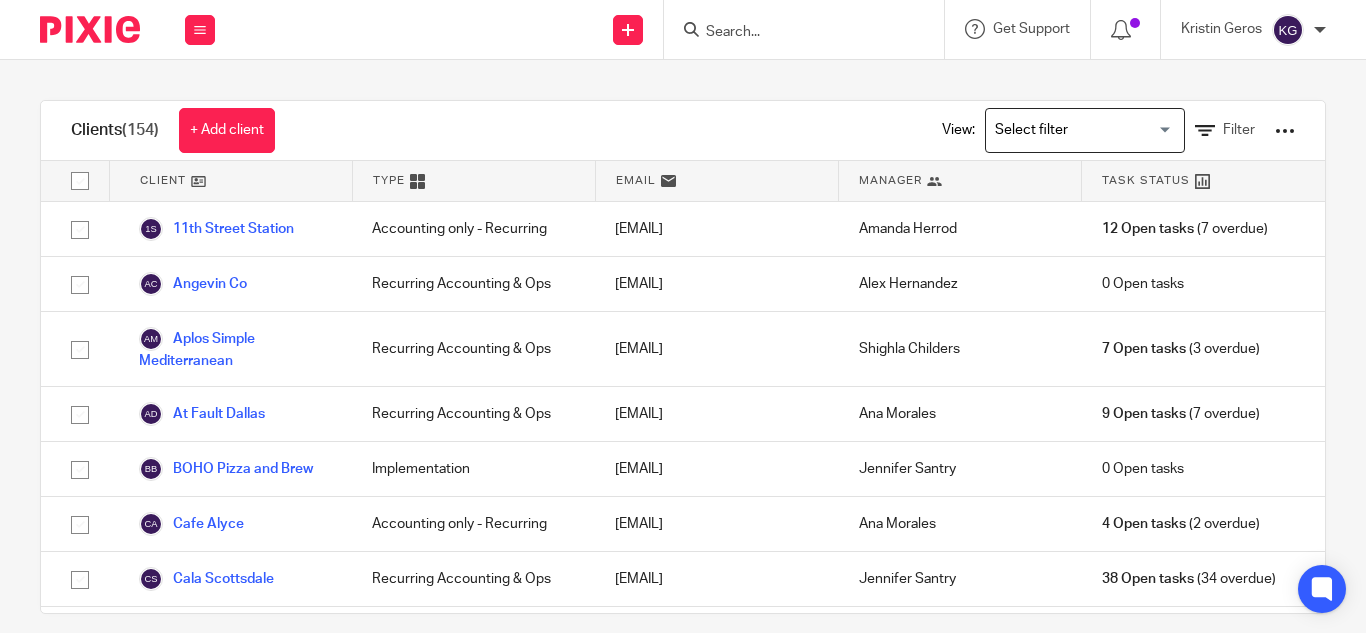 click at bounding box center (1080, 130) 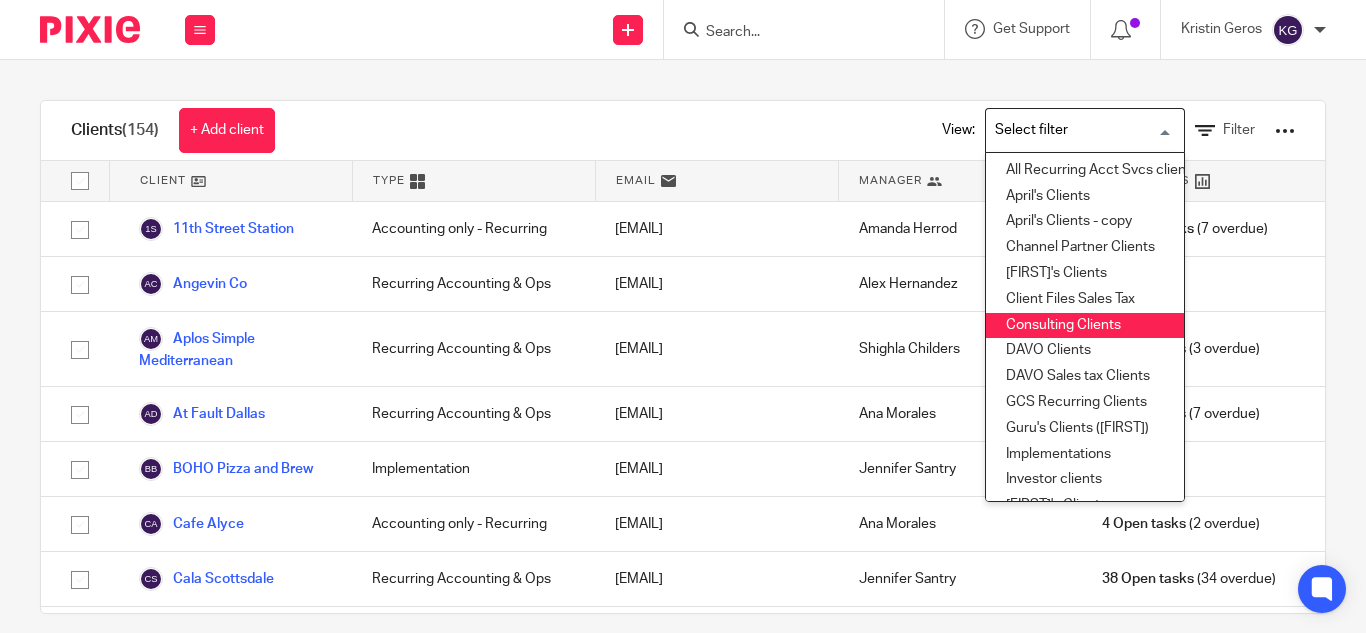 scroll, scrollTop: 100, scrollLeft: 0, axis: vertical 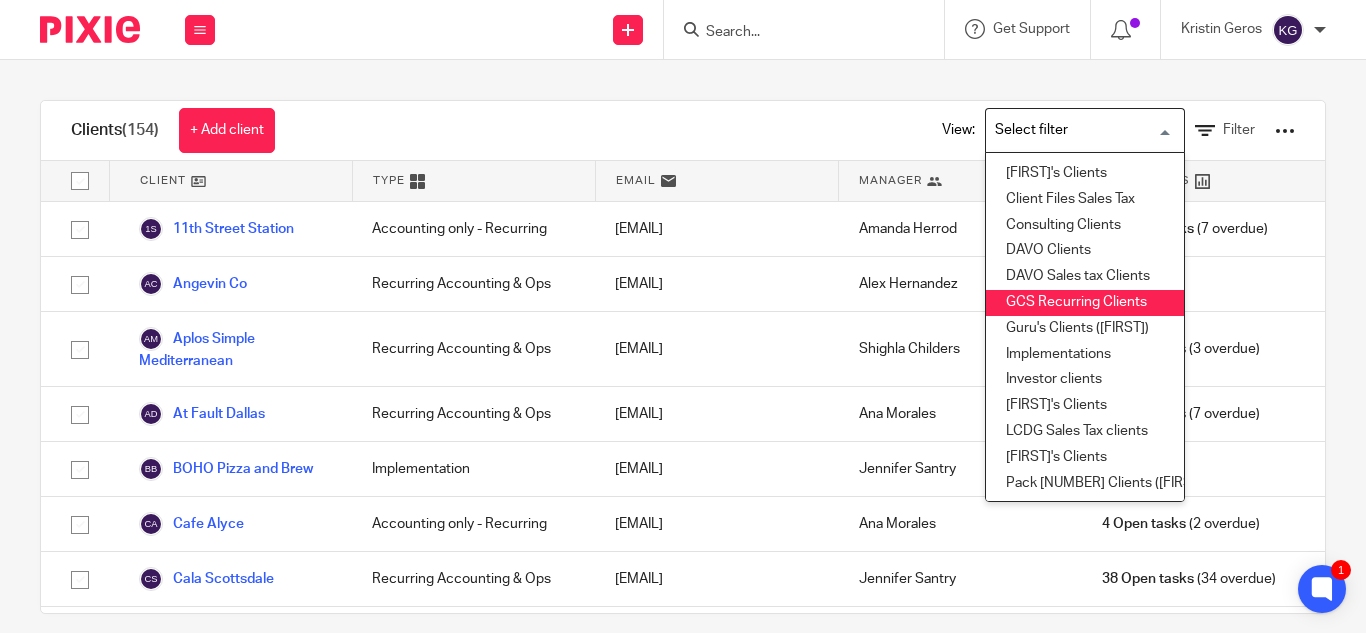 click on "GCS Recurring Clients" at bounding box center (1085, 303) 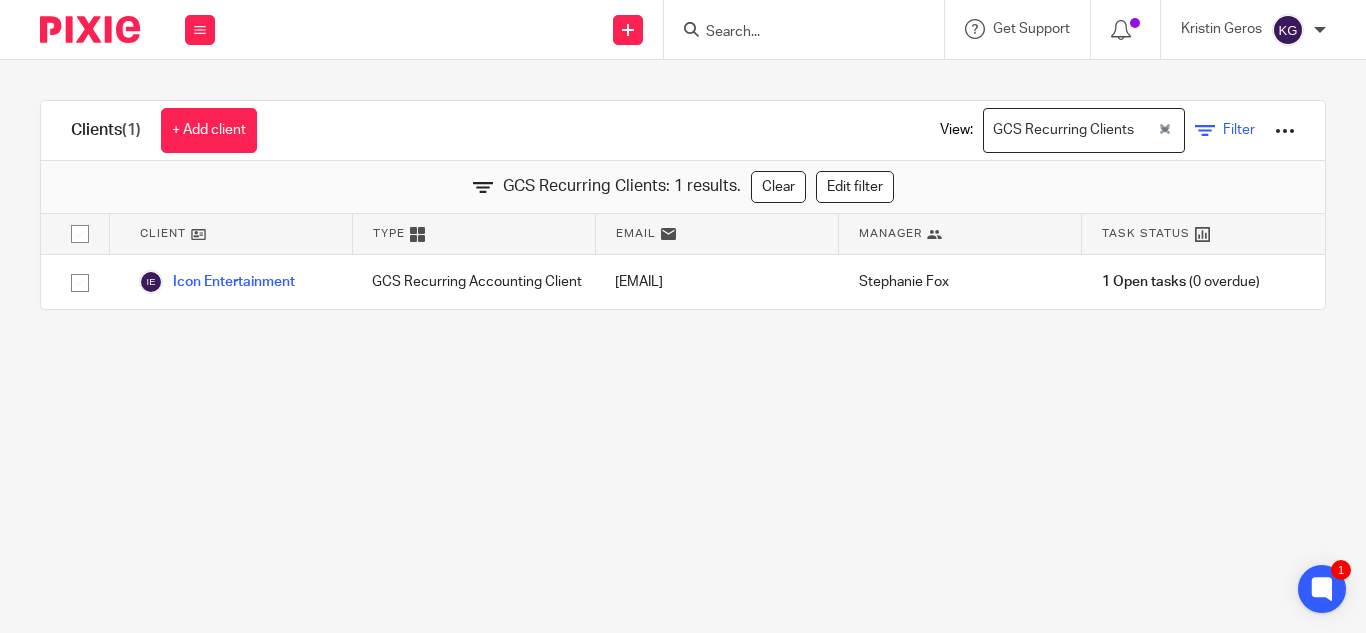 click at bounding box center (1205, 131) 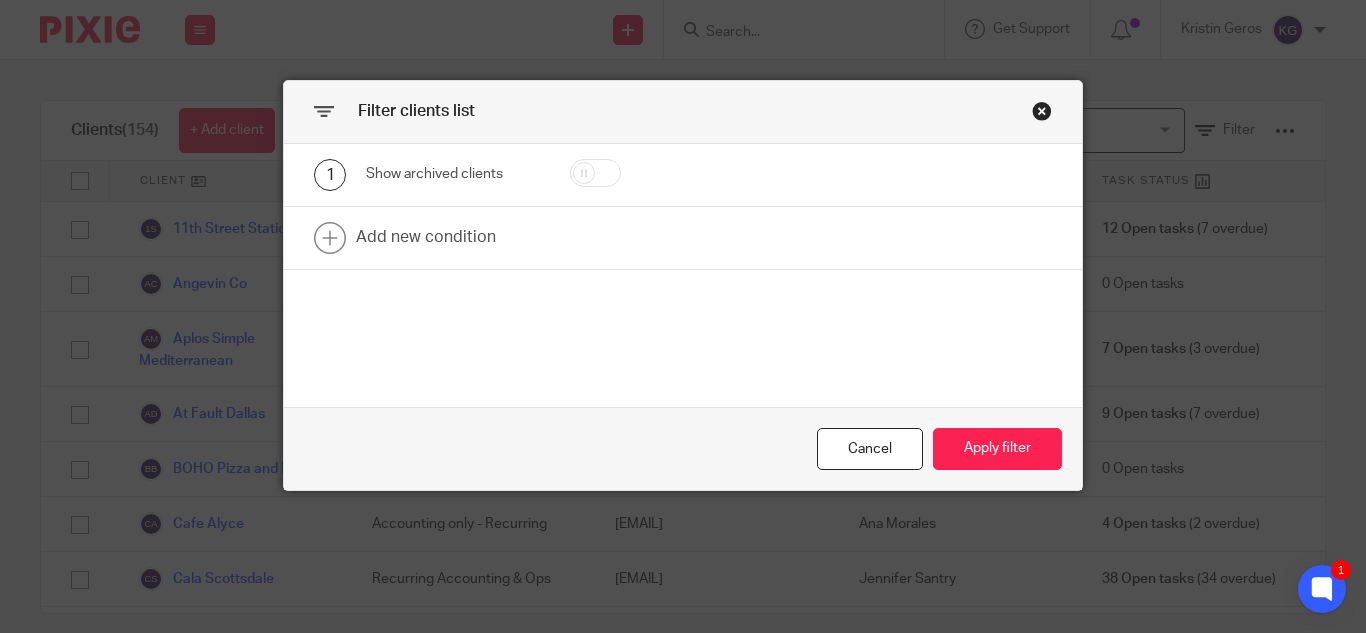click at bounding box center [1042, 111] 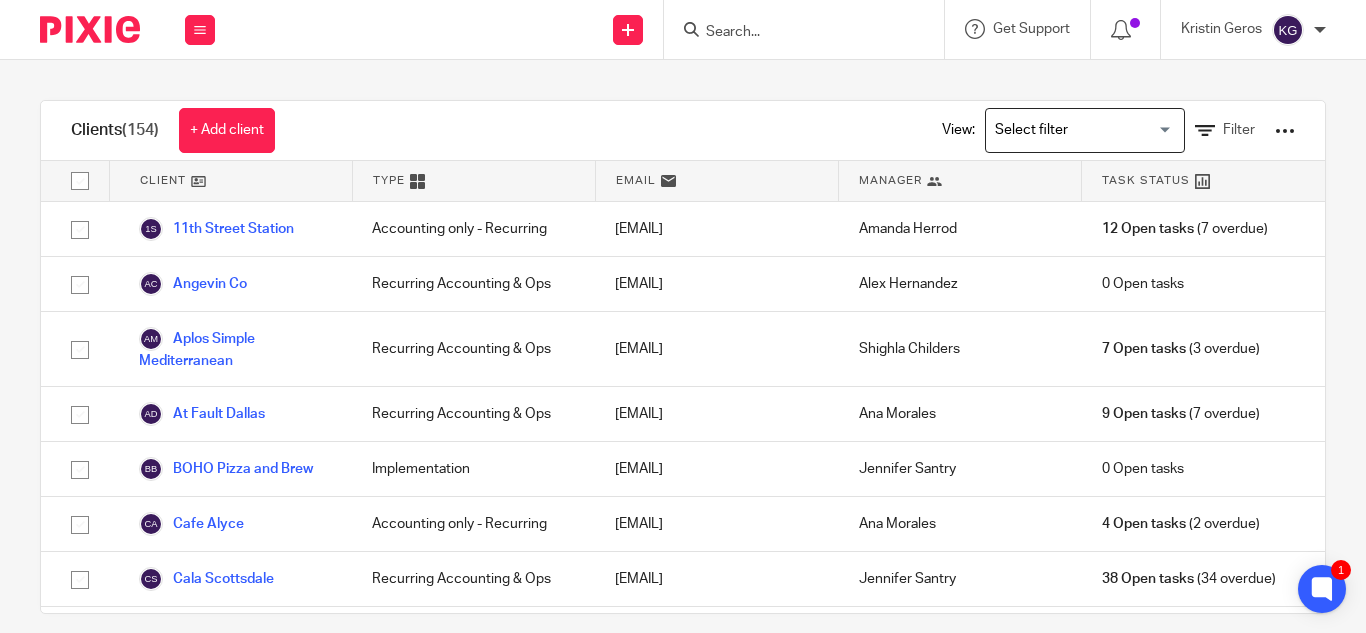 click on "View:
Loading...          Filter" at bounding box center (1103, 130) 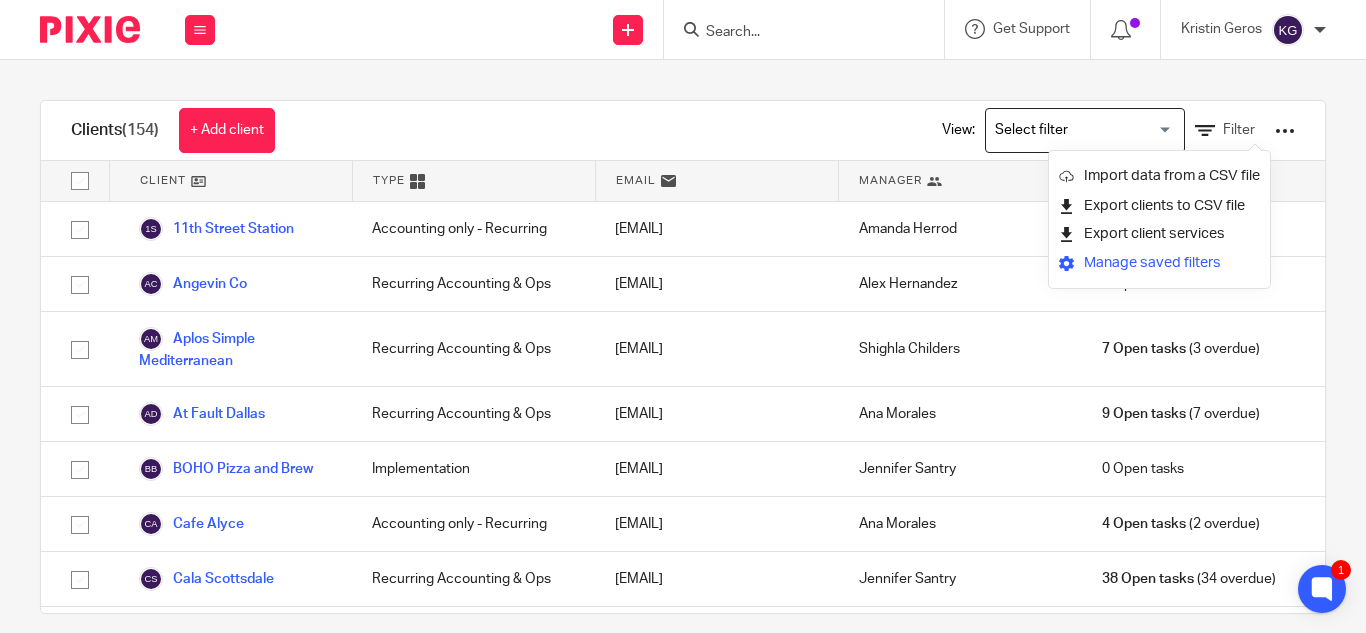 click on "Manage saved filters" at bounding box center (1159, 263) 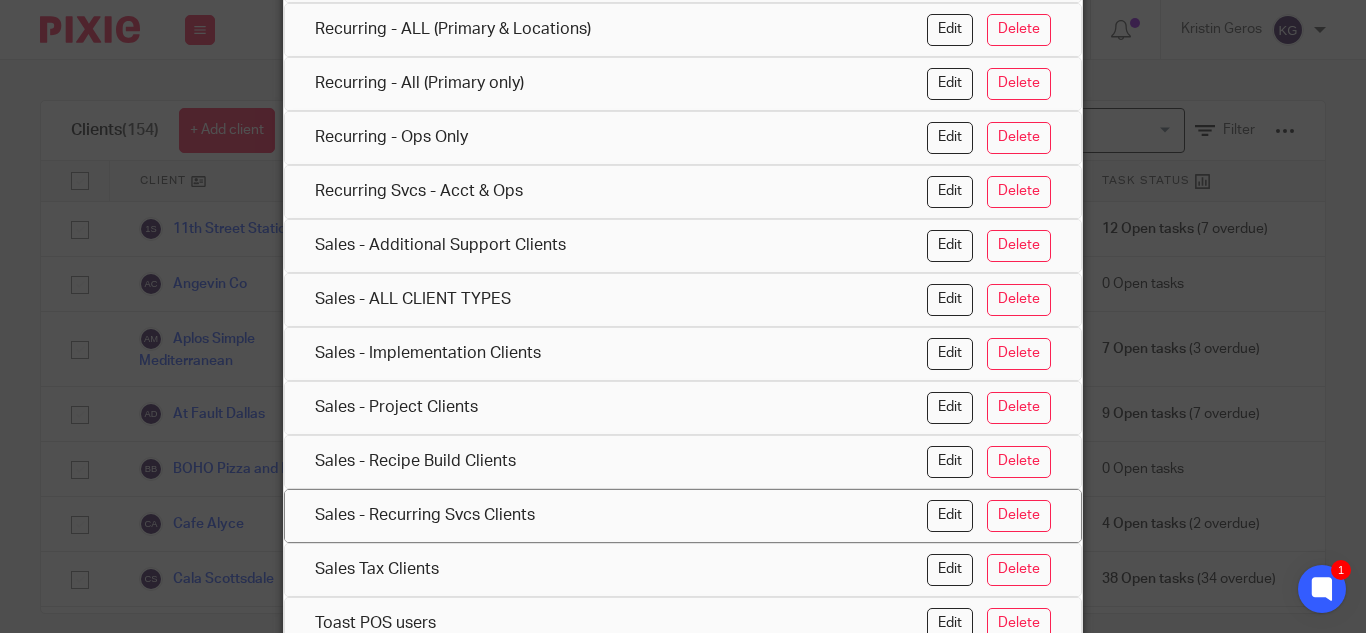 scroll, scrollTop: 803, scrollLeft: 0, axis: vertical 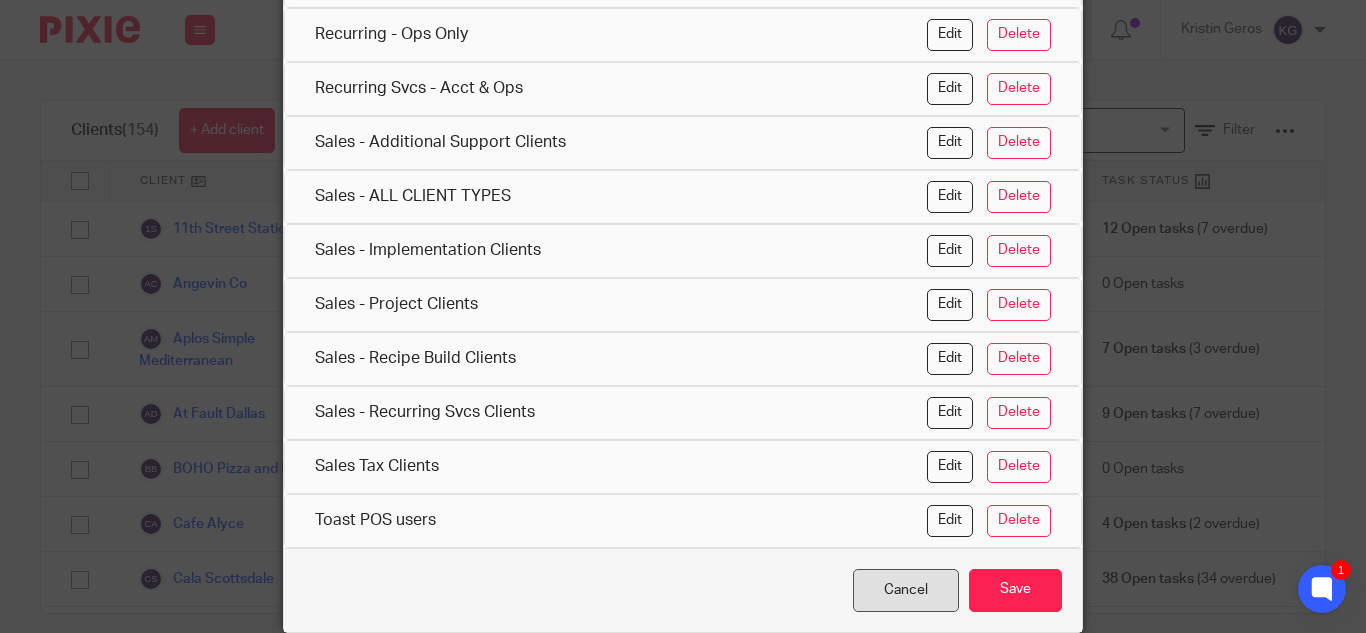 click on "Cancel" at bounding box center (906, 590) 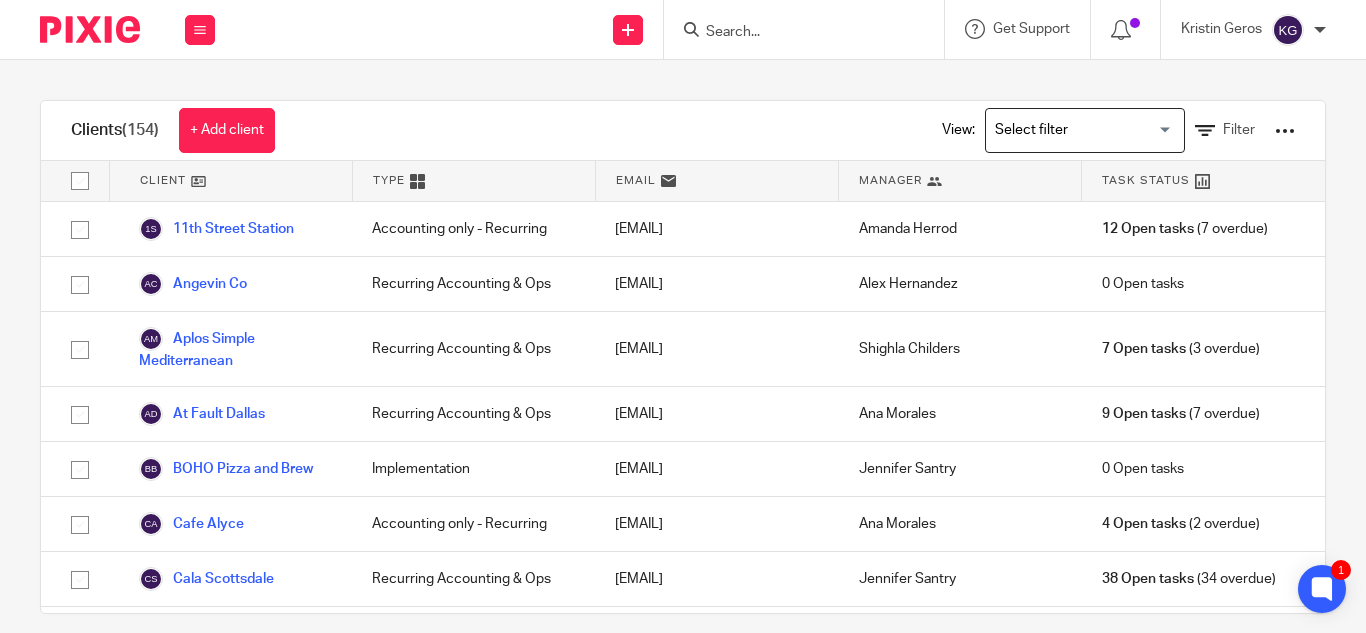 click at bounding box center [1080, 130] 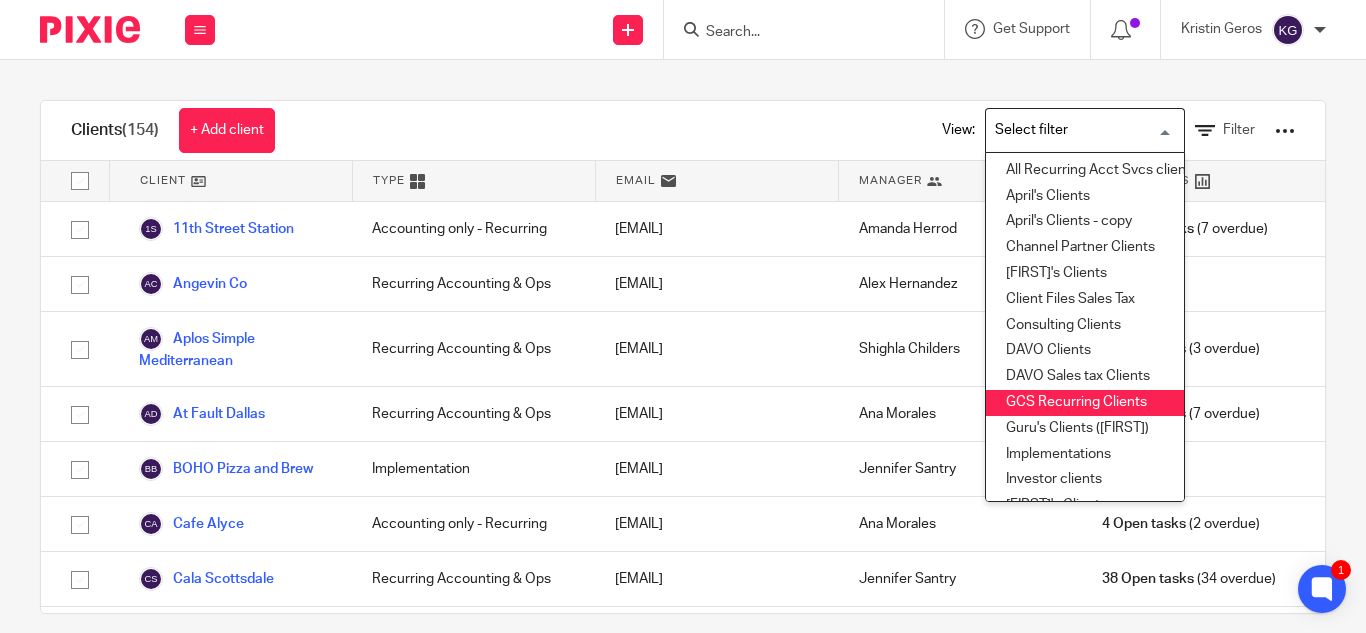 click on "GCS Recurring Clients" at bounding box center [1085, 403] 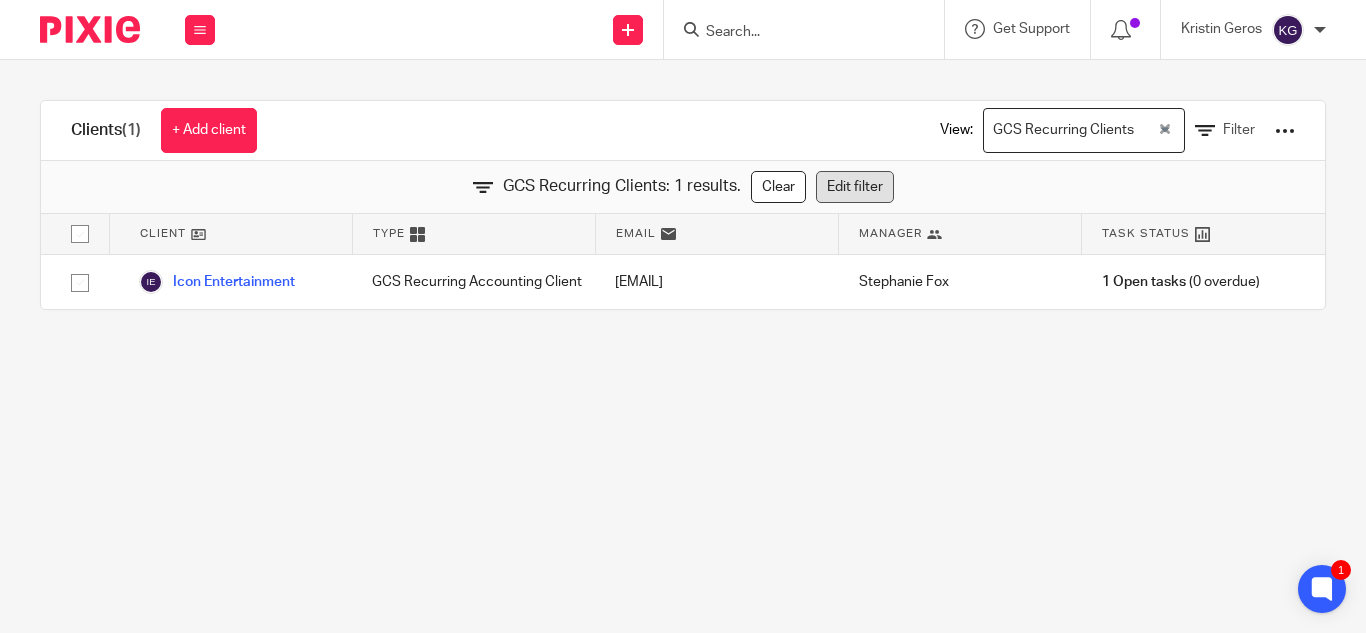 click on "Edit filter" at bounding box center (855, 187) 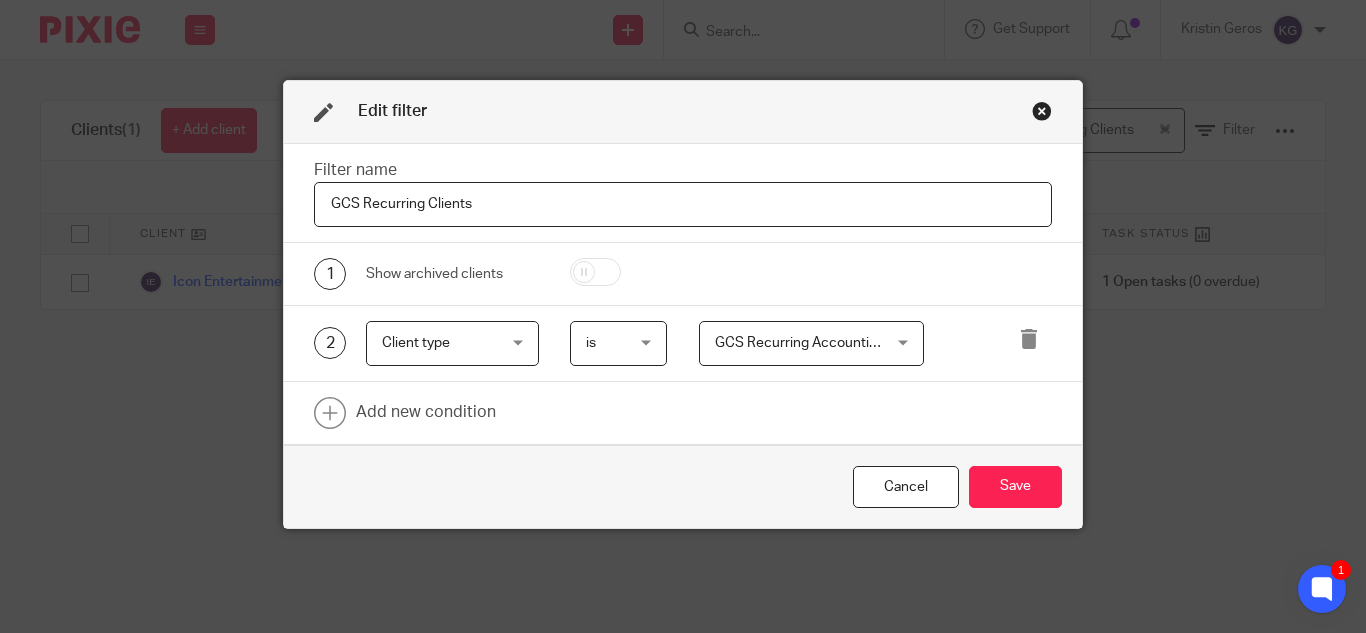 click on "GCS Recurring Clients" at bounding box center [683, 204] 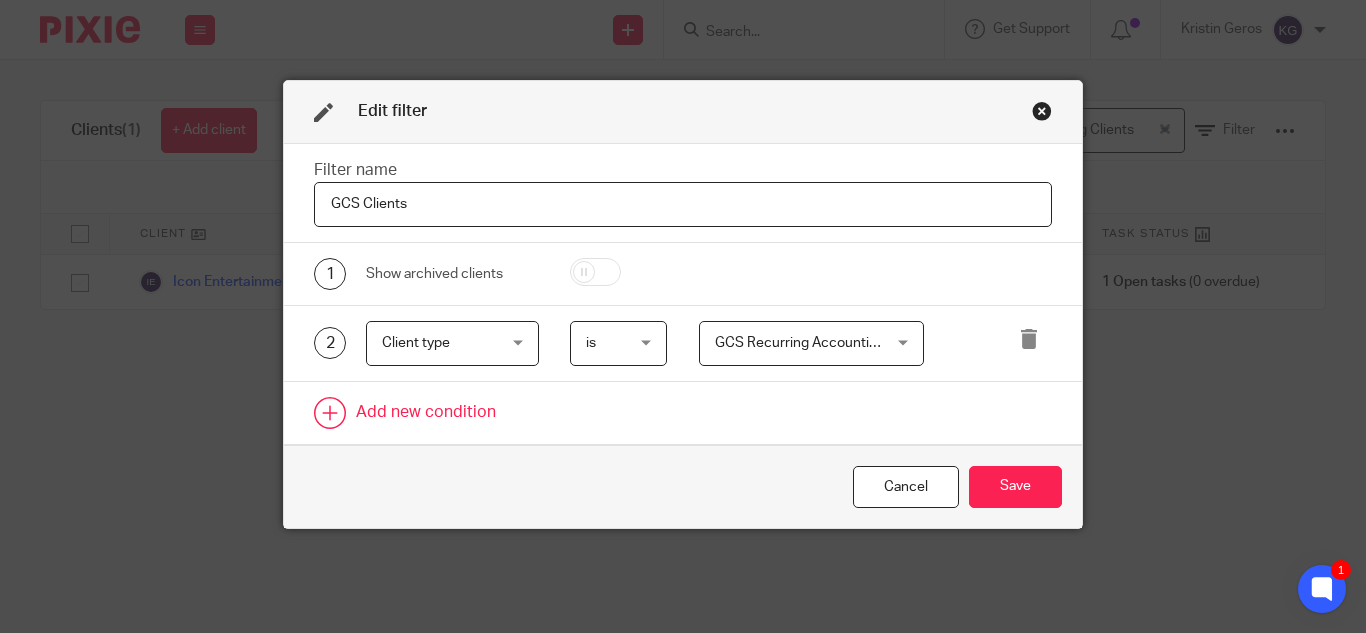 type on "GCS Clients" 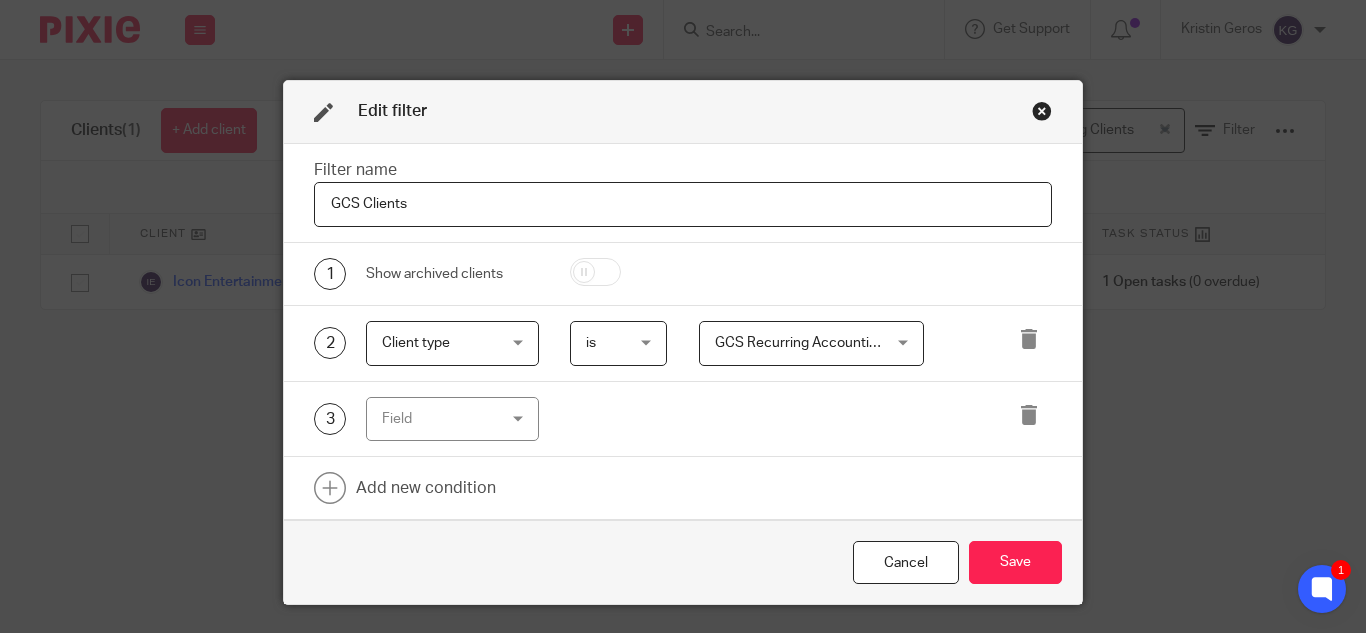 click on "Field" at bounding box center (452, 419) 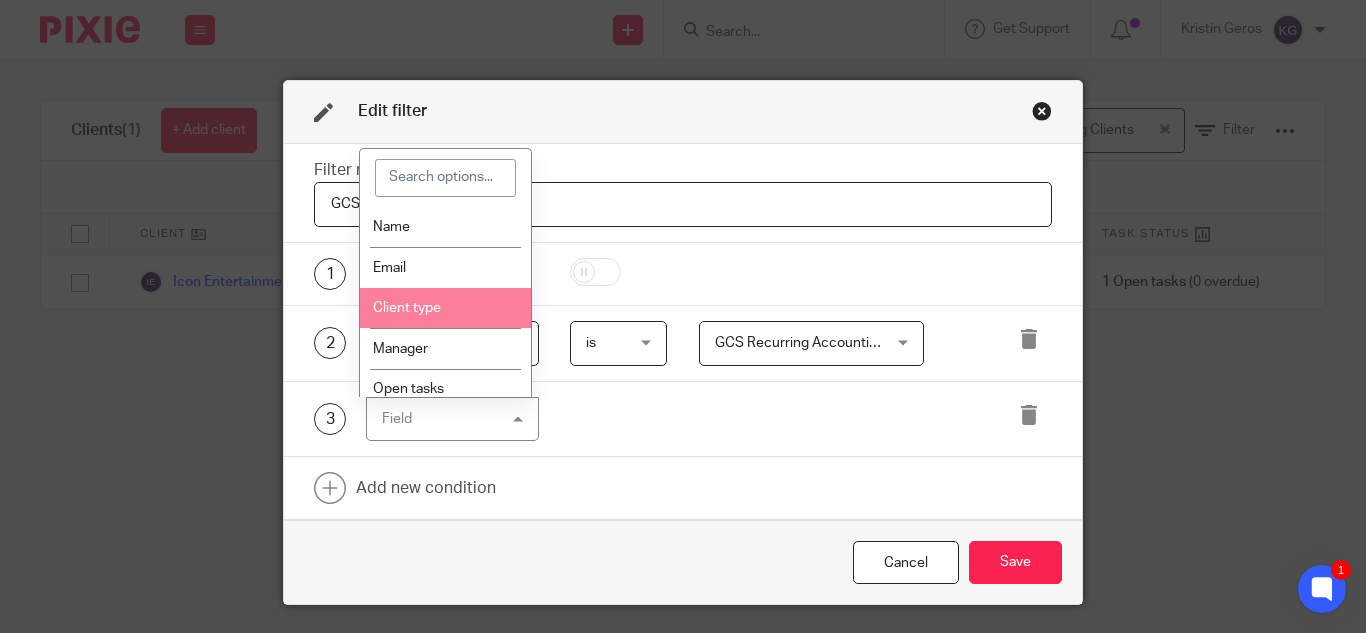 click on "Client type" at bounding box center (407, 308) 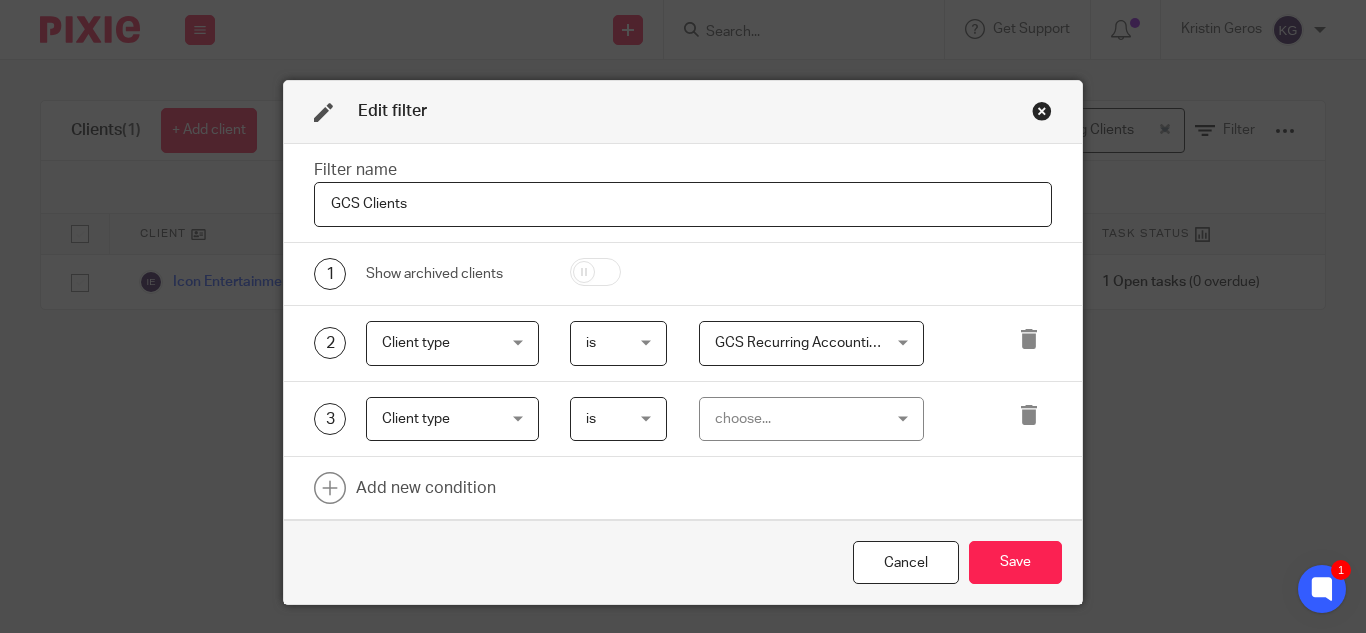 click on "is" at bounding box center (618, 419) 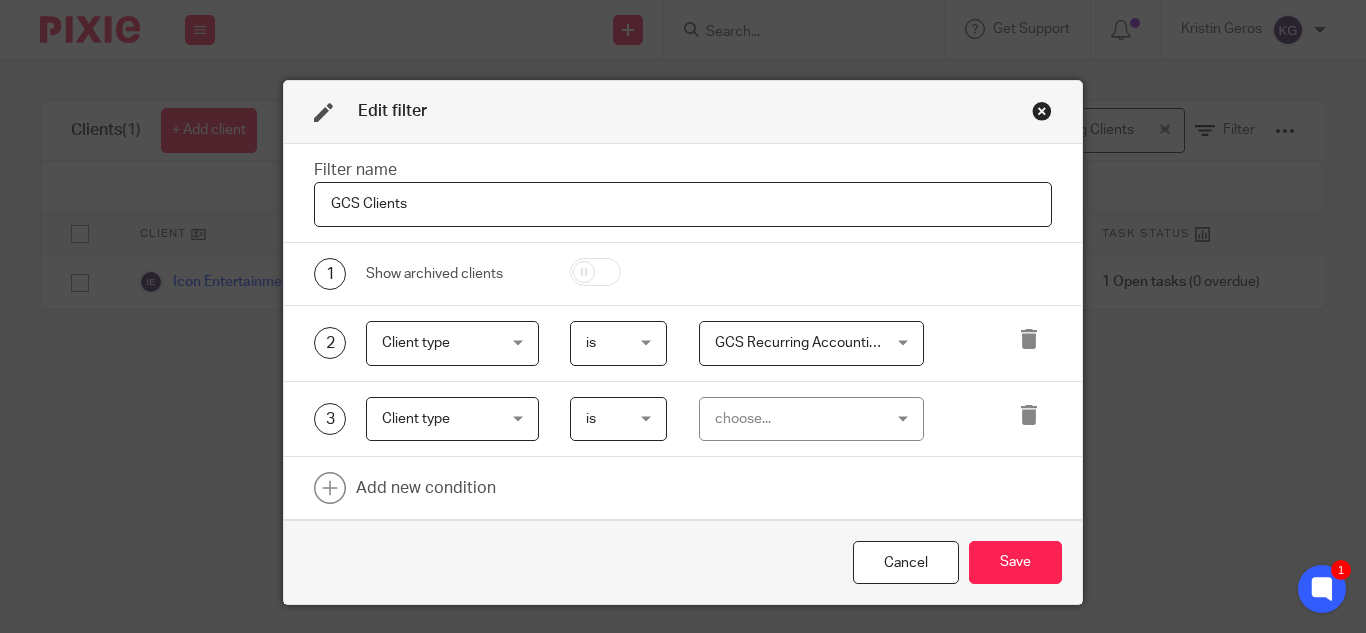 click on "choose..." at bounding box center (798, 419) 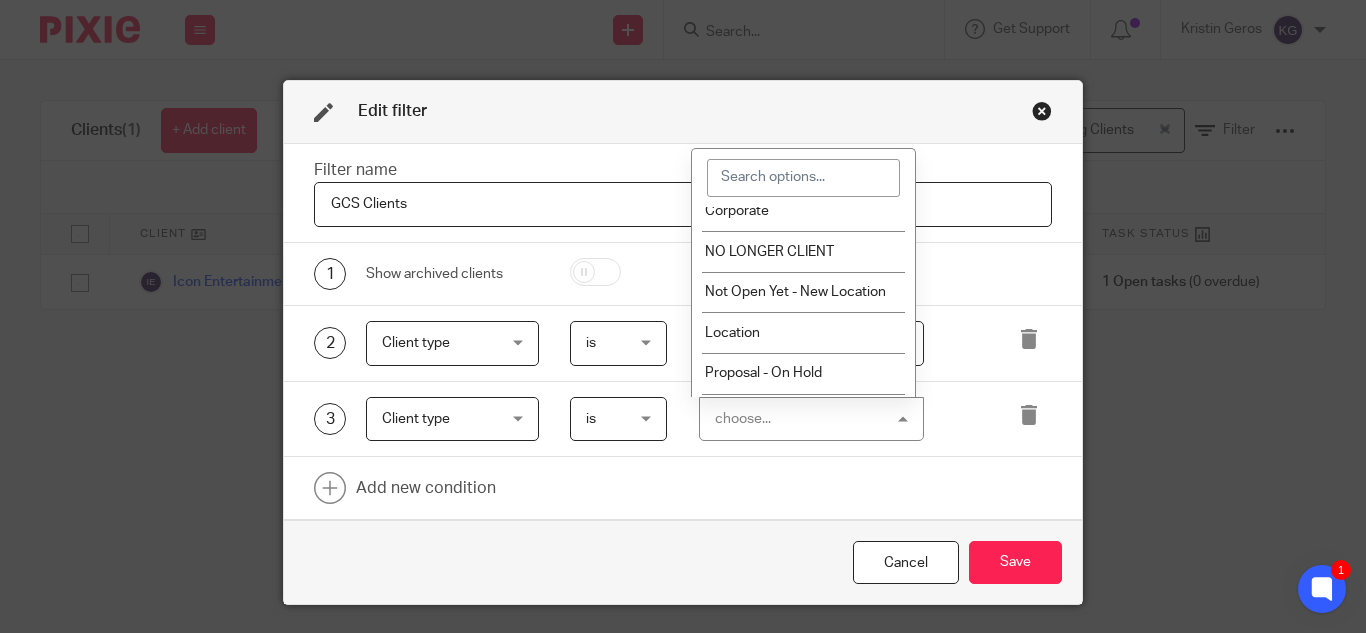 scroll, scrollTop: 642, scrollLeft: 0, axis: vertical 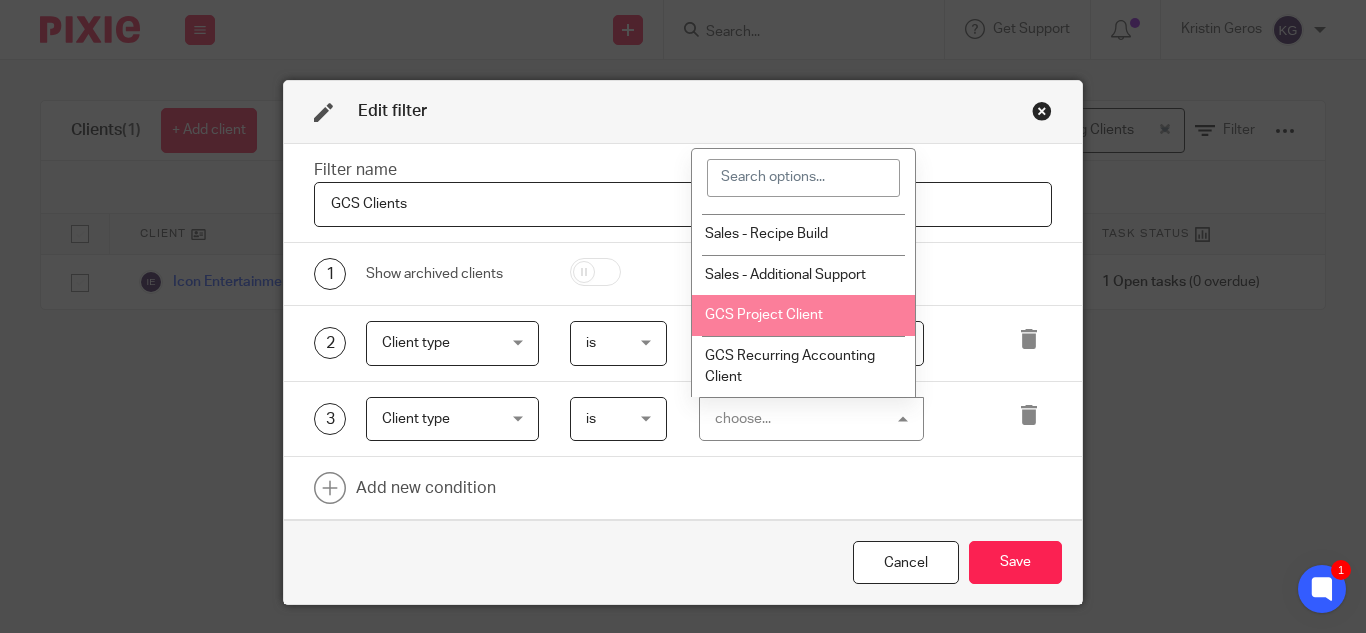 click on "GCS Project Client" at bounding box center (764, 315) 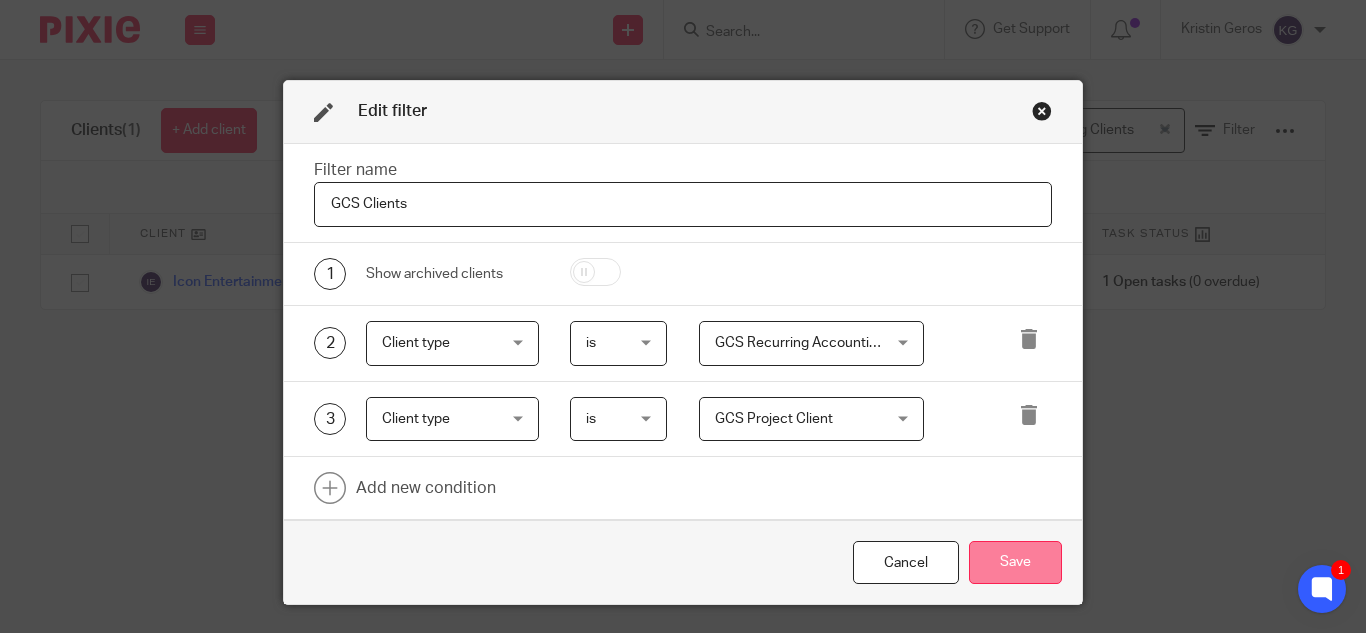 click on "Save" at bounding box center (1015, 562) 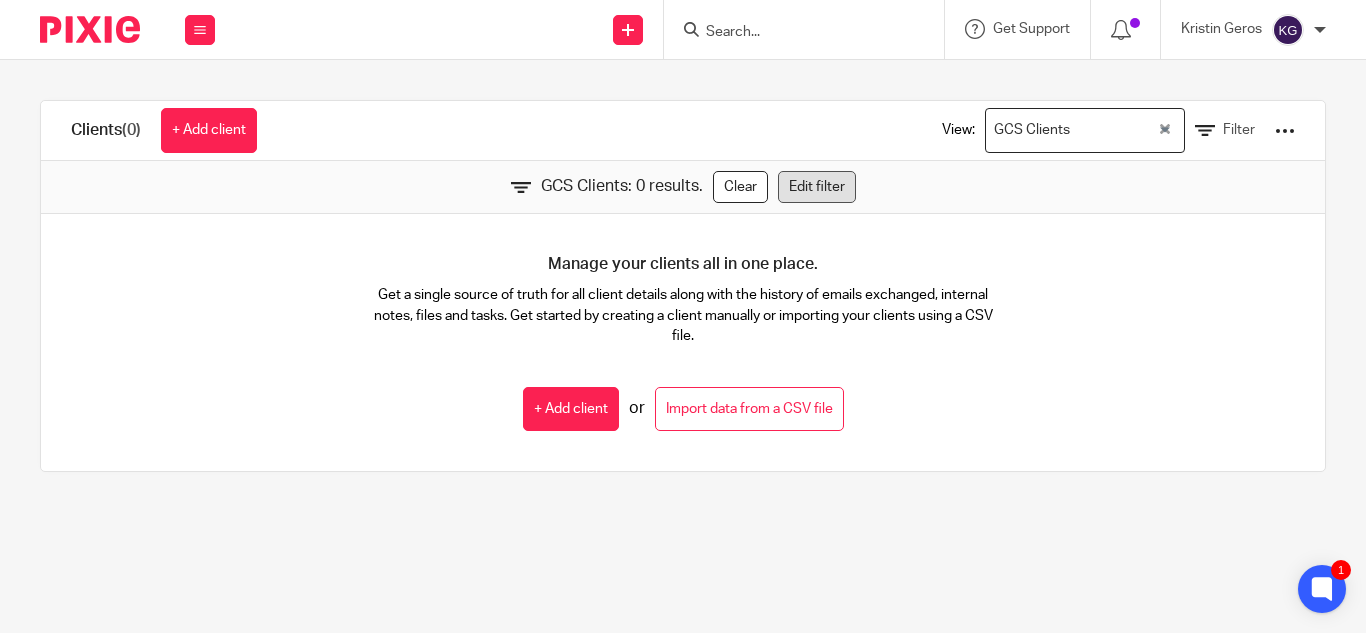 click on "Edit filter" at bounding box center [817, 187] 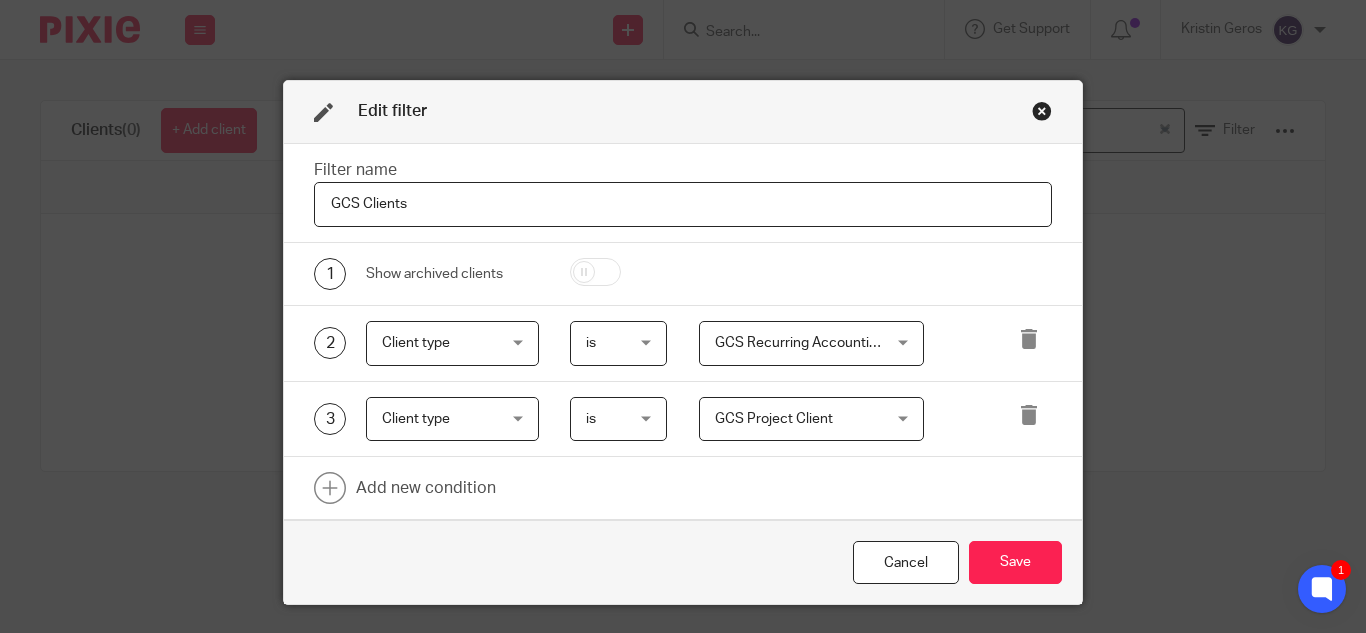 click on "is
is" at bounding box center (618, 343) 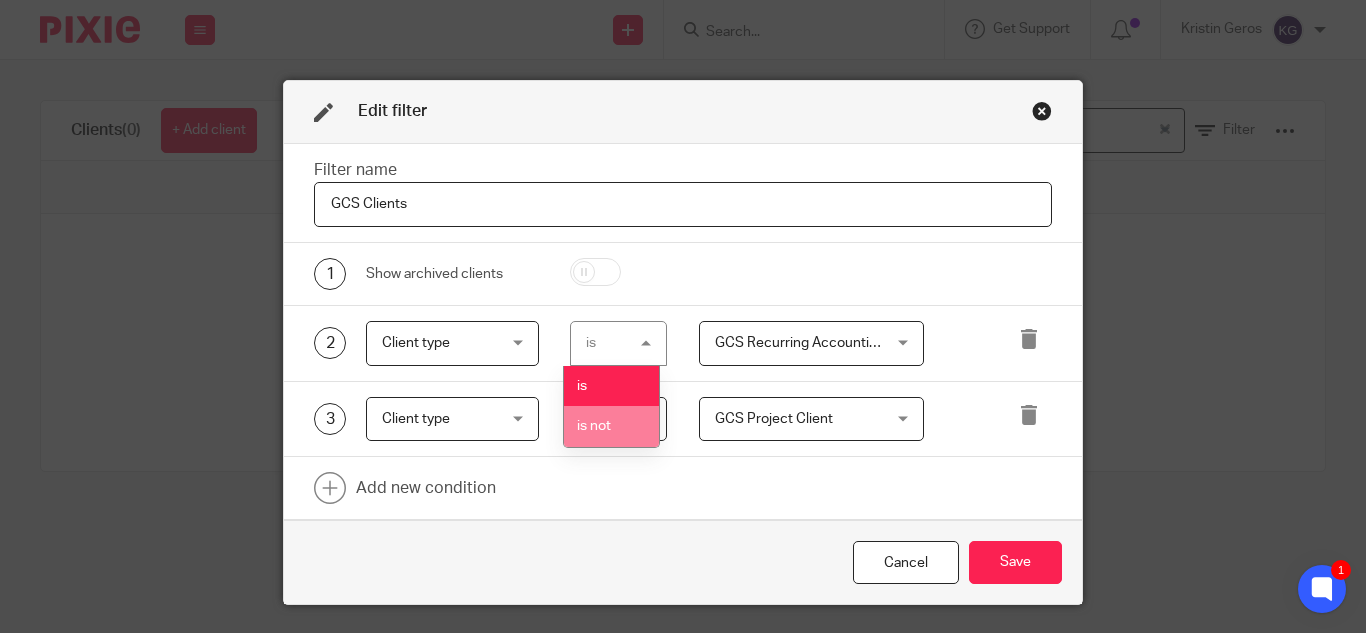 click on "is not" at bounding box center [611, 426] 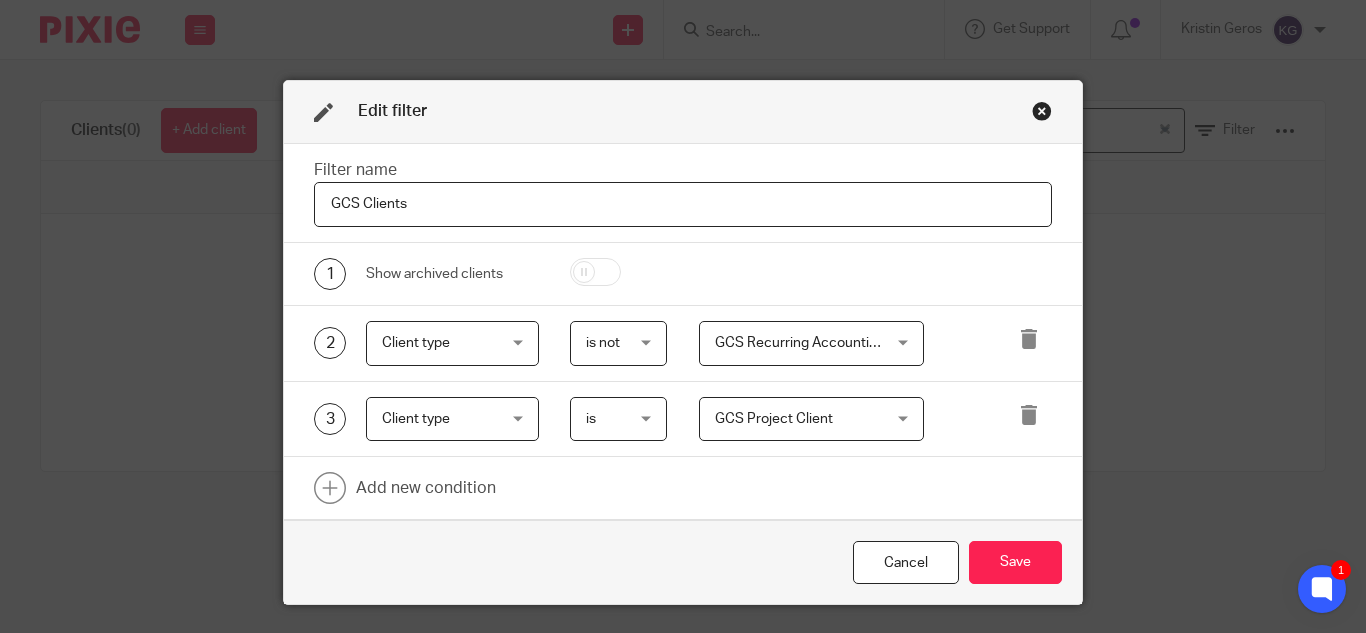 click on "GCS Recurring Accounting Client
GCS Recurring Accounting Client" at bounding box center [811, 343] 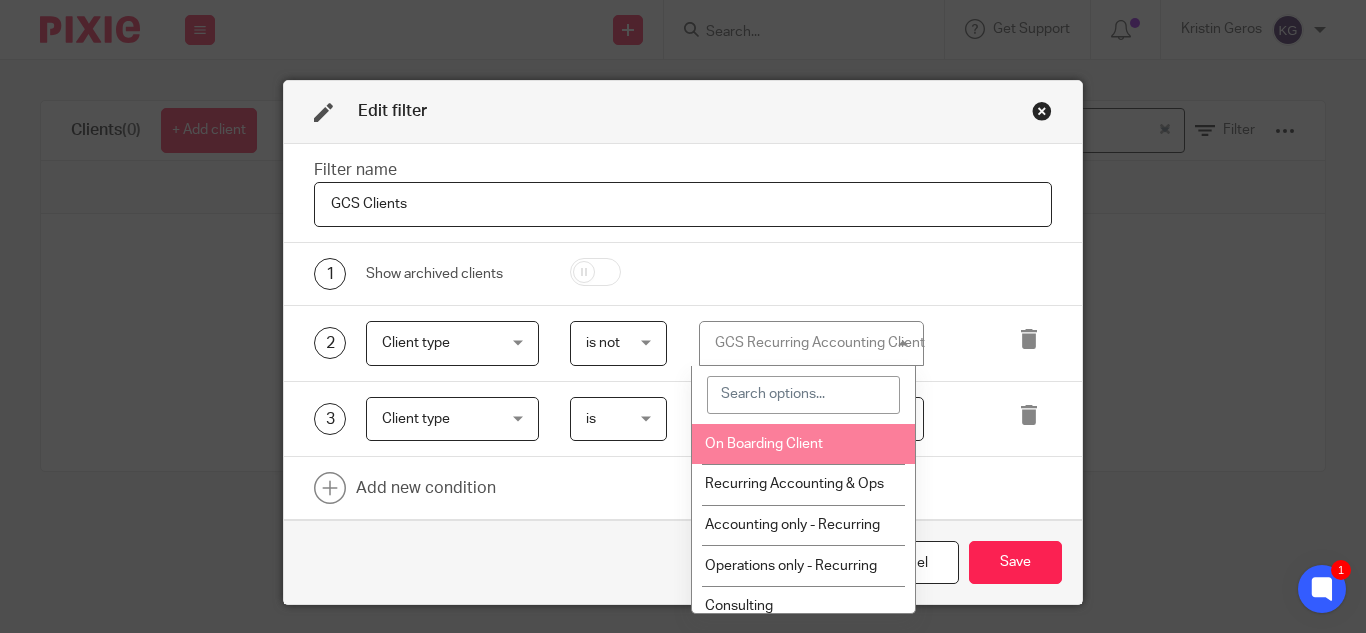drag, startPoint x: 823, startPoint y: 451, endPoint x: 813, endPoint y: 442, distance: 13.453624 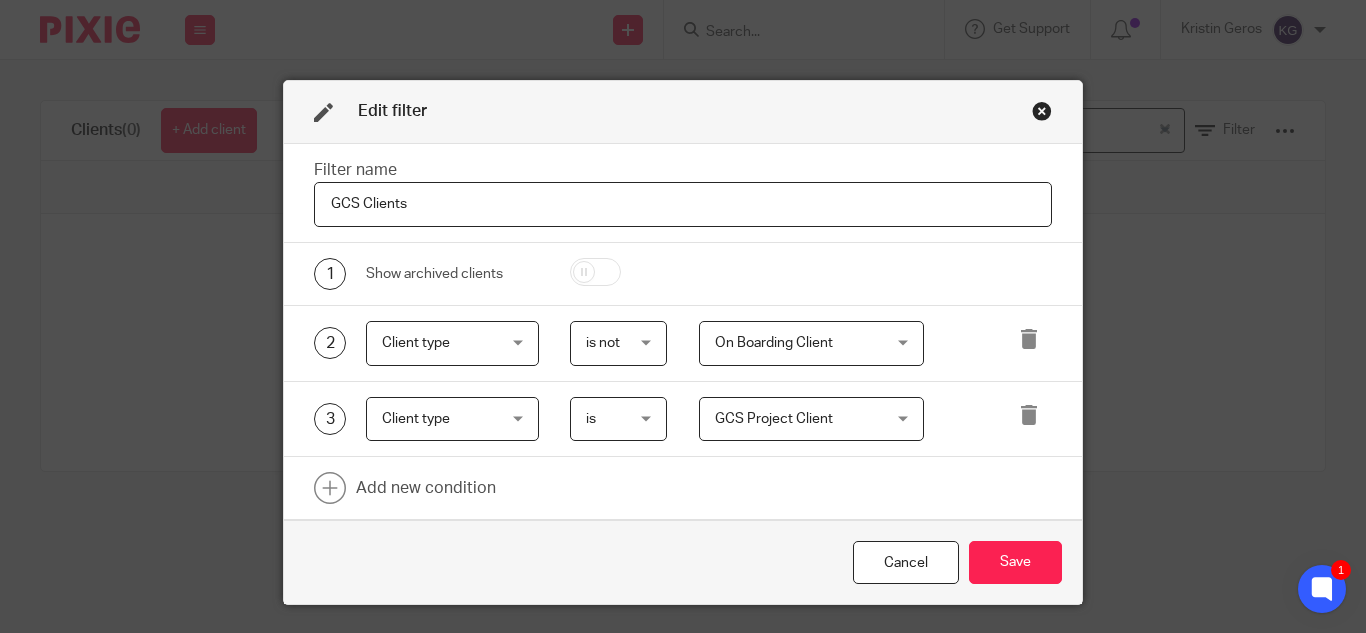click on "is" at bounding box center (618, 419) 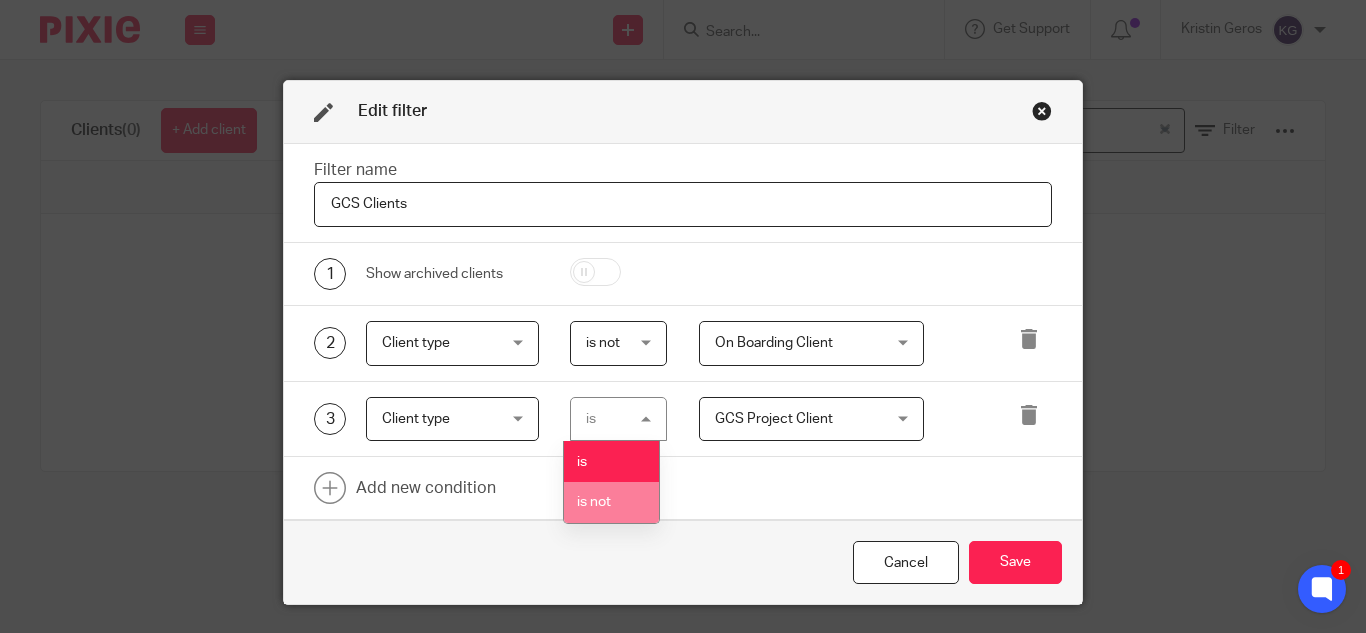 click on "is not" at bounding box center [594, 502] 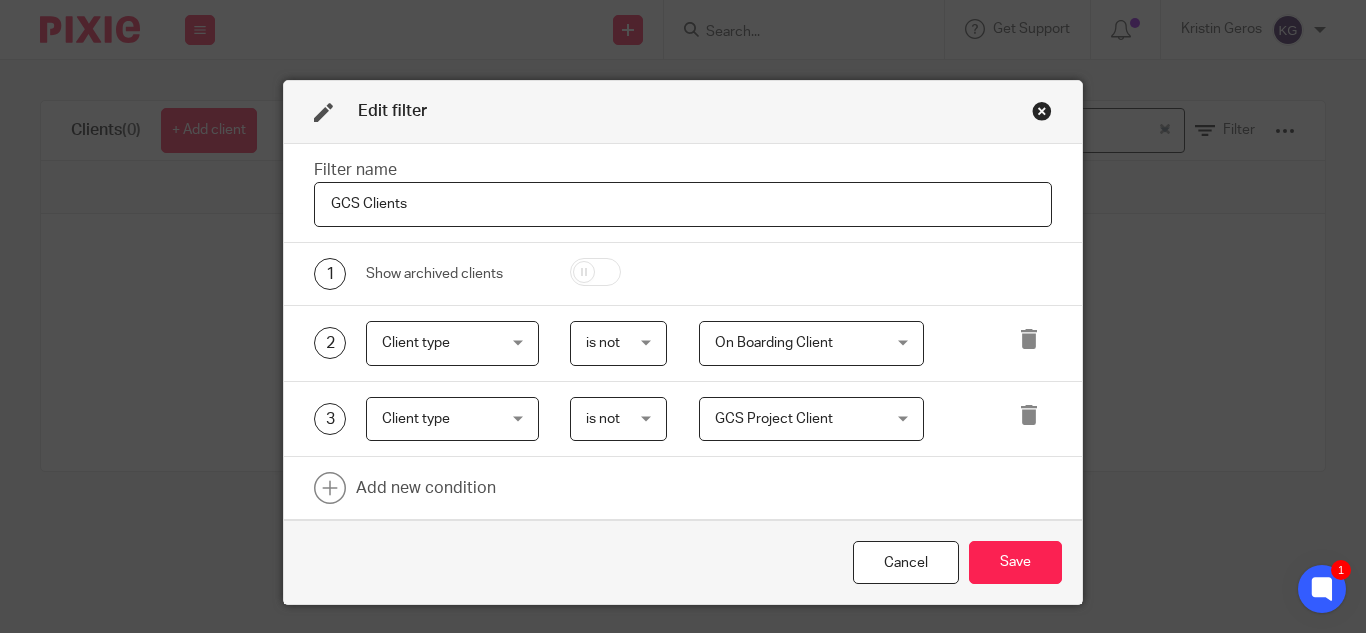 click on "GCS Project Client
GCS Project Client" at bounding box center (811, 419) 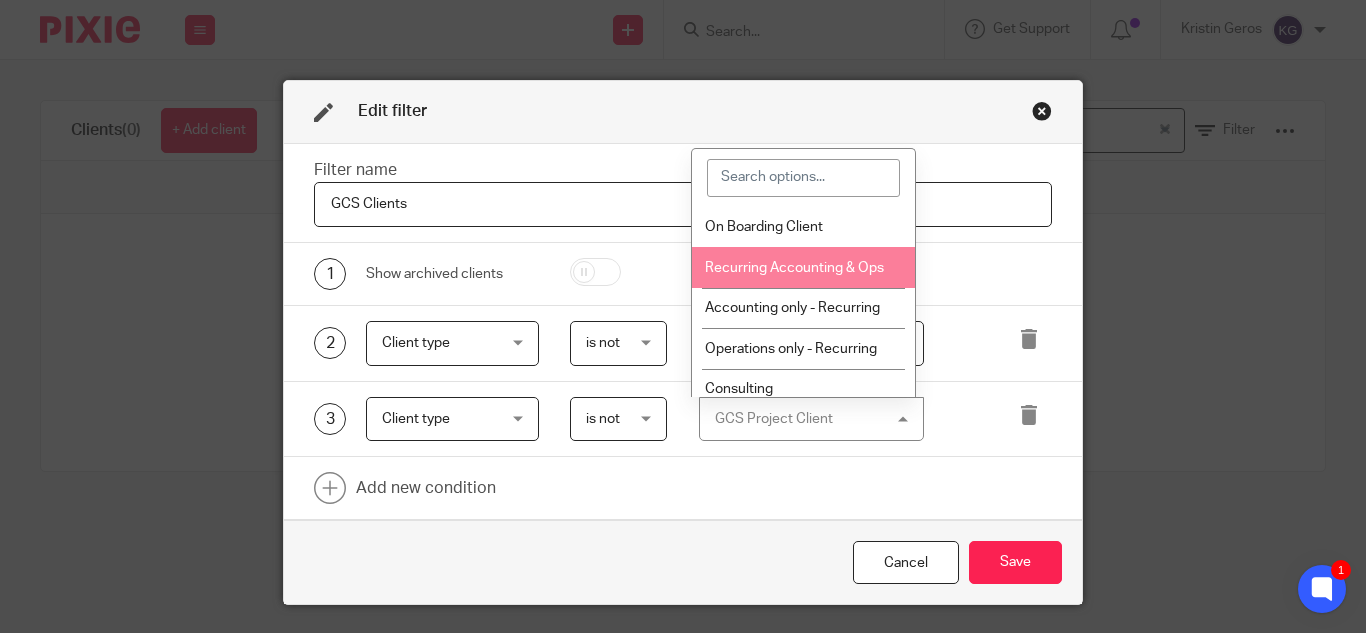 click on "Recurring Accounting & Ops" at bounding box center [803, 267] 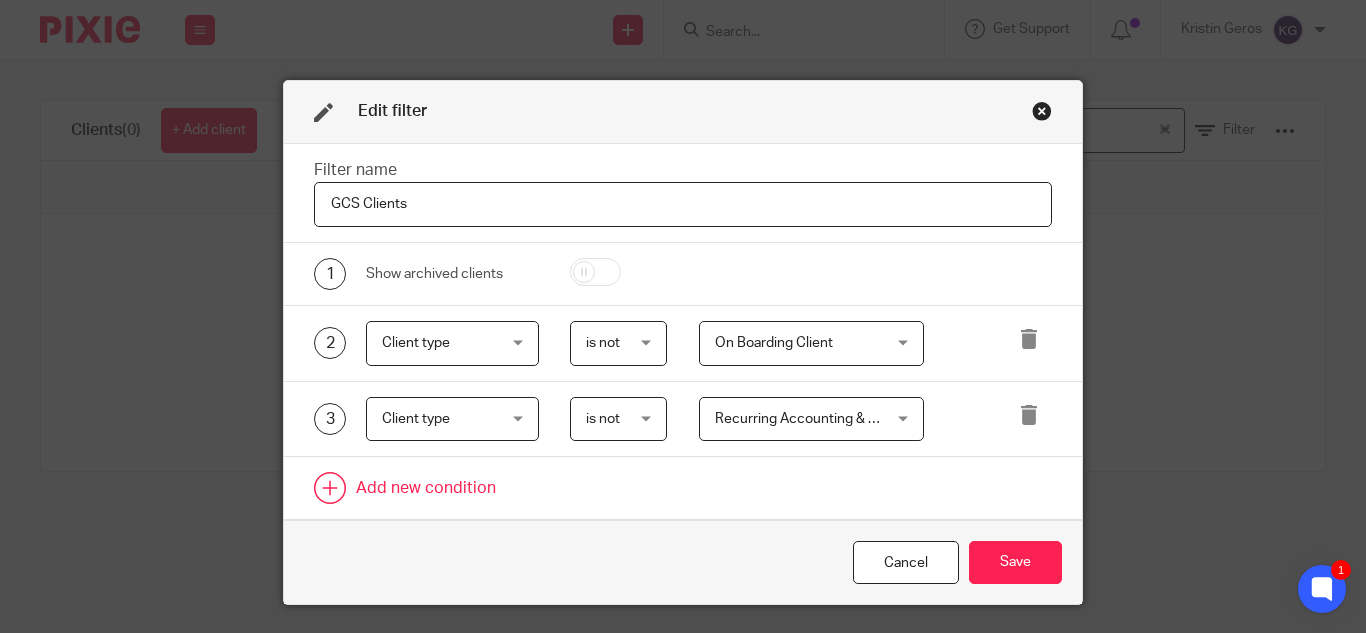 click at bounding box center (683, 488) 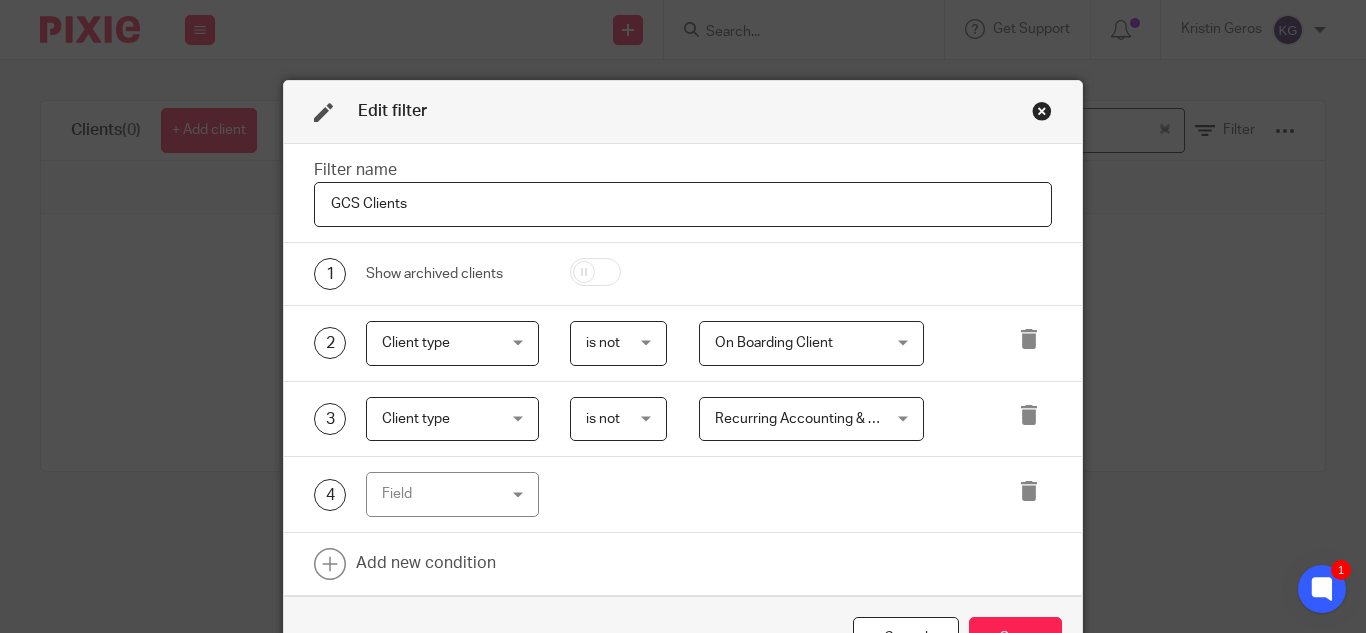 click on "Field" at bounding box center [452, 494] 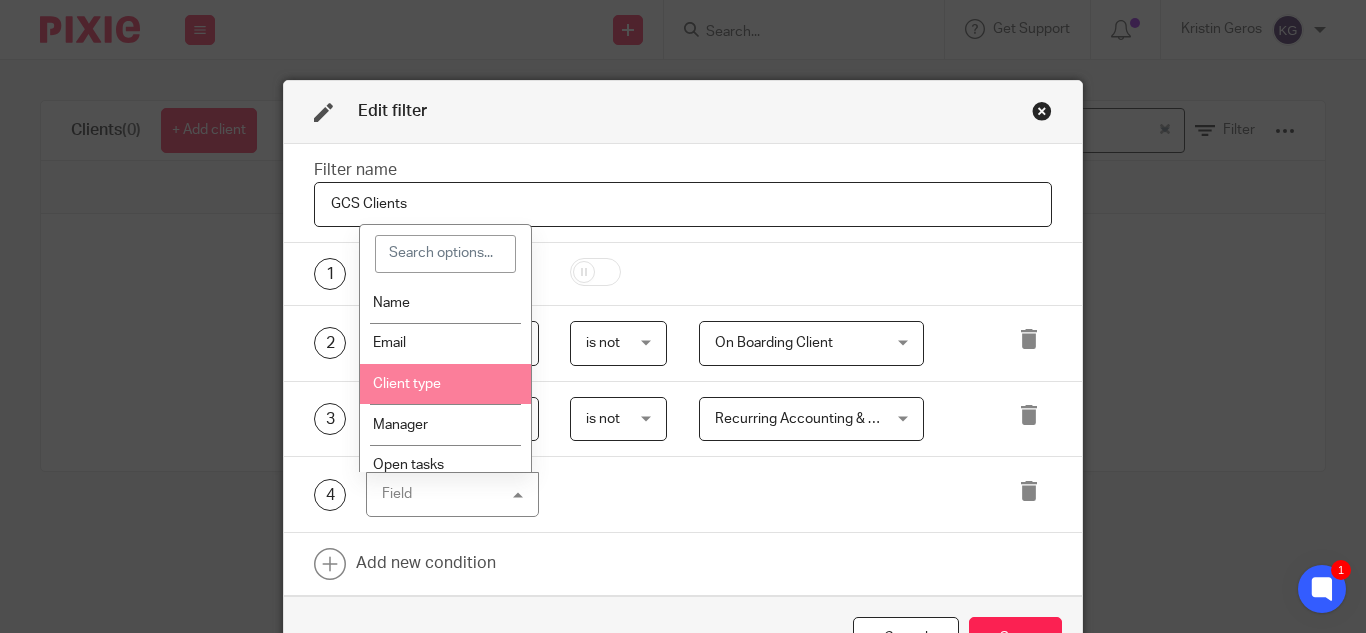 drag, startPoint x: 448, startPoint y: 386, endPoint x: 626, endPoint y: 419, distance: 181.03314 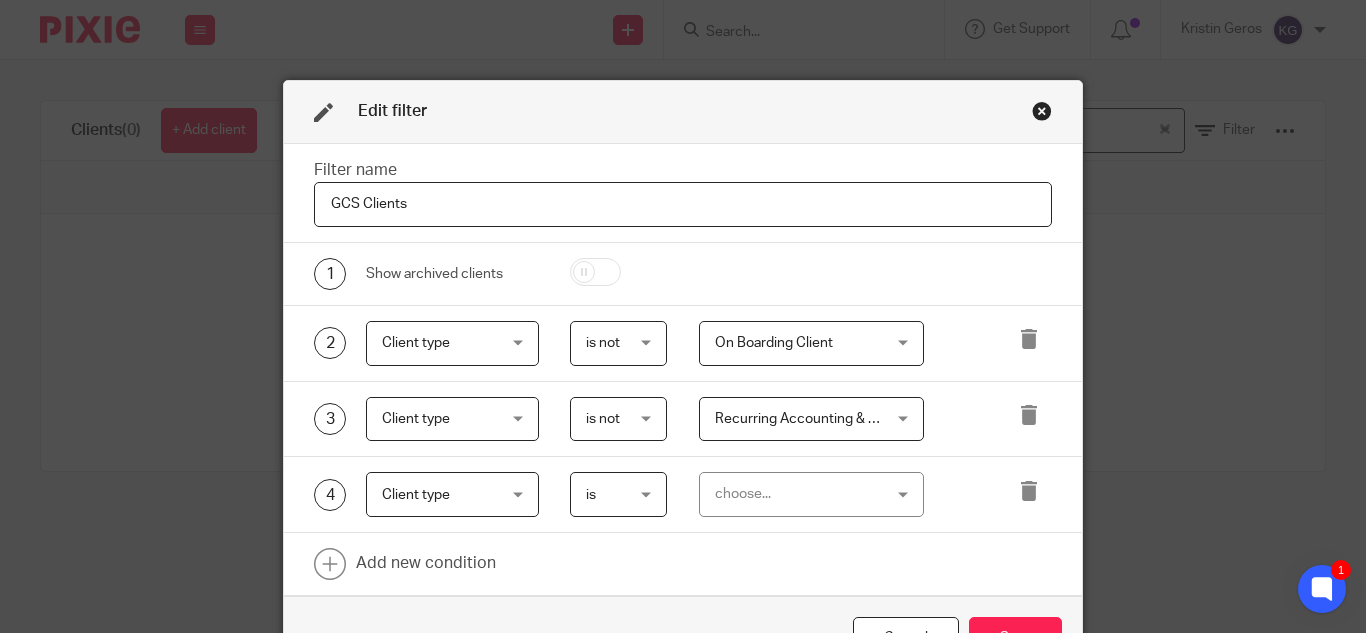 click on "is" at bounding box center [618, 494] 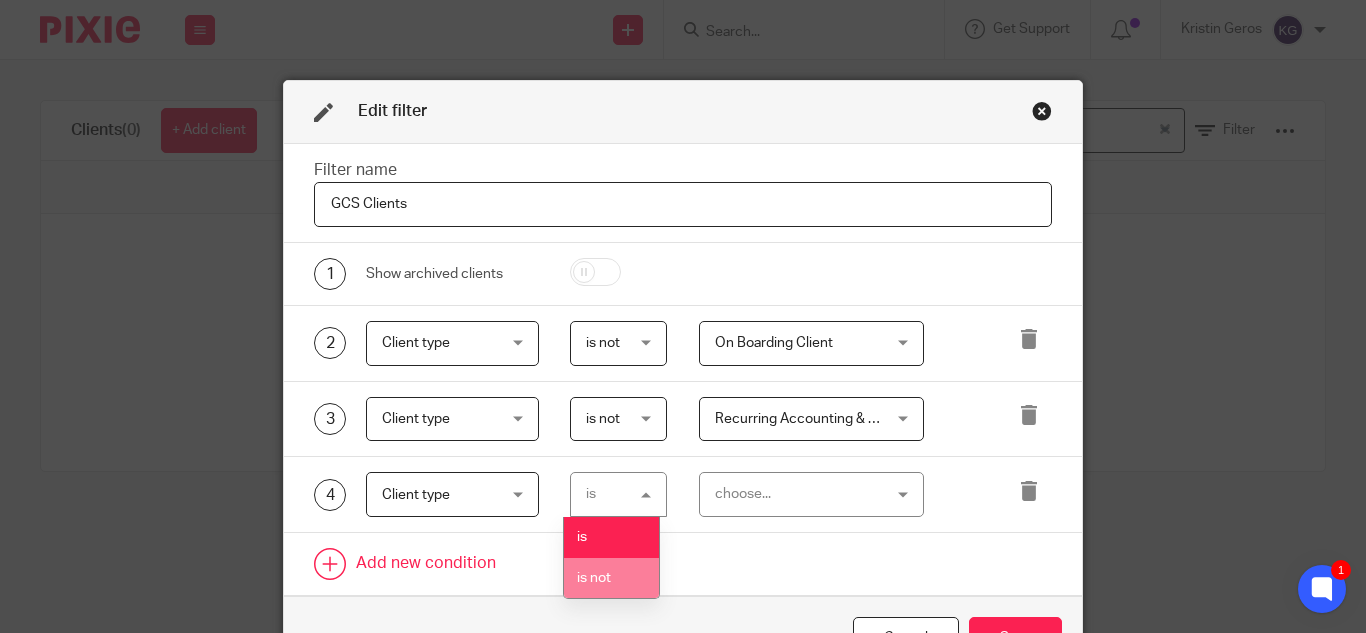 click on "is not" at bounding box center (611, 578) 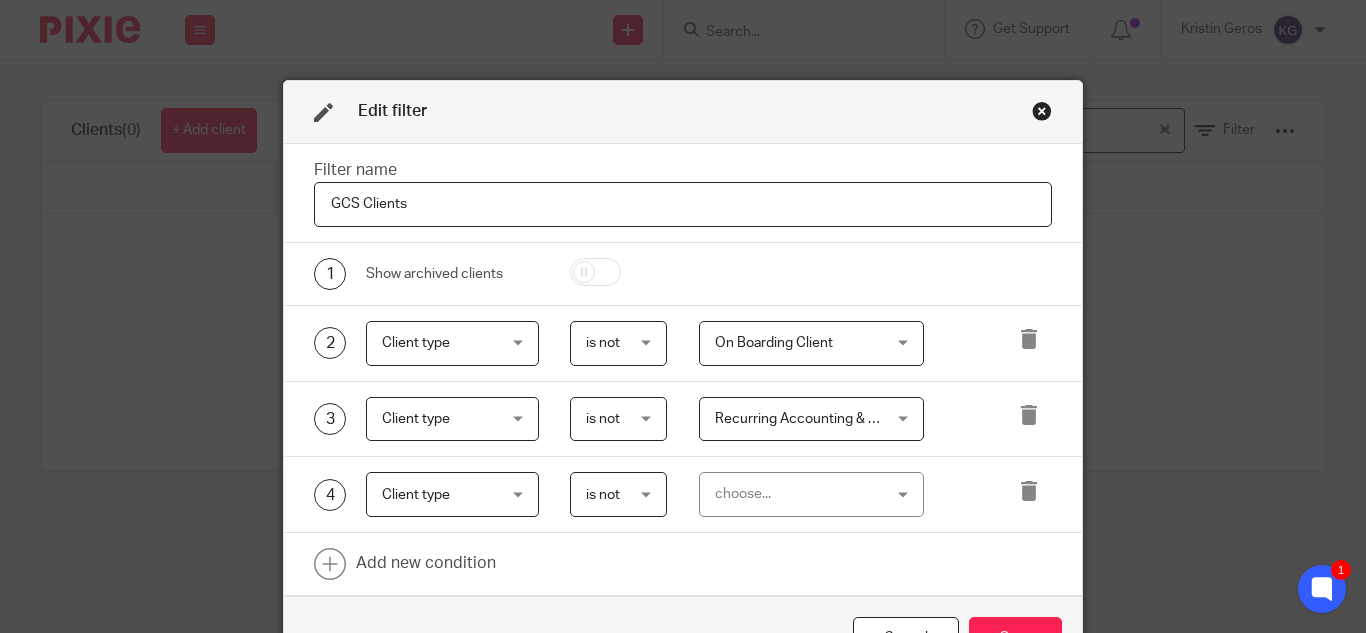 click on "choose..." at bounding box center (798, 494) 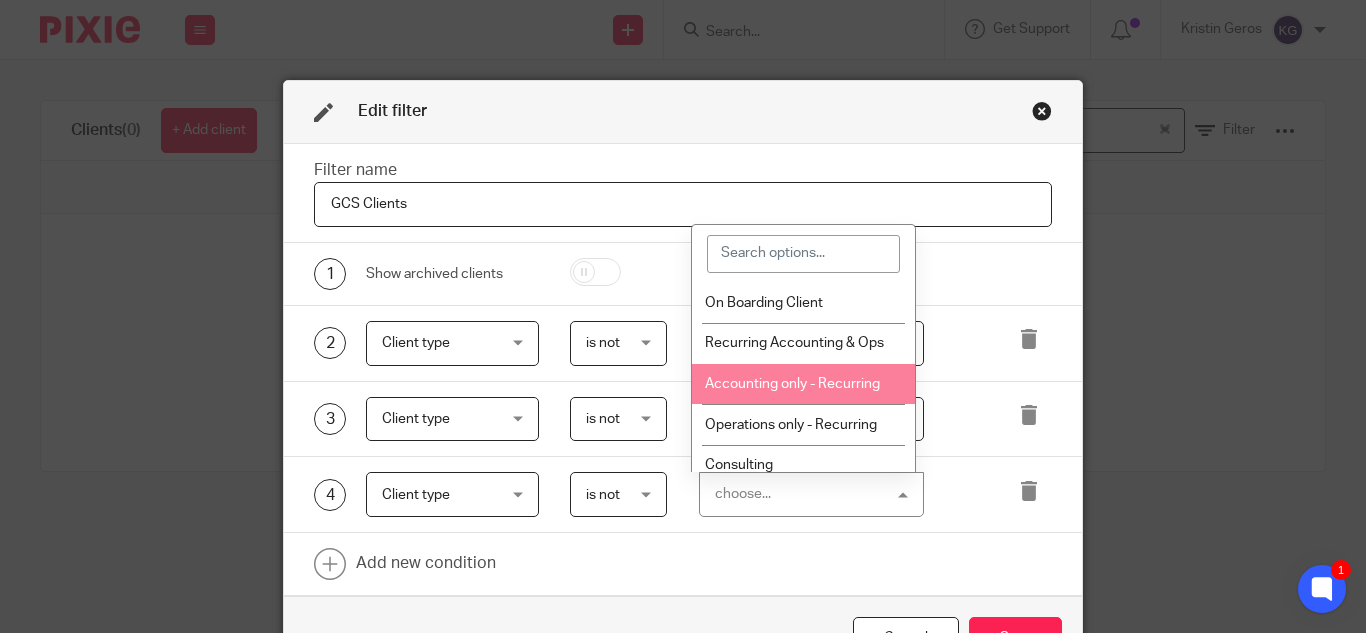 click on "Accounting only - Recurring" at bounding box center (792, 384) 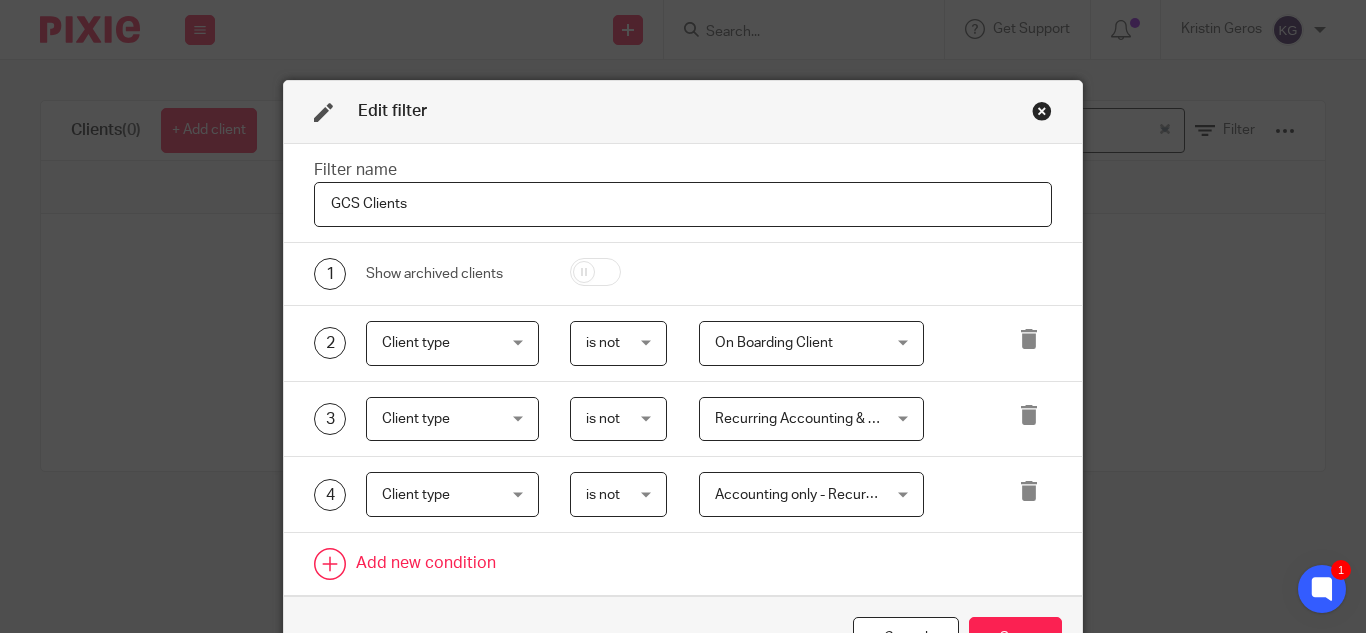 click at bounding box center [683, 564] 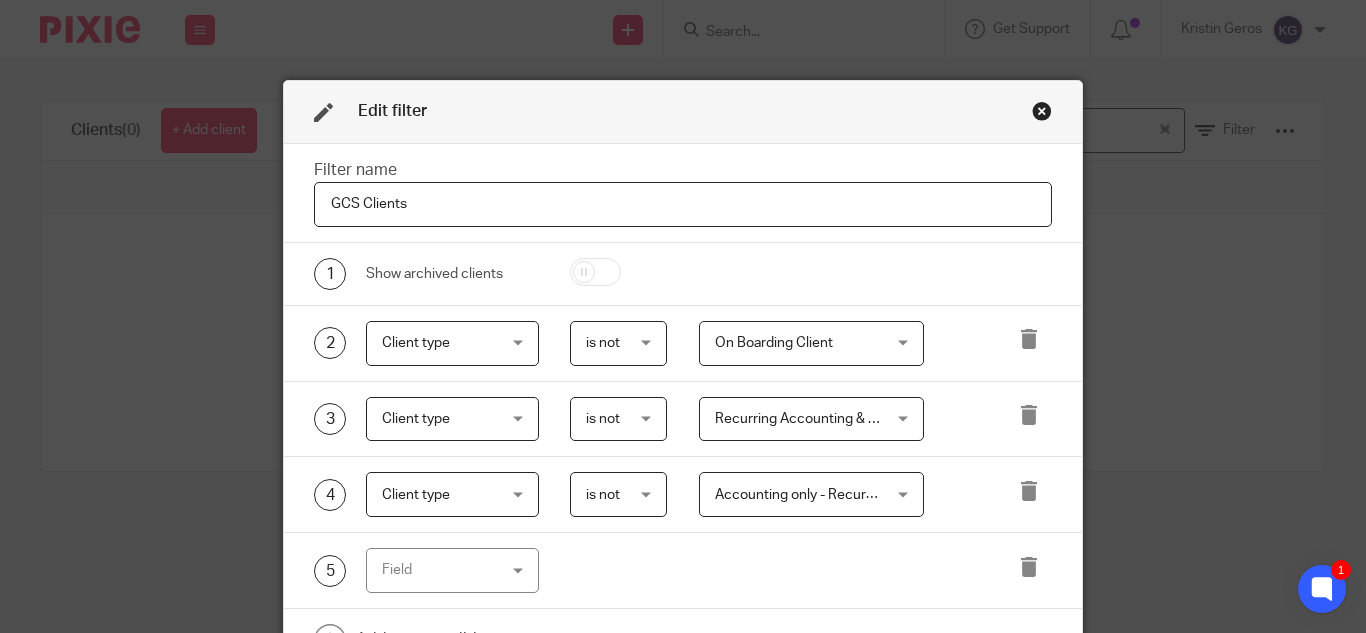 click on "Field" at bounding box center (444, 570) 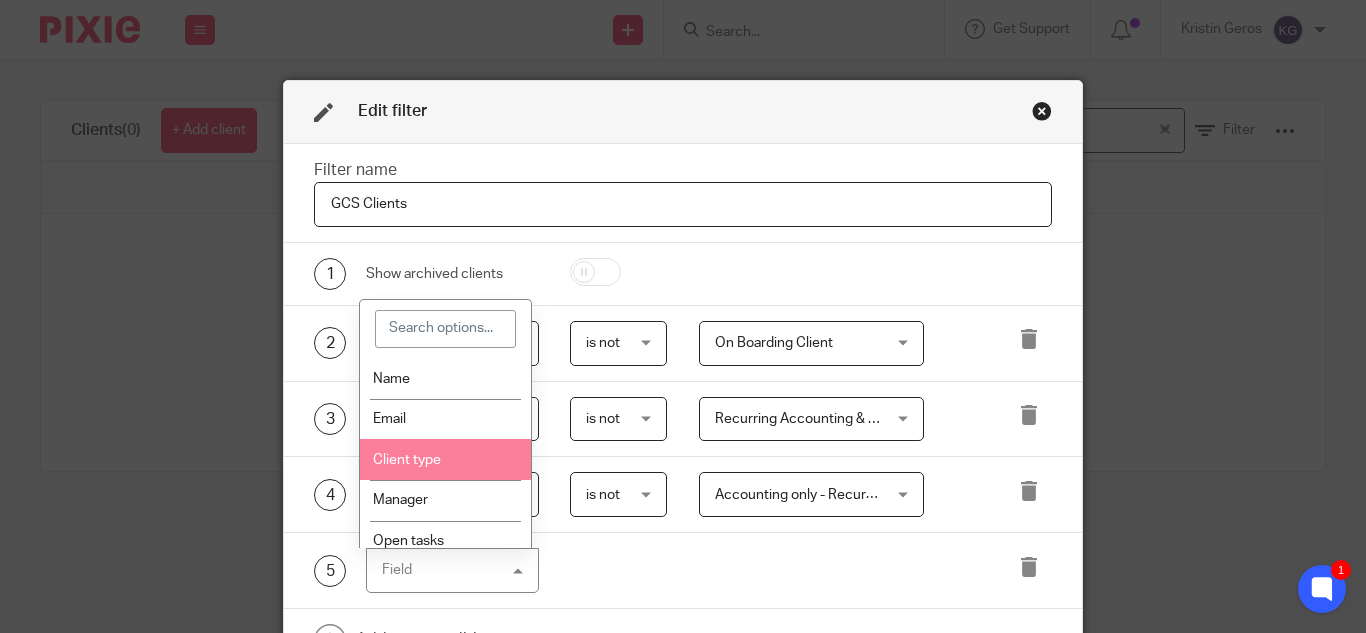 click on "Client type" at bounding box center (445, 459) 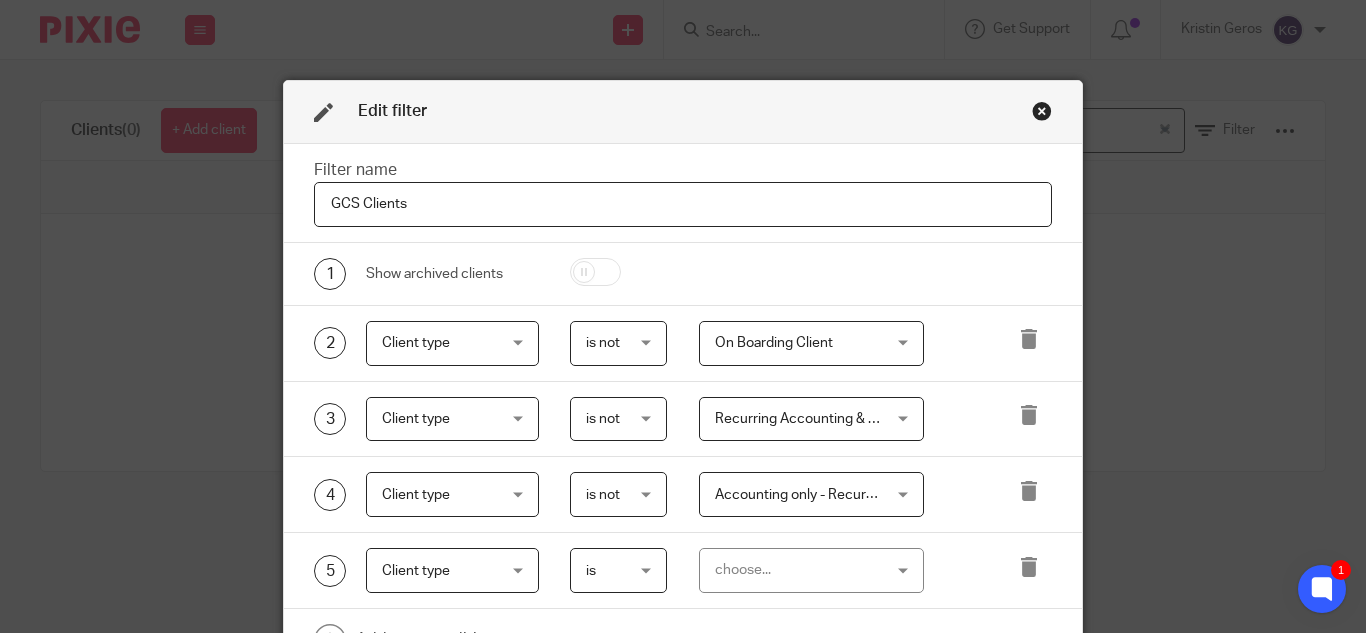 click on "is" at bounding box center (618, 570) 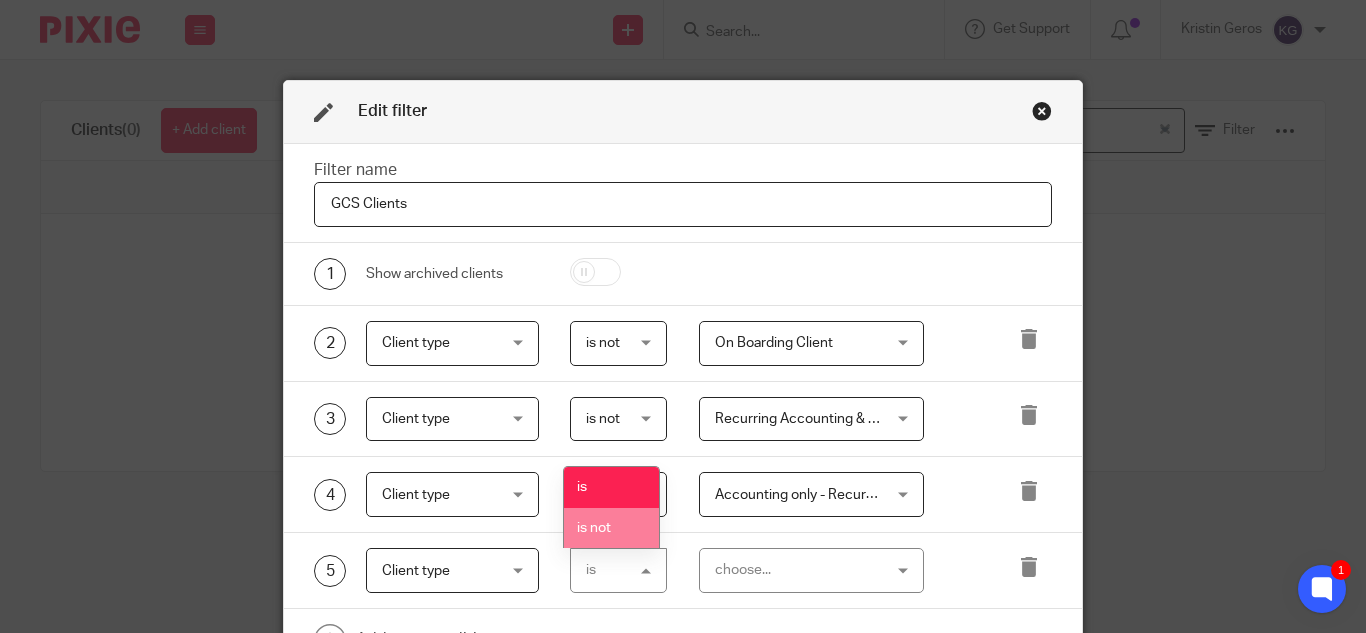 click on "is not" at bounding box center [611, 528] 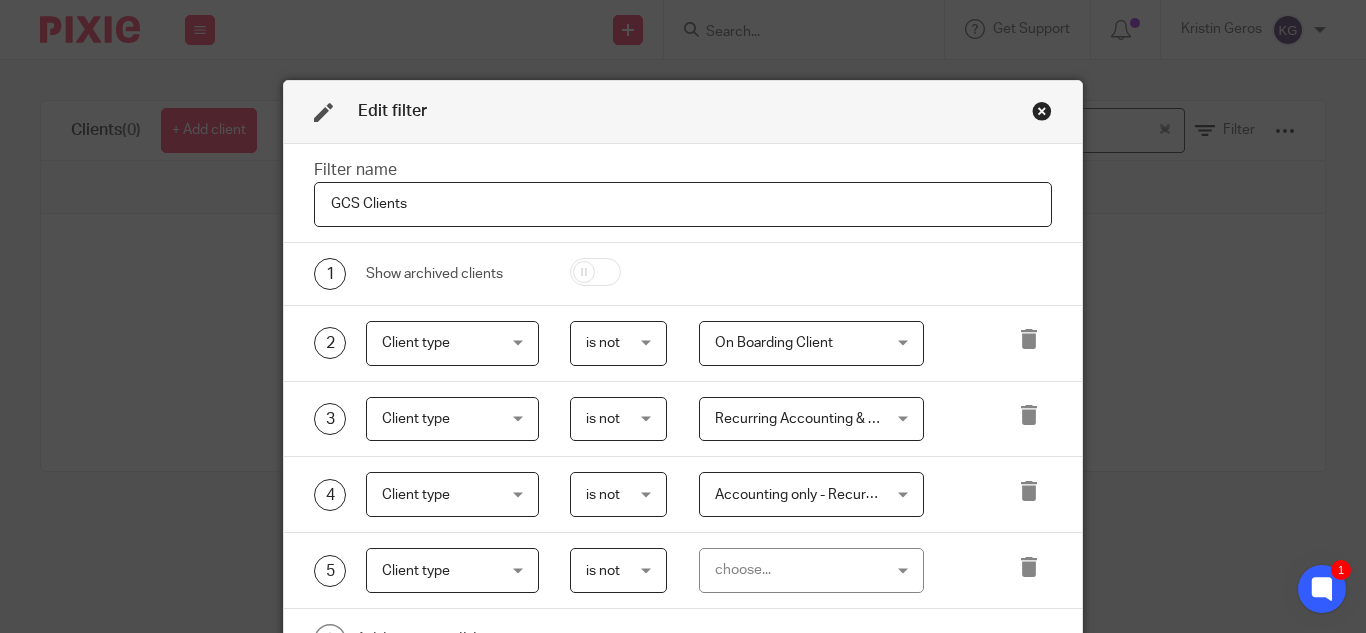 click on "choose..." at bounding box center (798, 570) 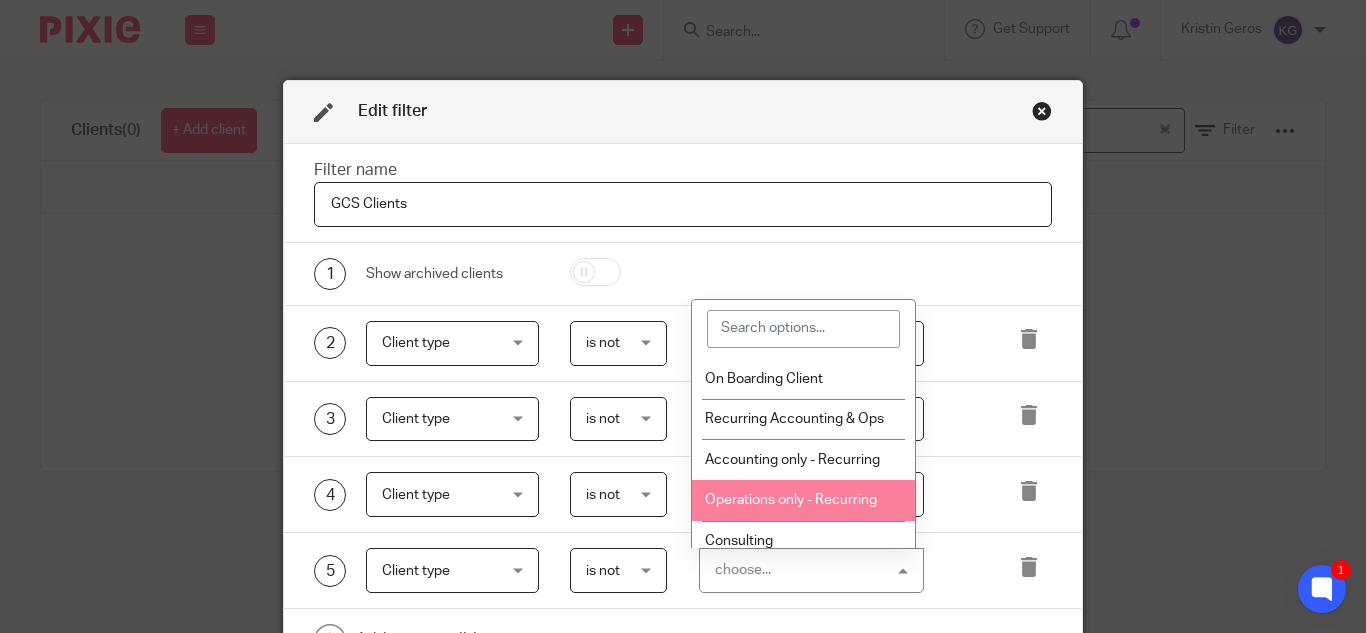 click on "Operations only - Recurring" at bounding box center (791, 500) 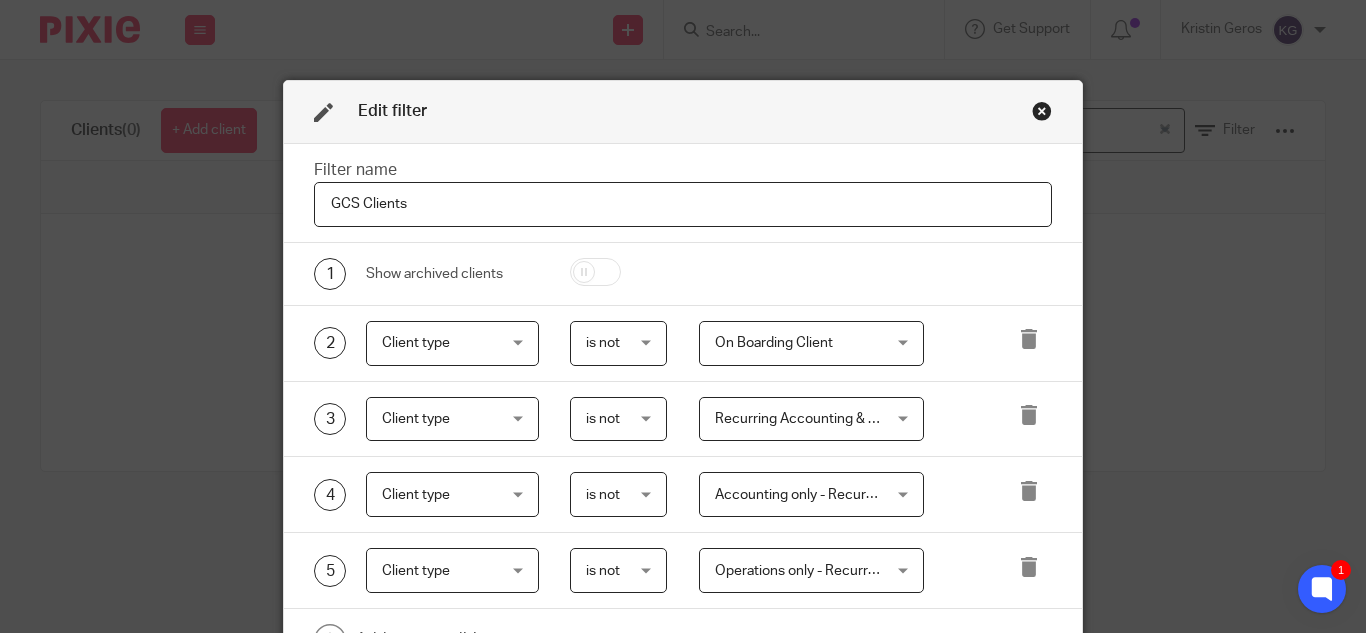 scroll, scrollTop: 200, scrollLeft: 0, axis: vertical 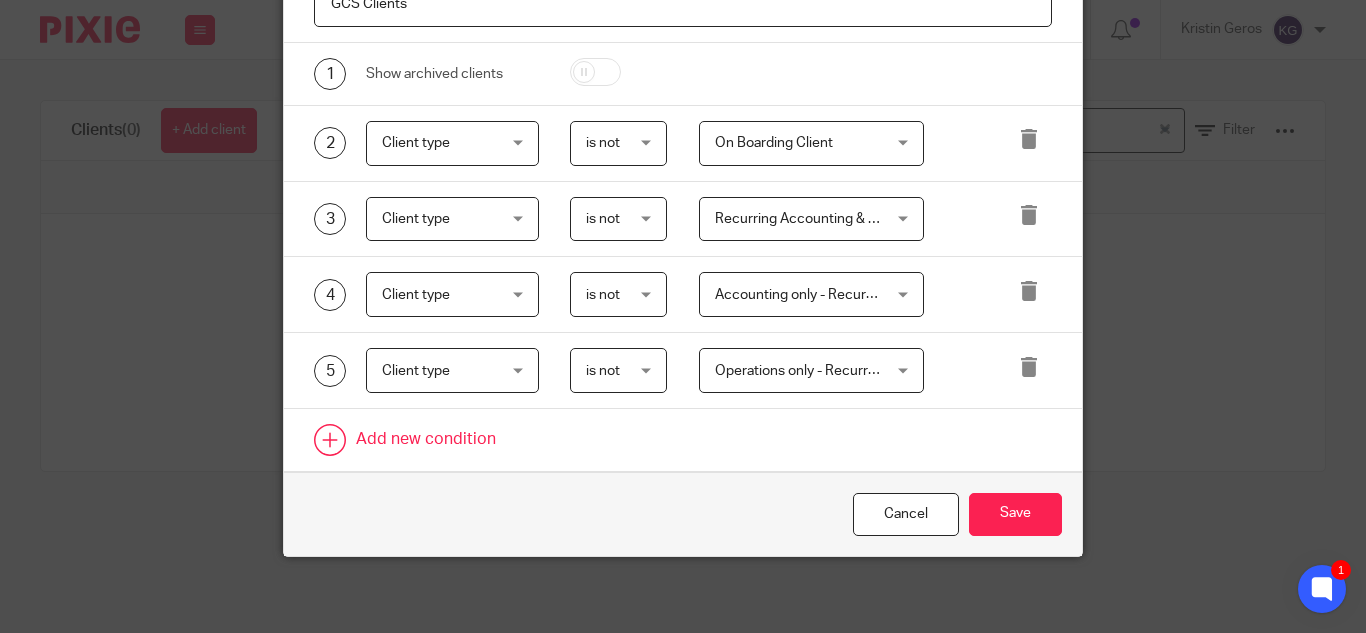 click at bounding box center (683, 440) 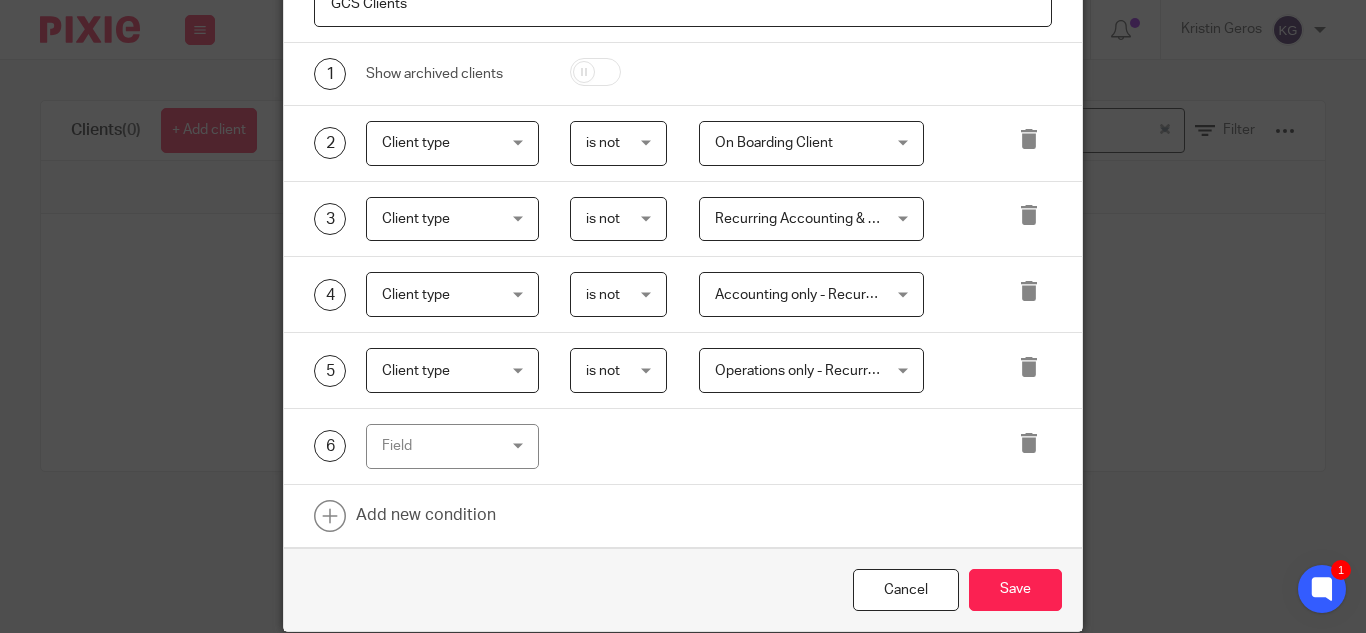click on "Field" at bounding box center [452, 446] 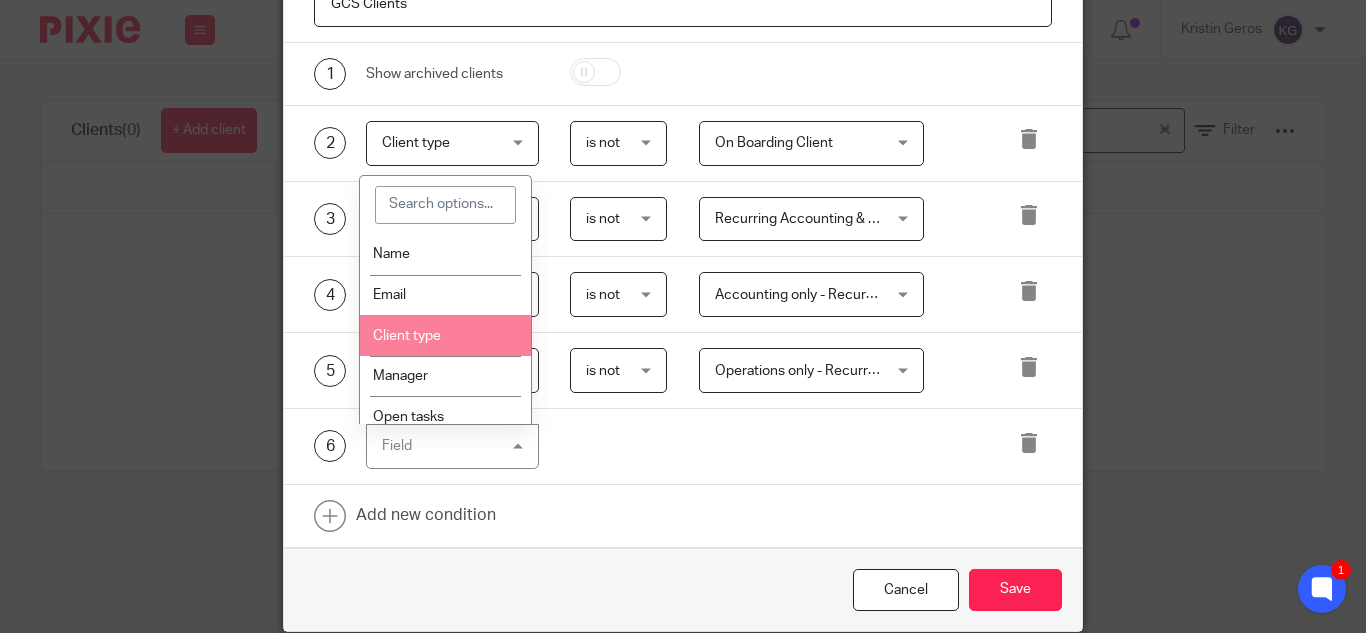 click on "Client type" at bounding box center [445, 335] 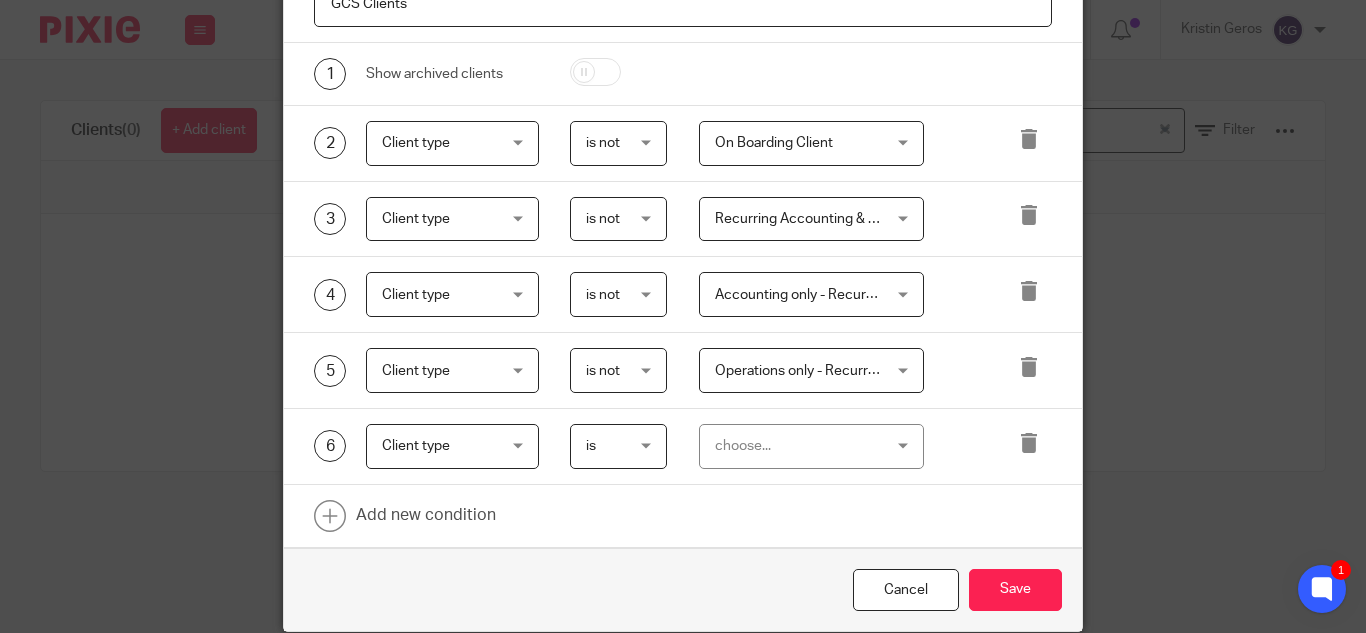click on "is" at bounding box center (618, 446) 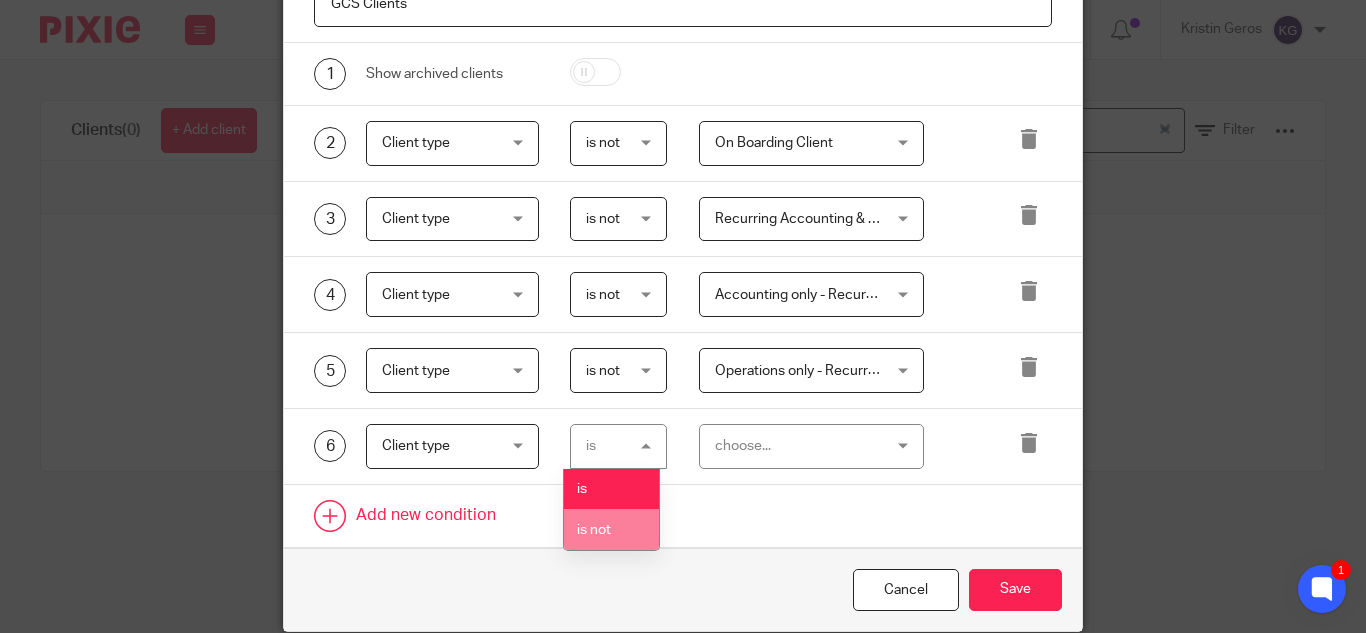 drag, startPoint x: 621, startPoint y: 515, endPoint x: 648, endPoint y: 498, distance: 31.906113 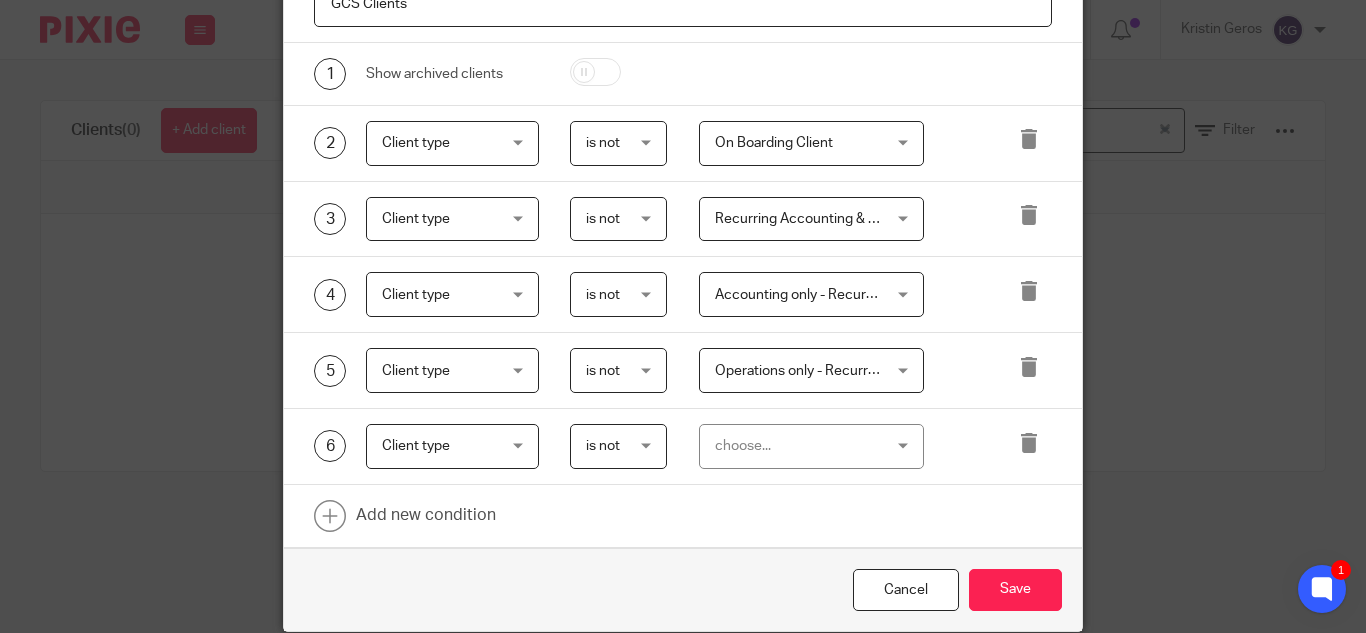 click on "choose..." at bounding box center [798, 446] 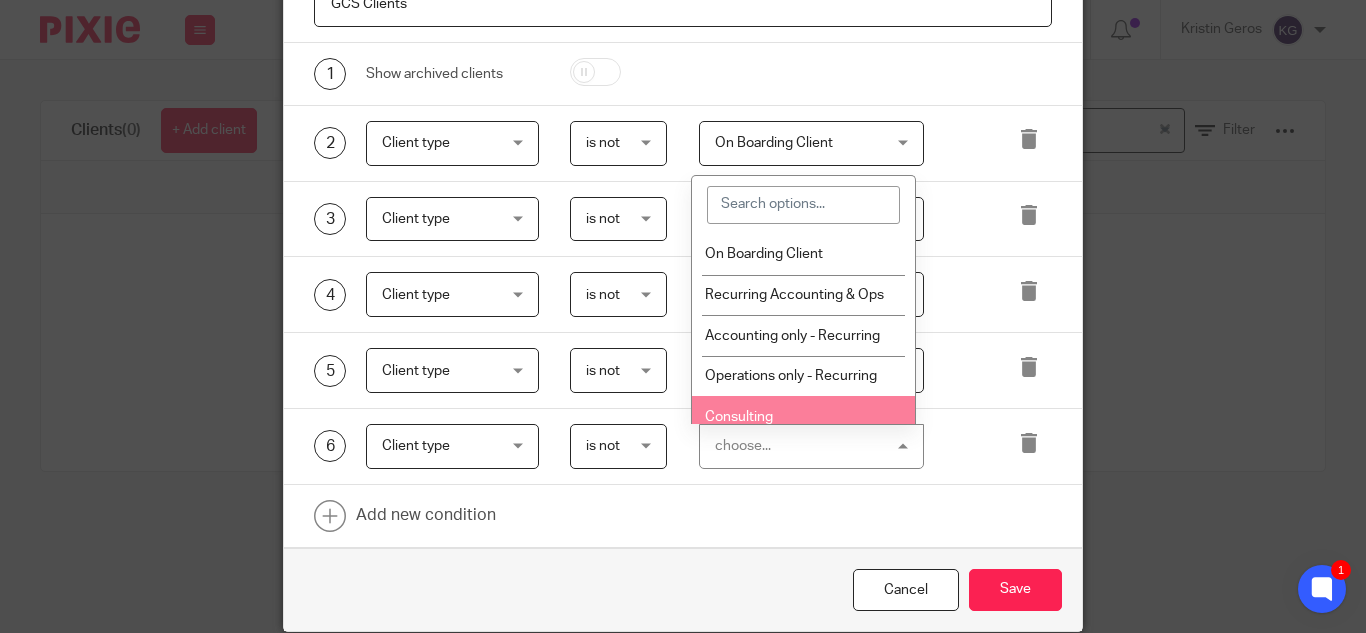 click on "Consulting" at bounding box center [803, 416] 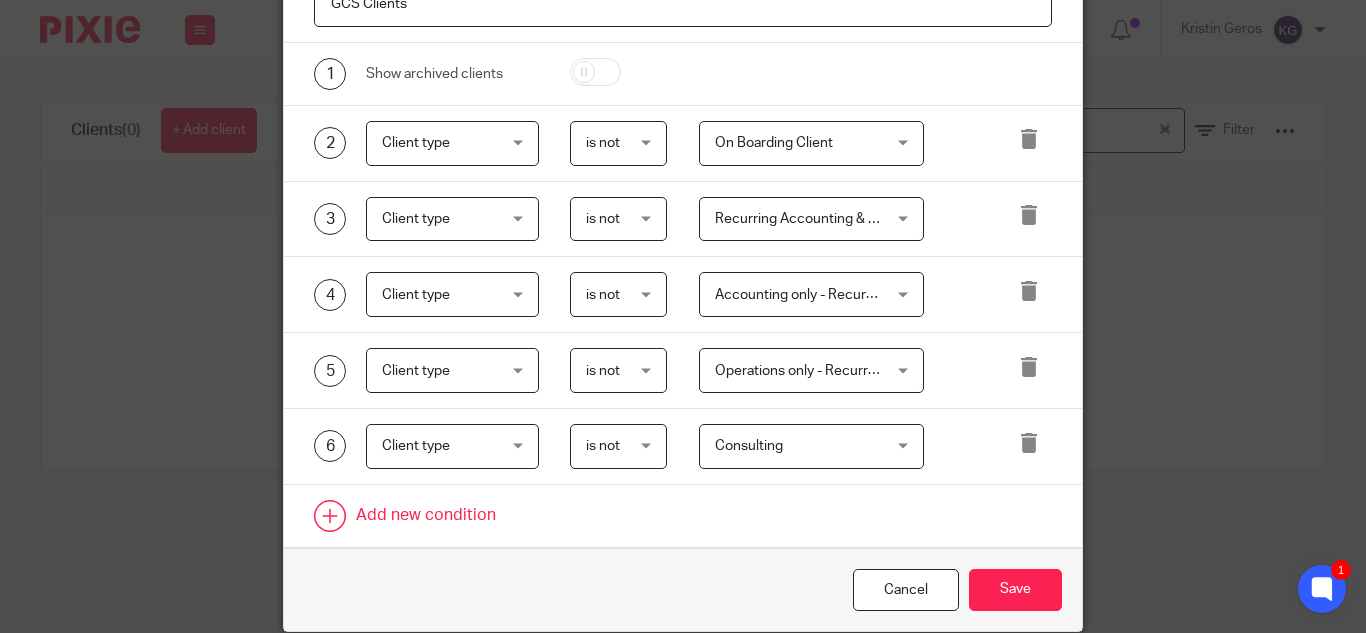 click at bounding box center [683, 516] 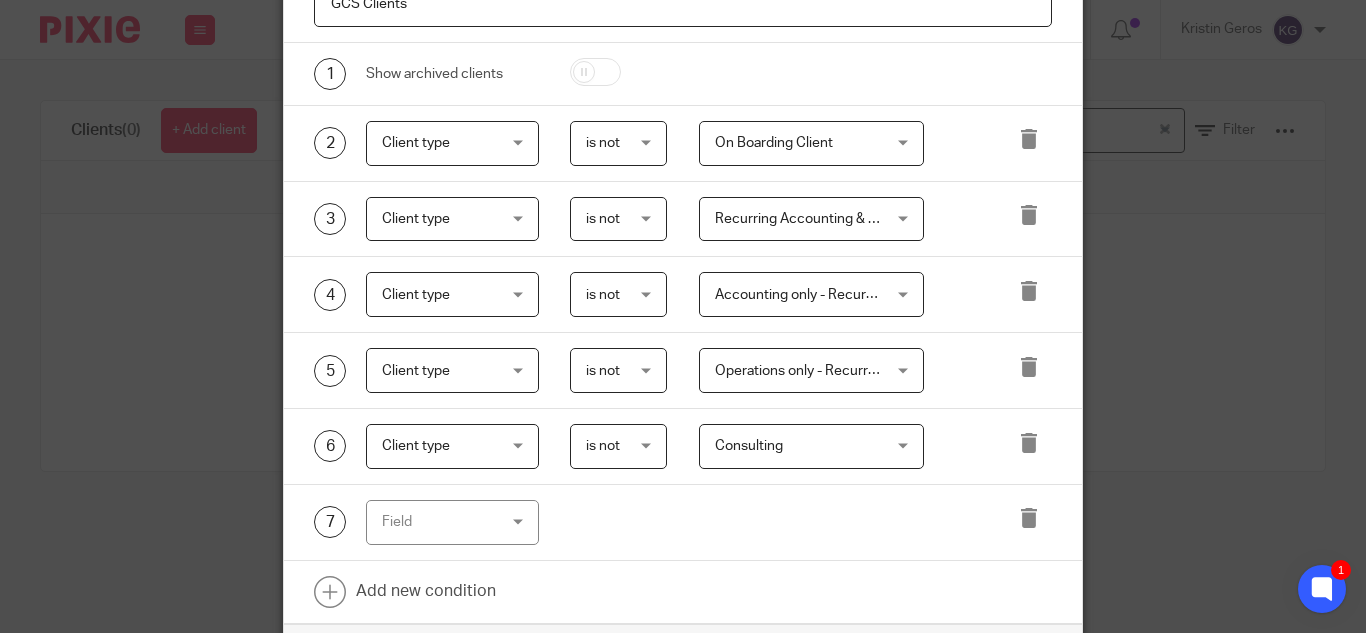 click on "Field" at bounding box center [452, 522] 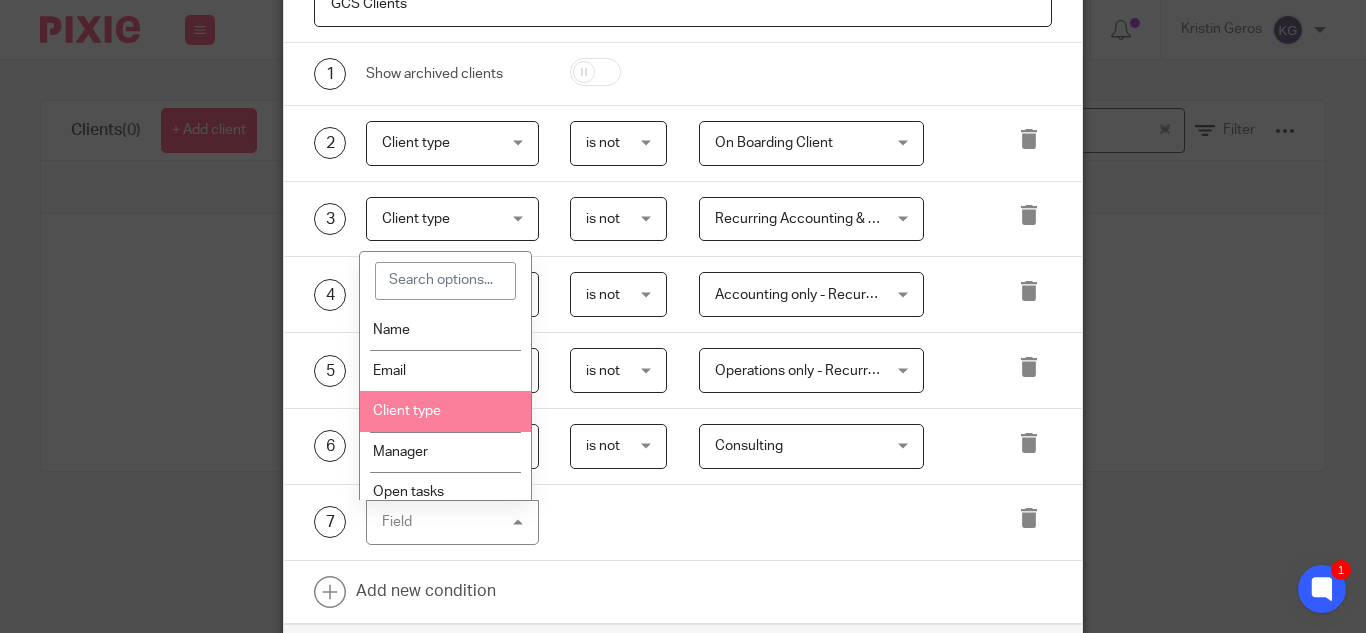 click on "Client type" at bounding box center (445, 411) 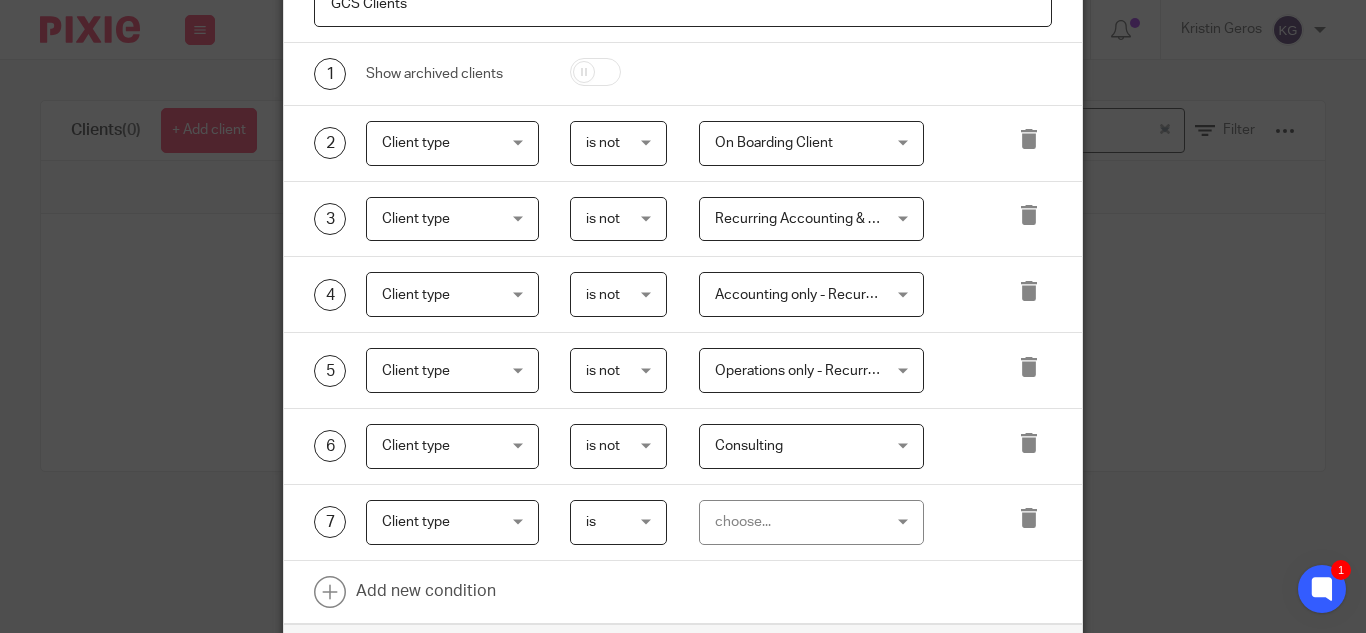 click on "is" at bounding box center [618, 522] 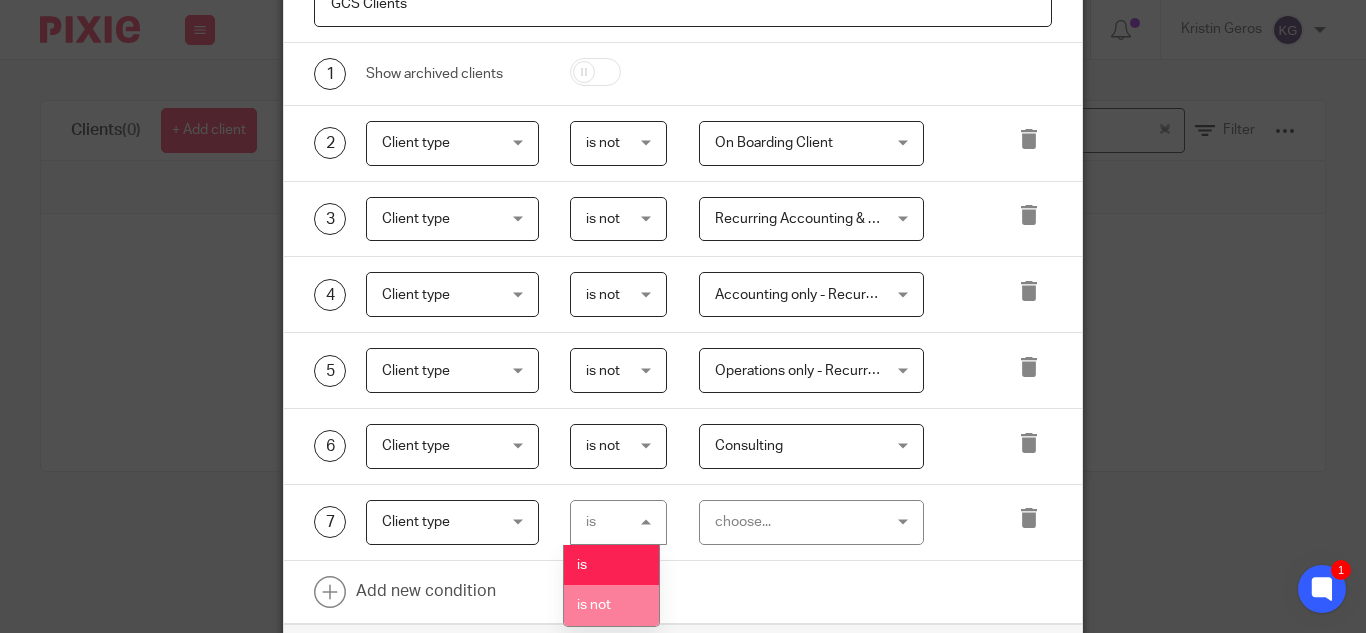 click on "is not" at bounding box center [611, 605] 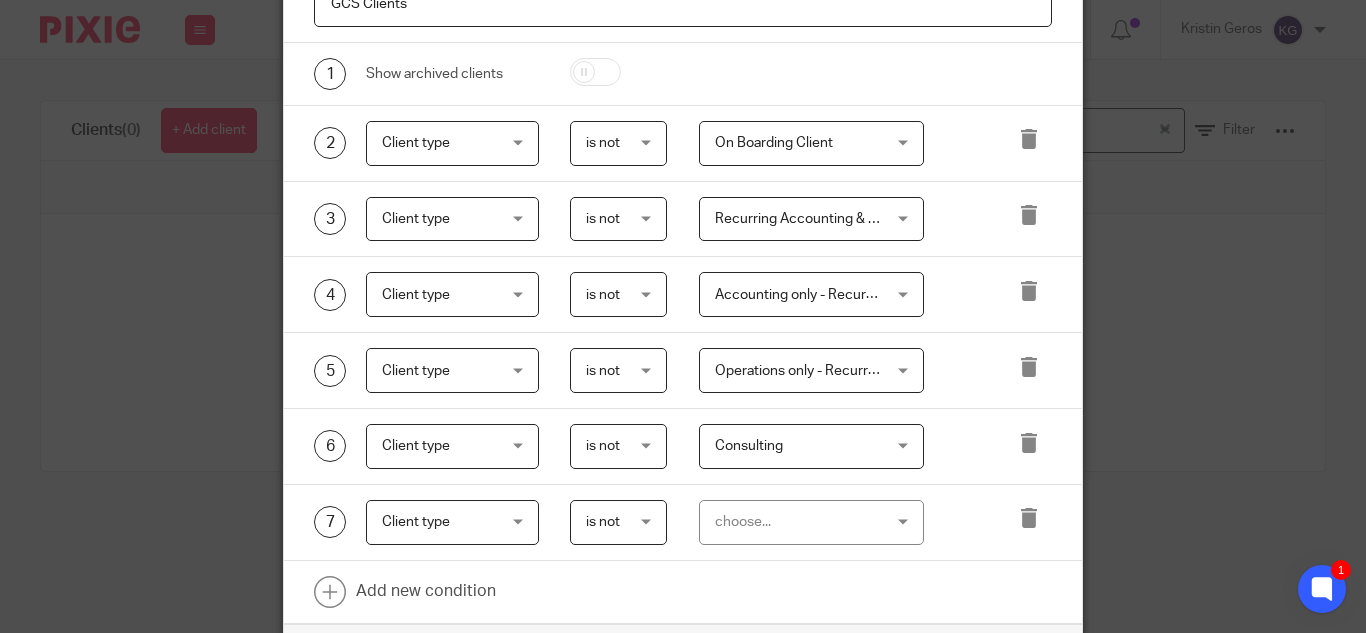 click on "choose..." at bounding box center [798, 522] 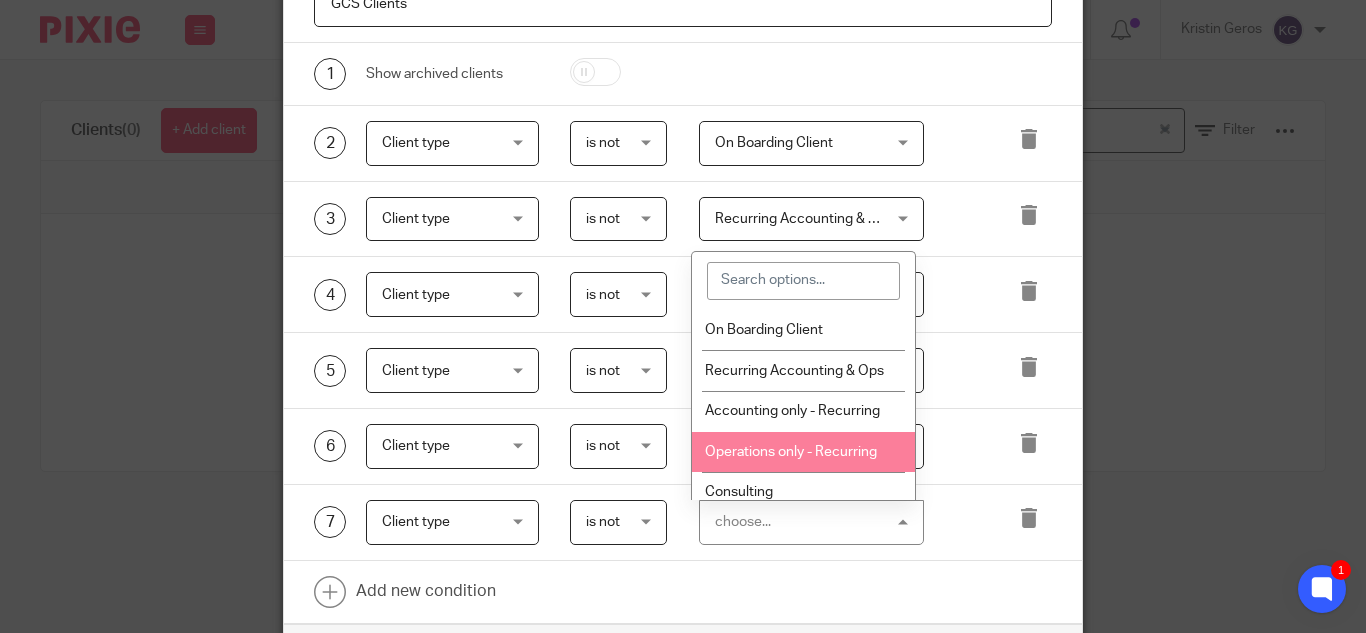 scroll, scrollTop: 100, scrollLeft: 0, axis: vertical 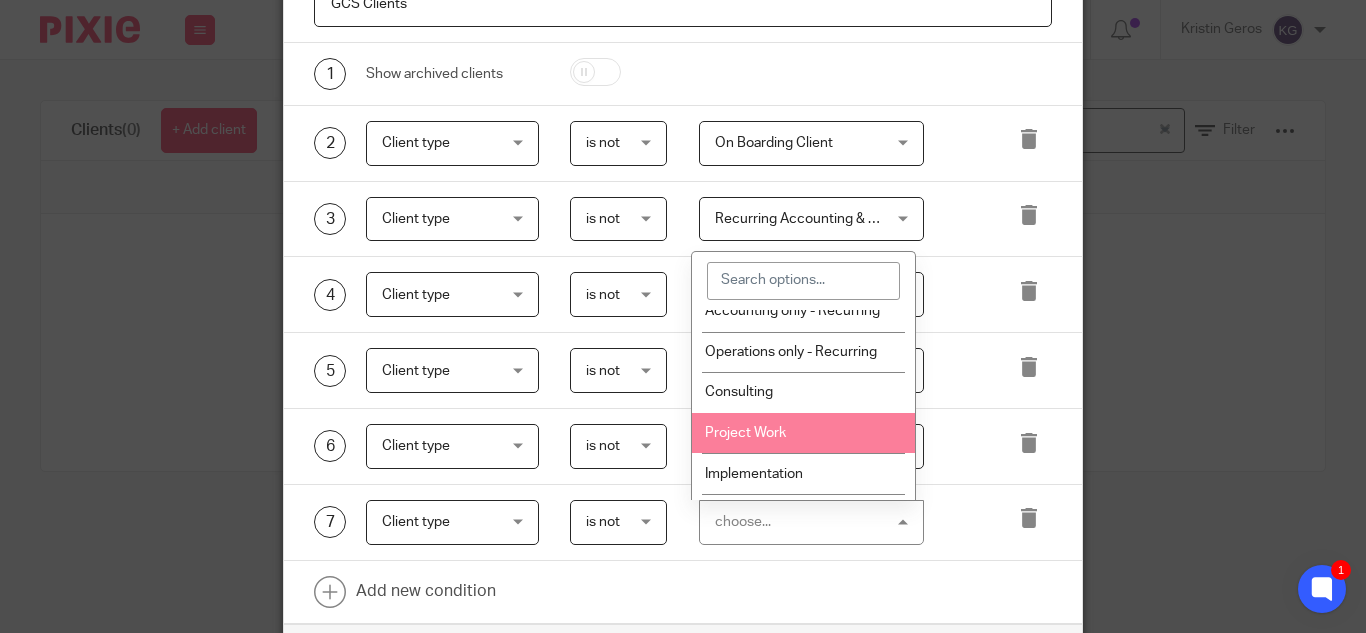 click on "Project Work" at bounding box center [803, 433] 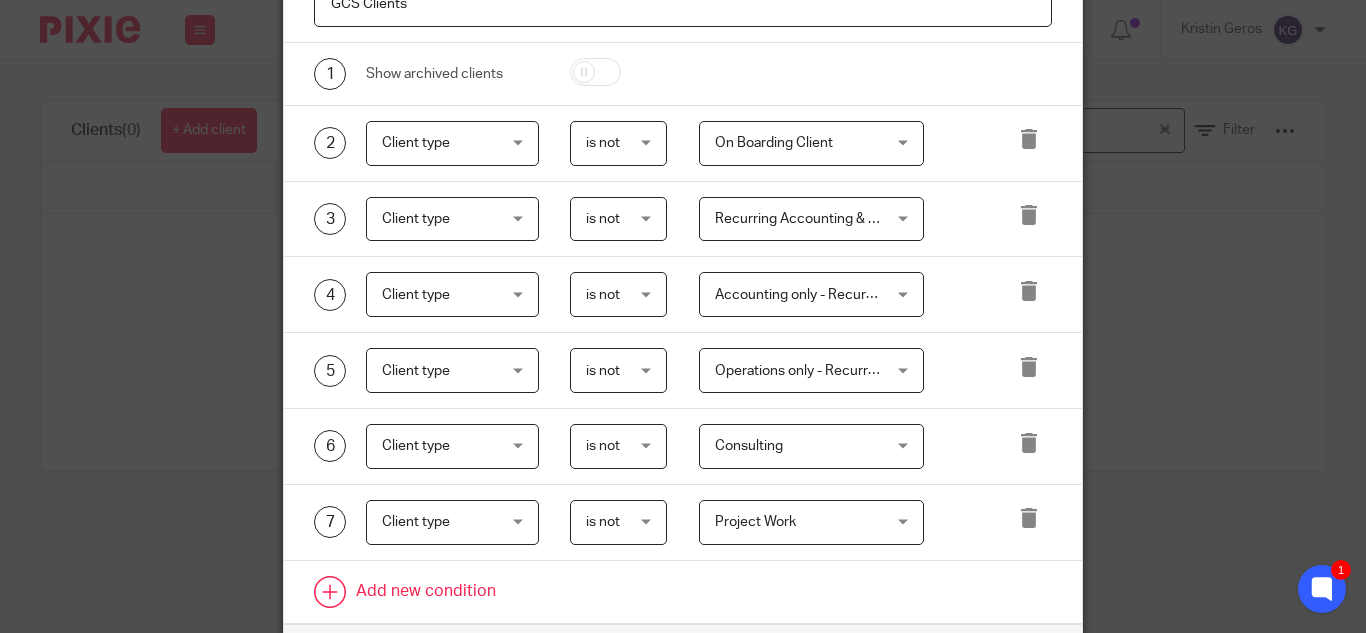 click at bounding box center (683, 592) 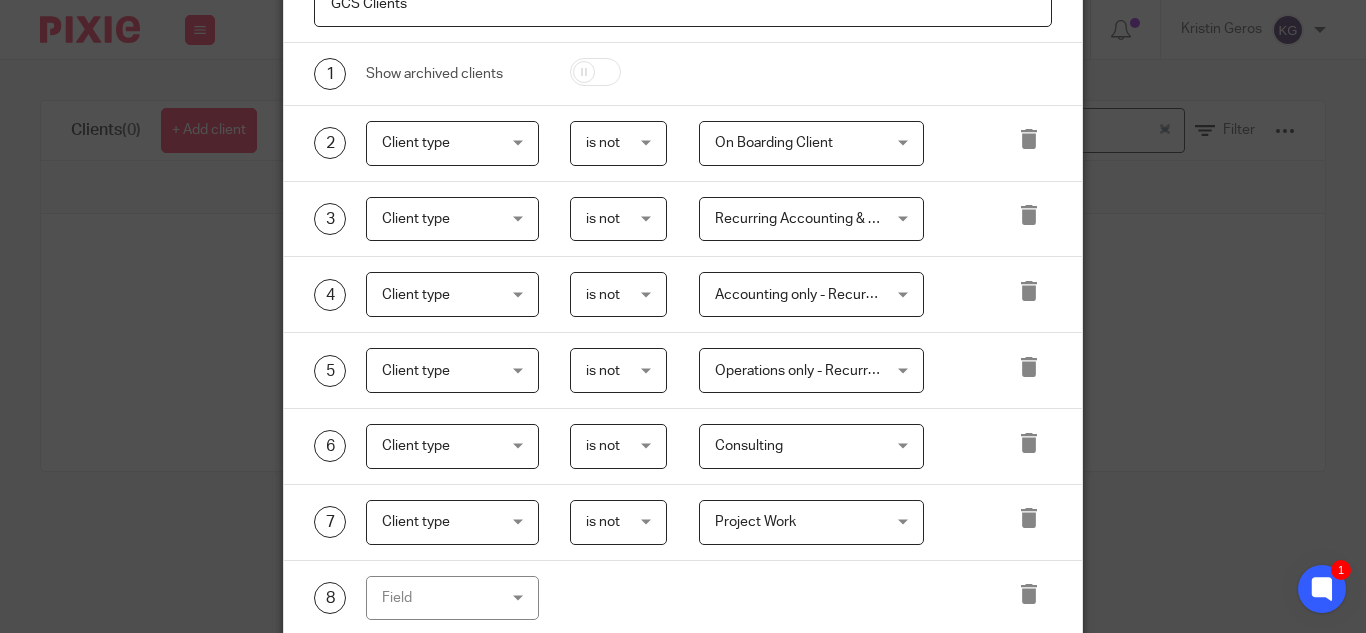 click on "Field" at bounding box center [452, 598] 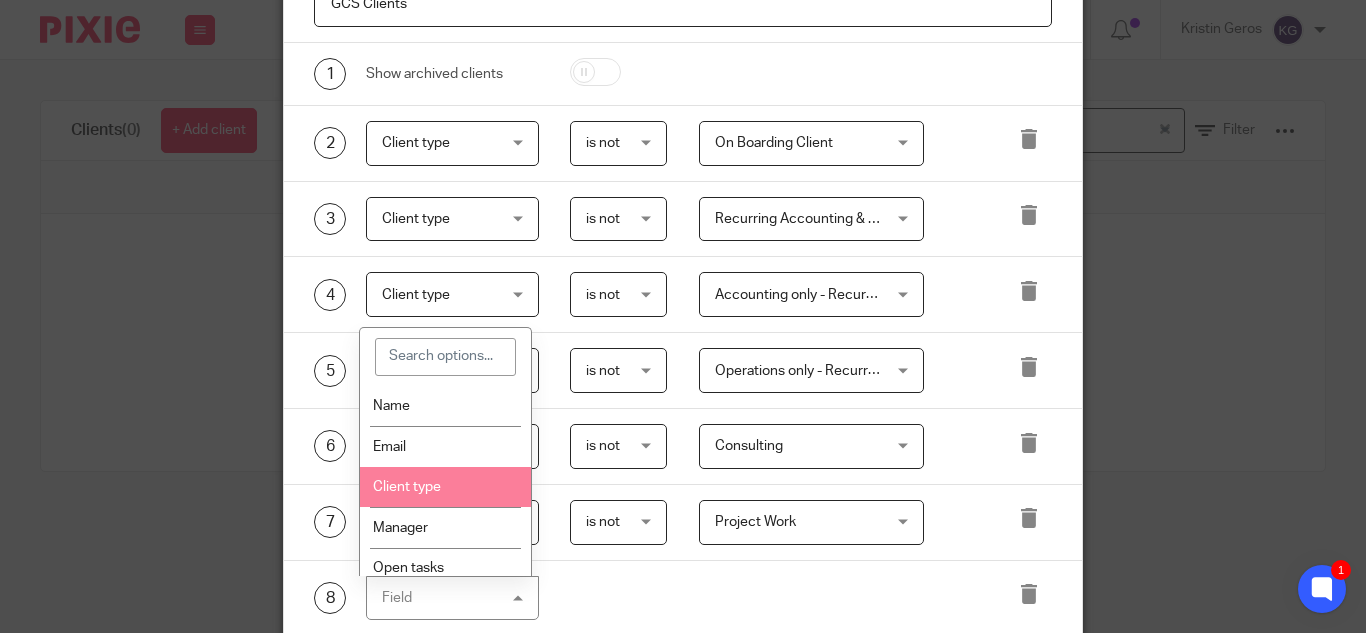 click on "Client type" at bounding box center [445, 487] 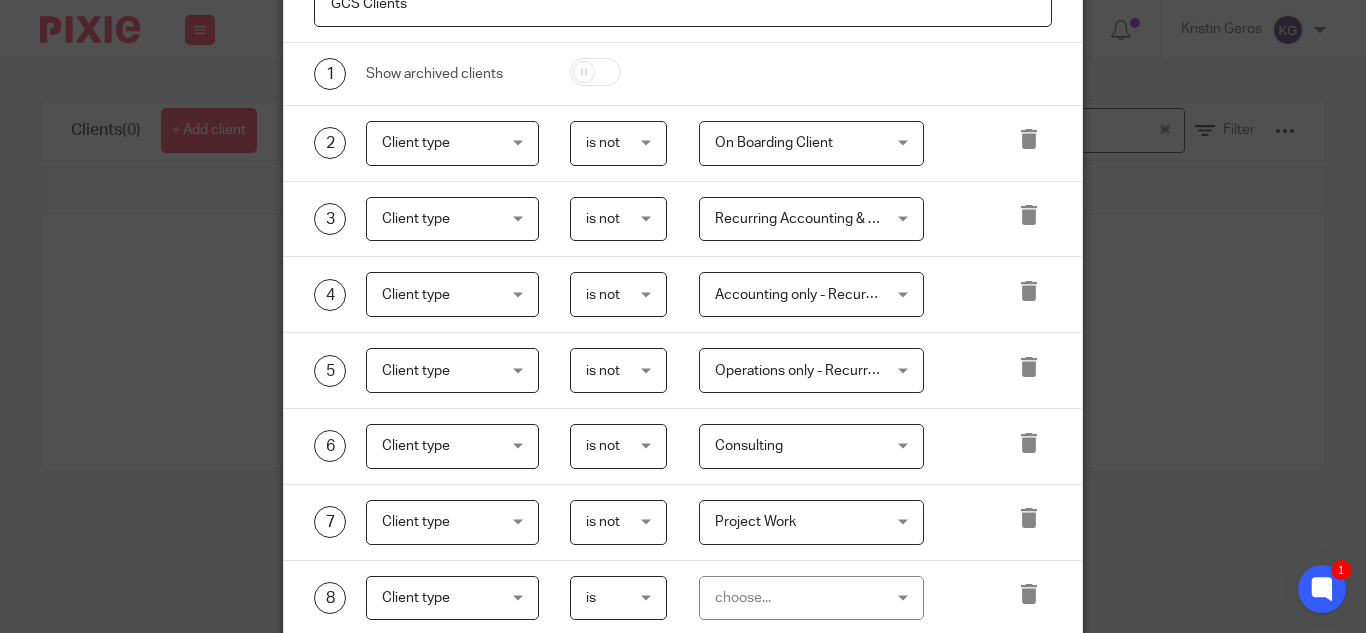 click on "is" at bounding box center (618, 598) 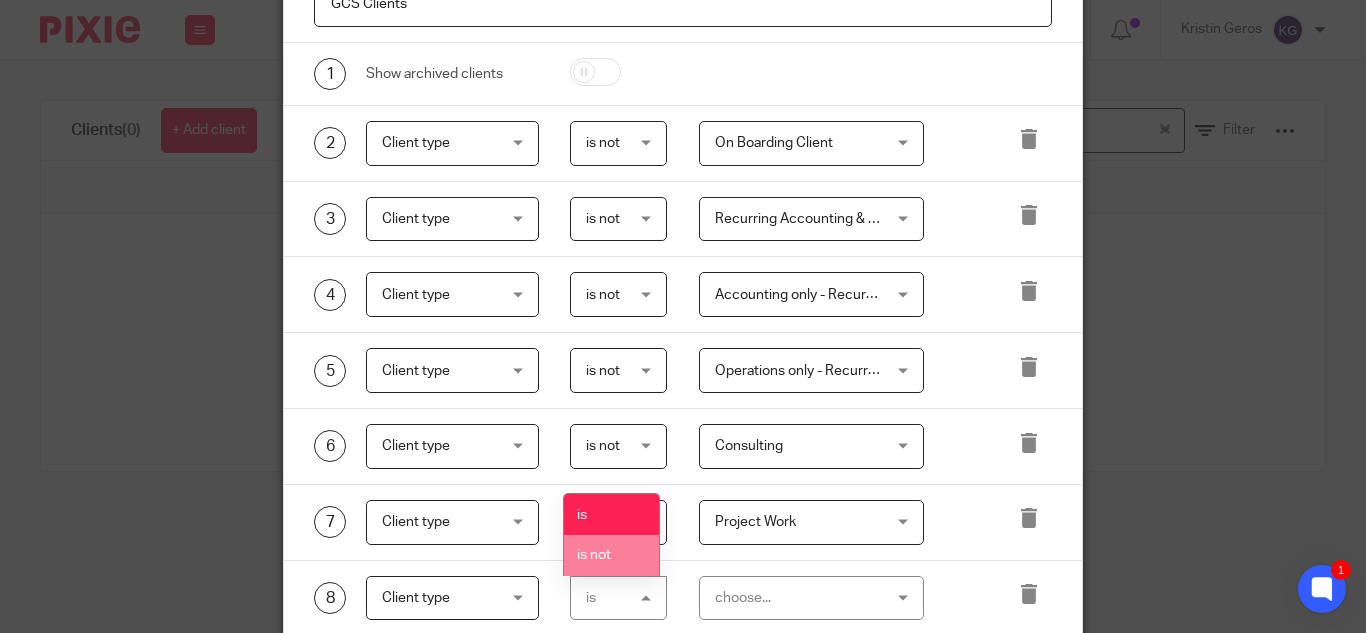 click on "is not" at bounding box center [594, 555] 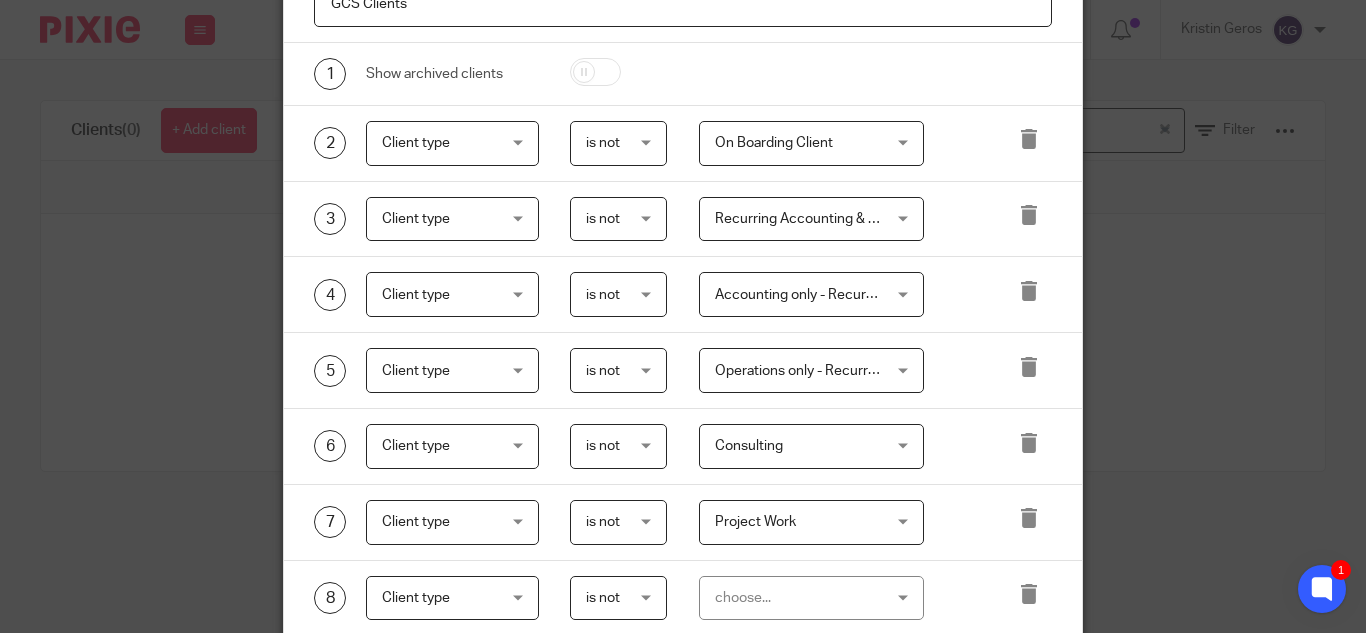 click on "choose..." at bounding box center [811, 598] 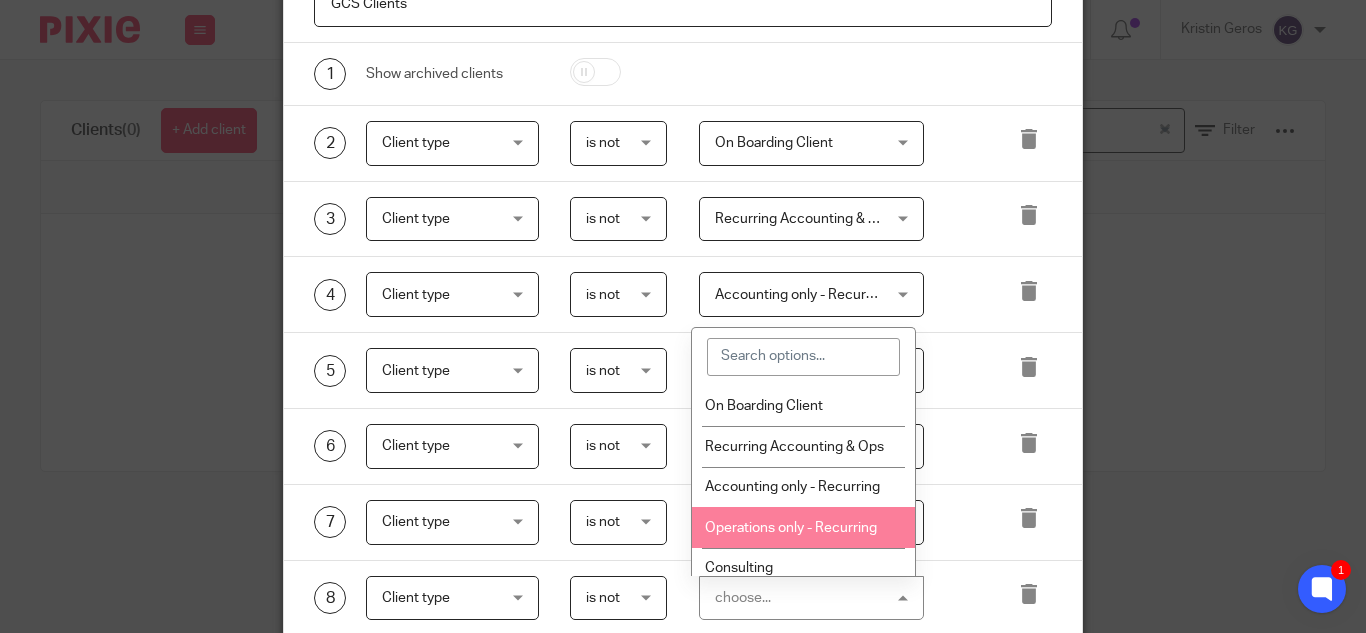 scroll, scrollTop: 100, scrollLeft: 0, axis: vertical 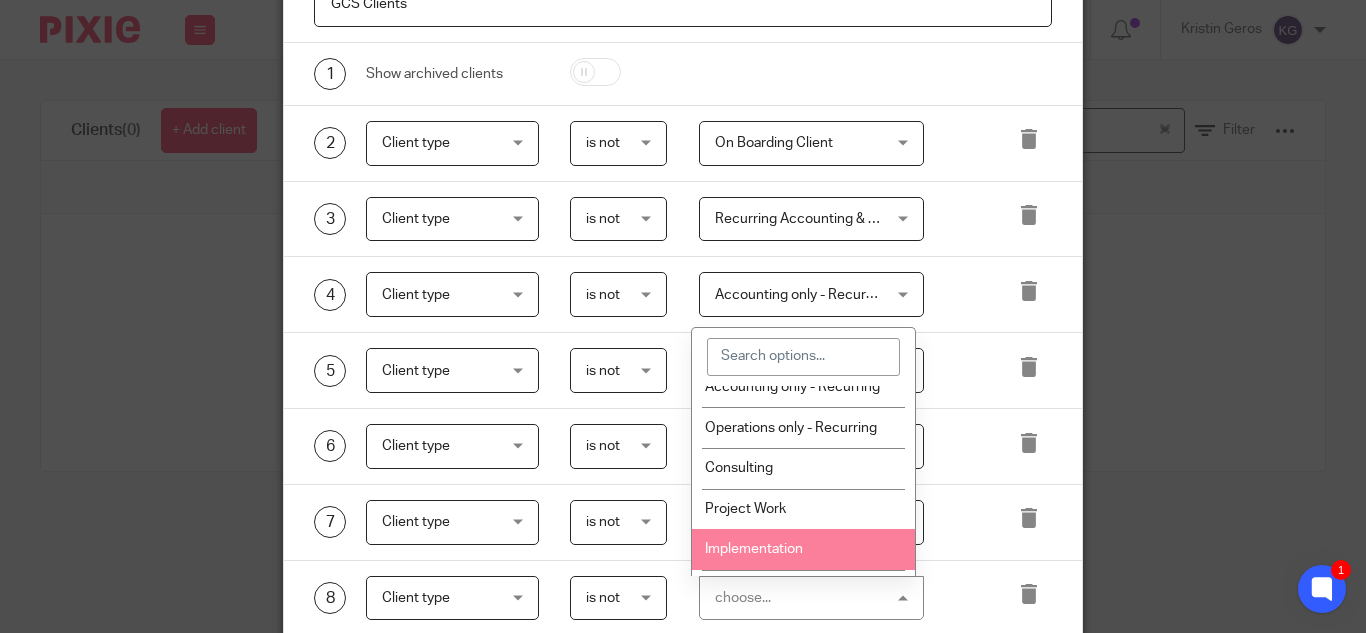 click on "Implementation" at bounding box center (803, 549) 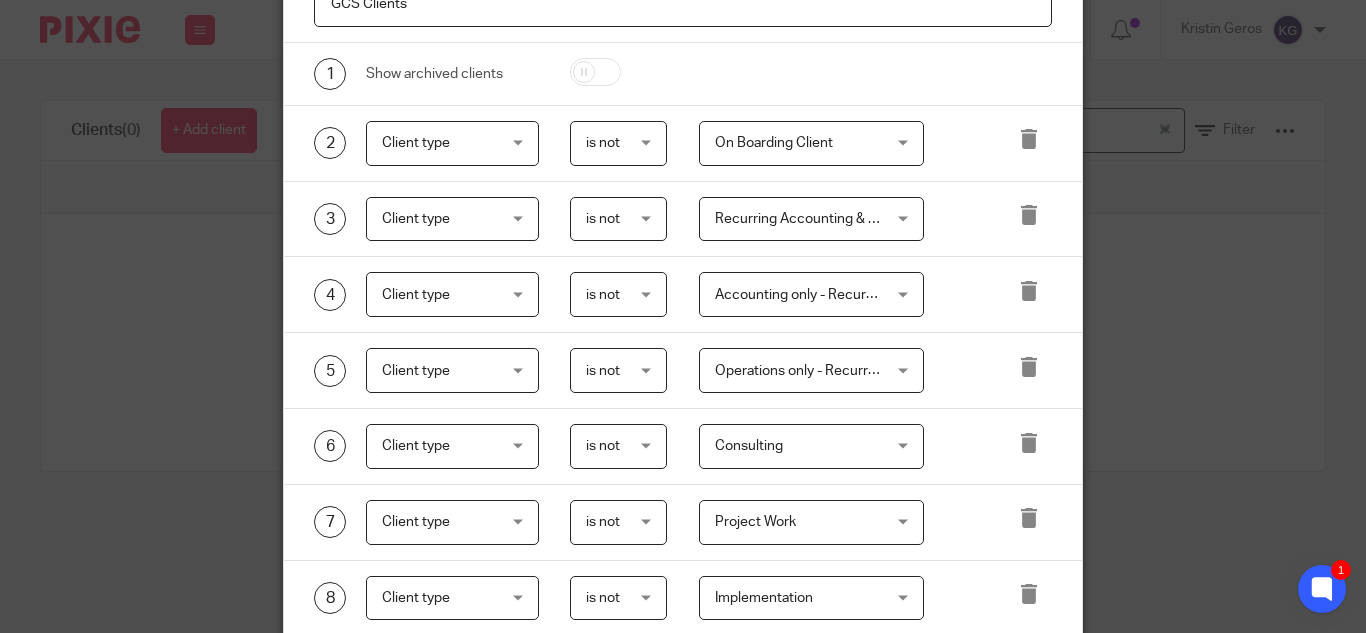scroll, scrollTop: 400, scrollLeft: 0, axis: vertical 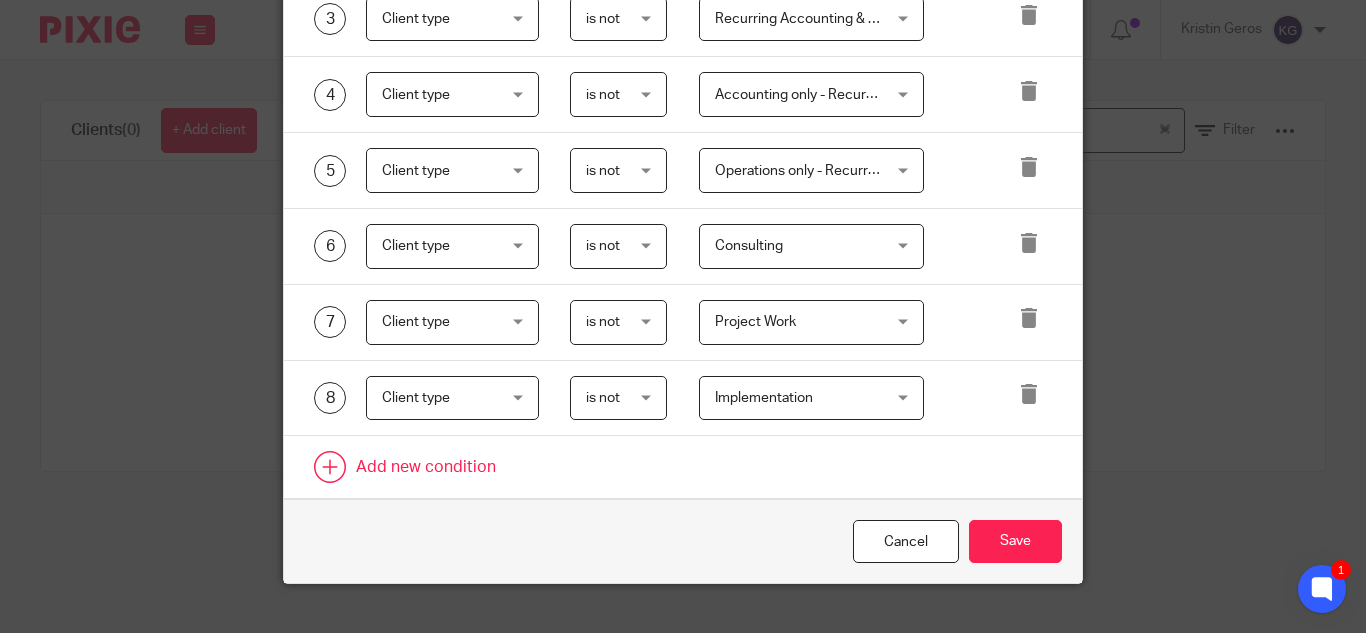 click at bounding box center [683, 467] 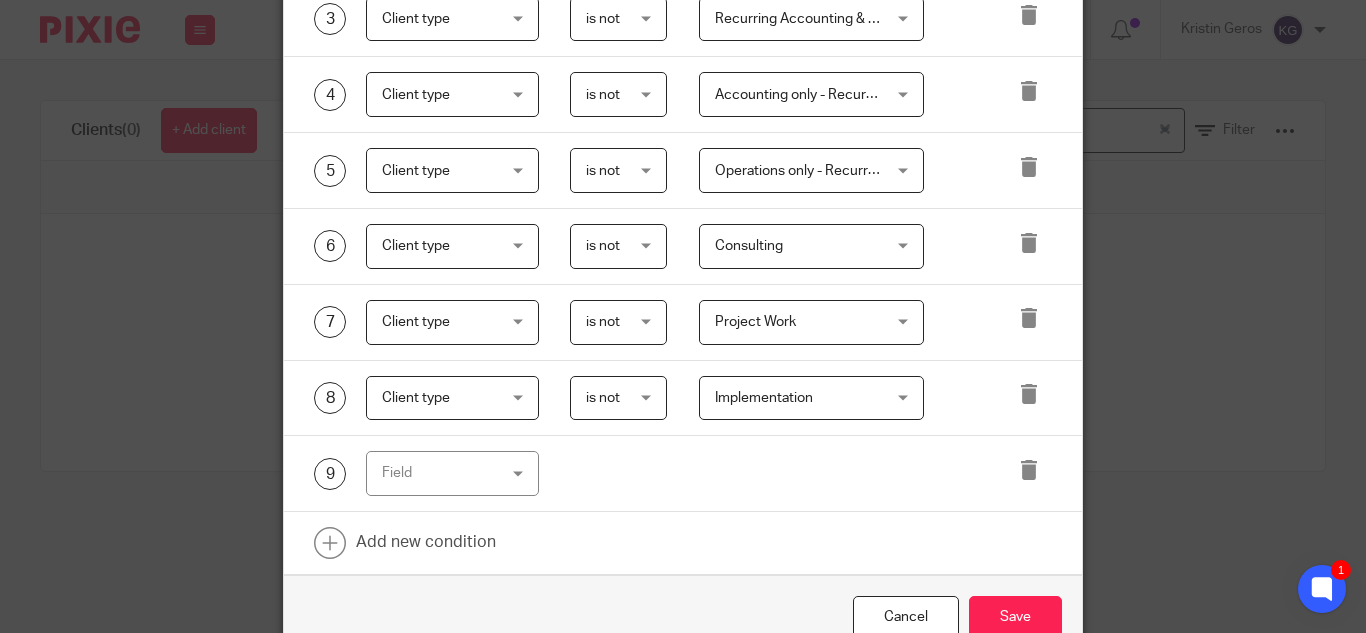 click on "Field" at bounding box center [452, 473] 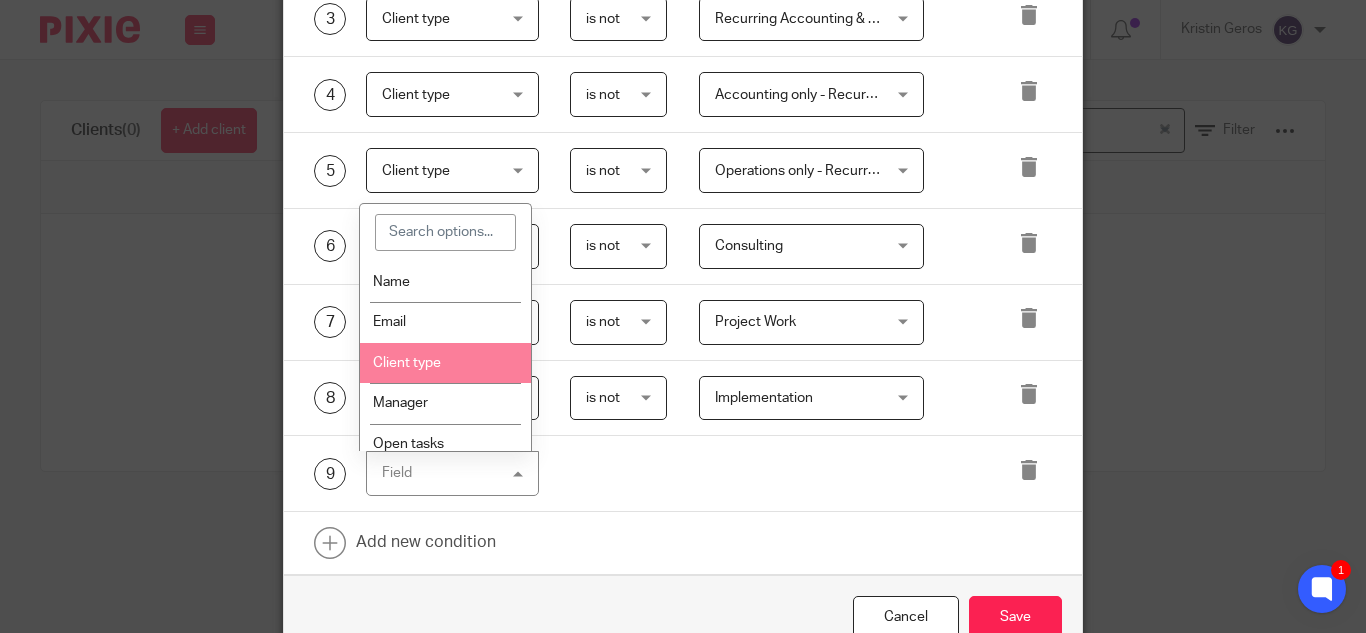 click on "Client type" at bounding box center [445, 363] 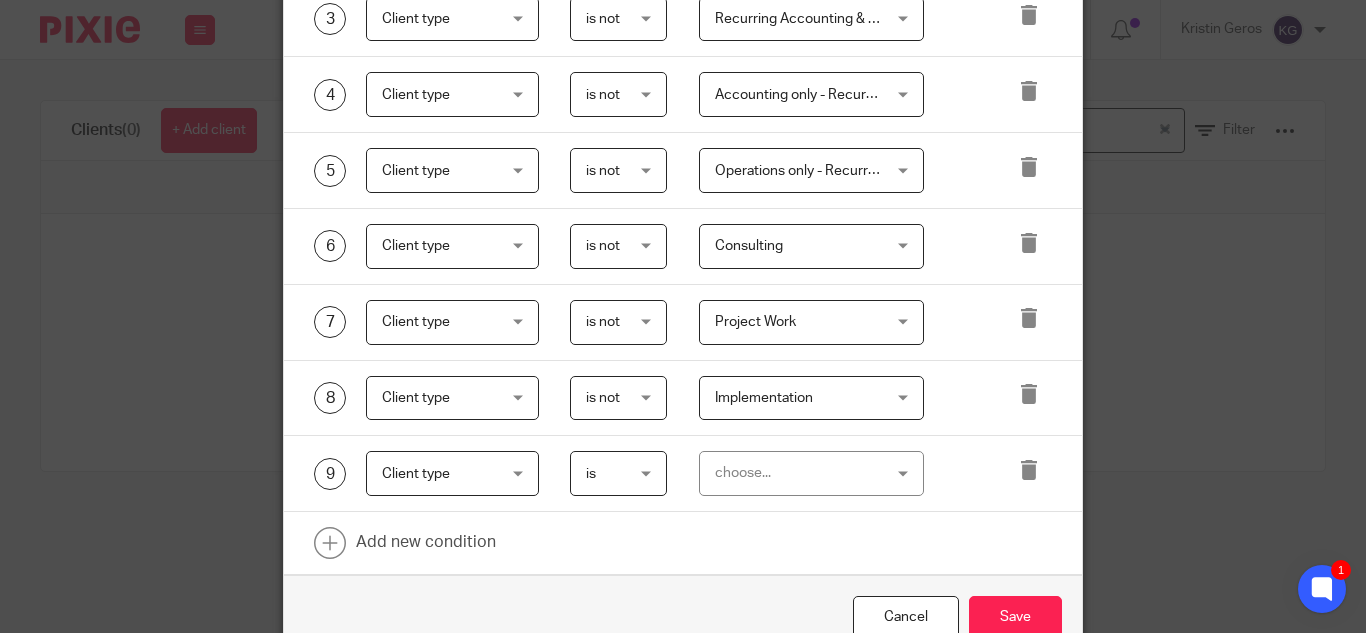 click on "is" at bounding box center (618, 473) 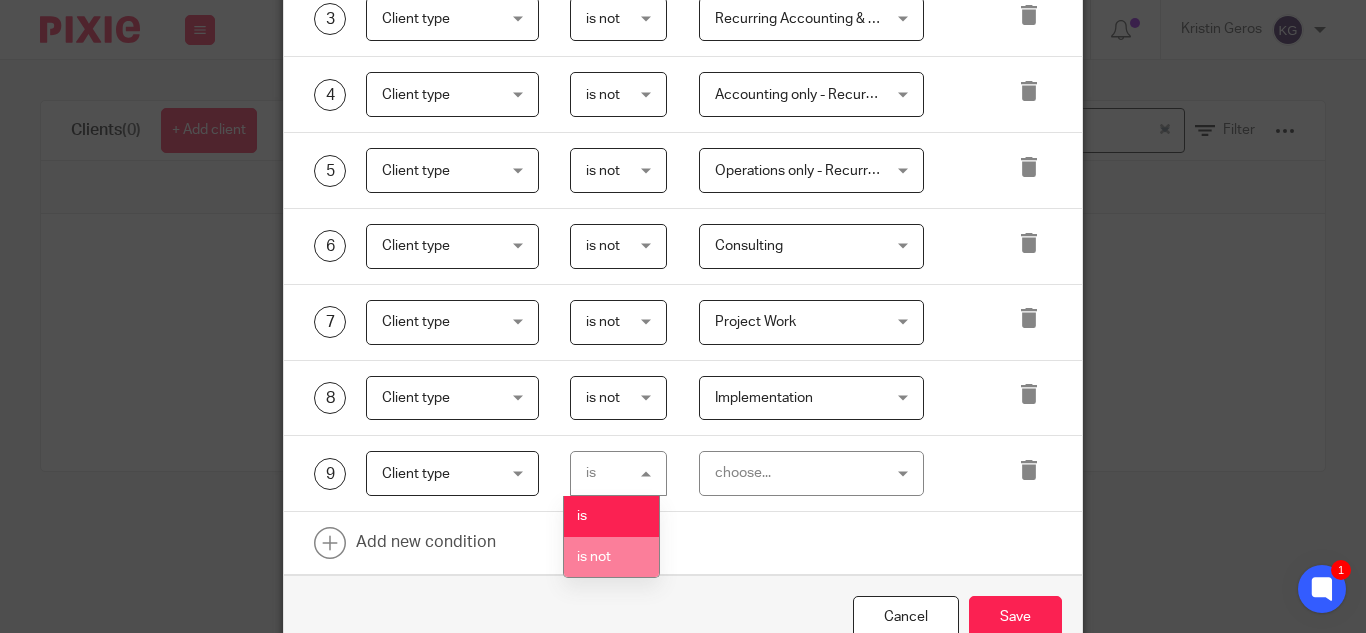 click on "is not" at bounding box center [611, 557] 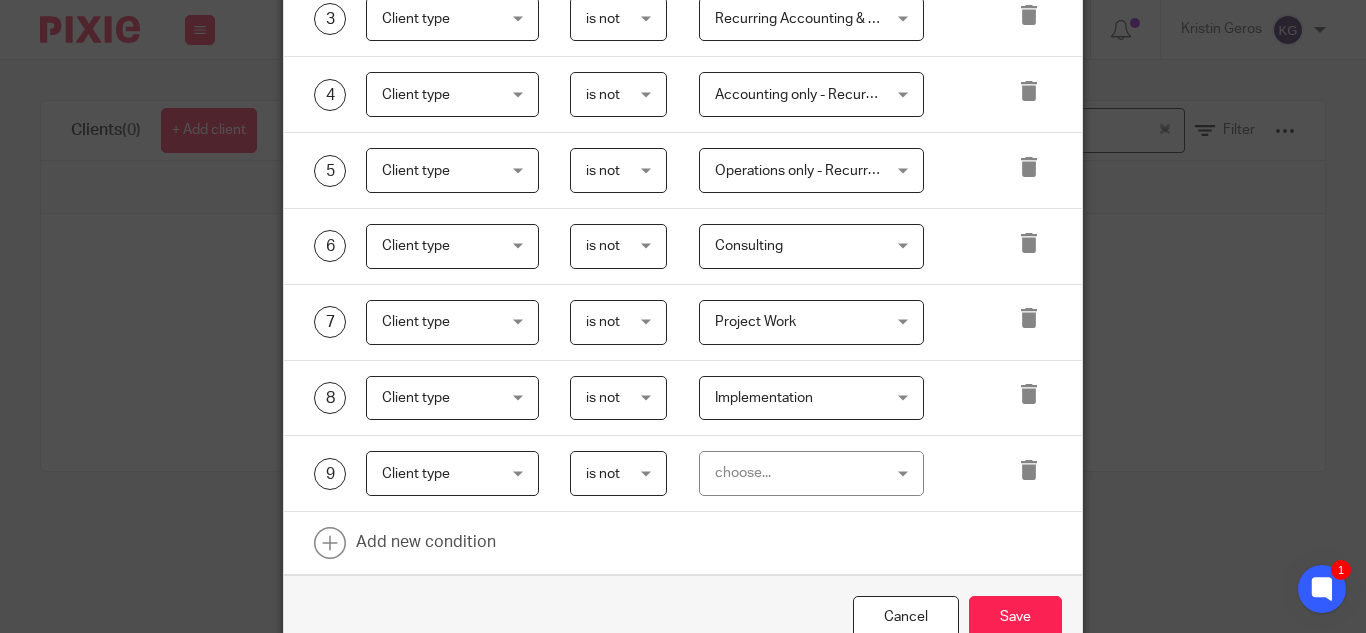 click on "choose..." at bounding box center [811, 473] 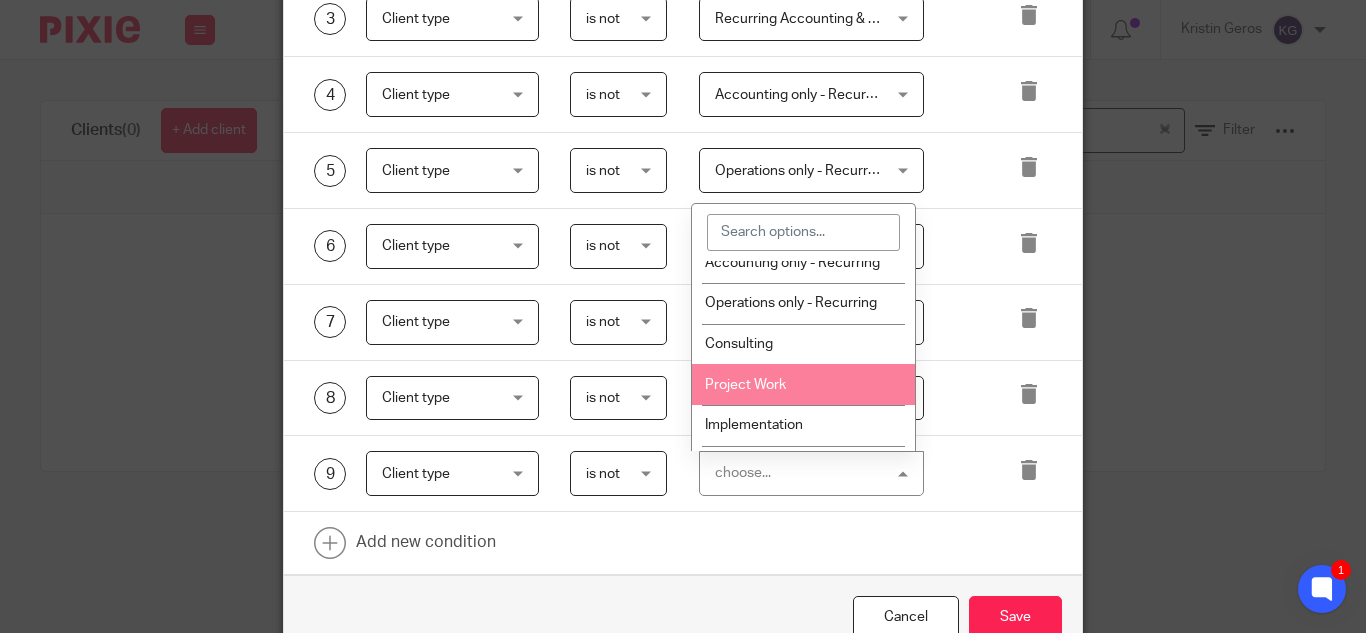 scroll, scrollTop: 200, scrollLeft: 0, axis: vertical 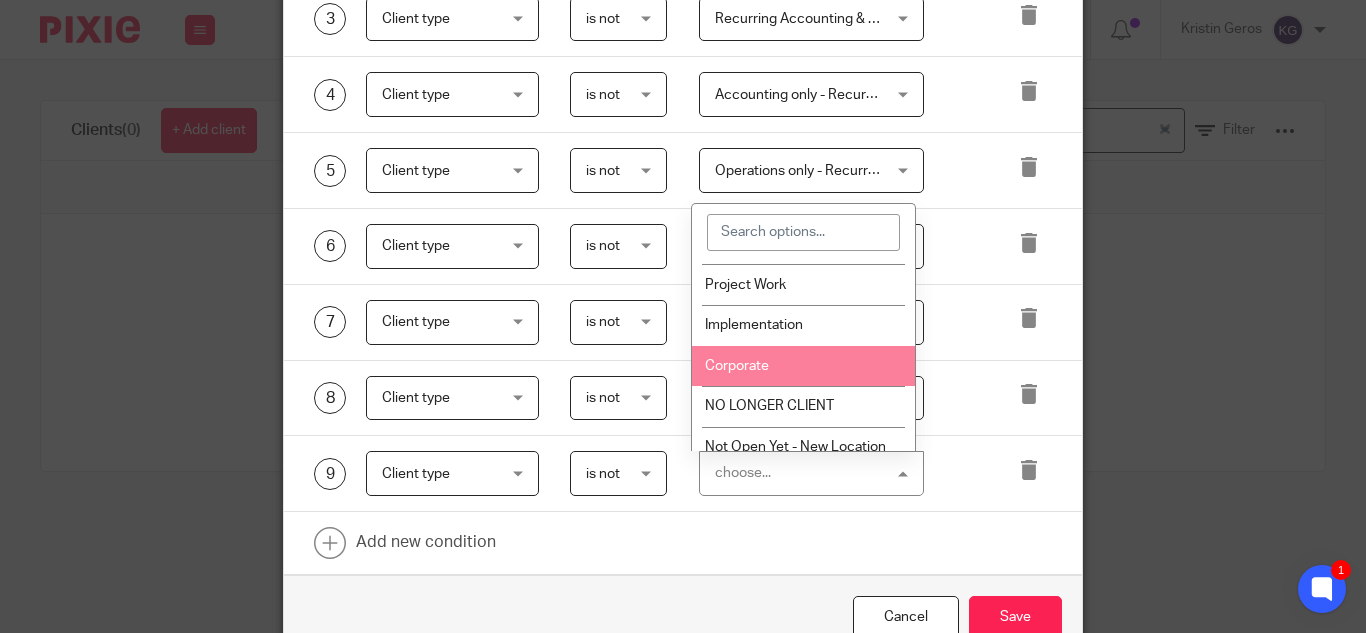 click on "Corporate" at bounding box center [803, 366] 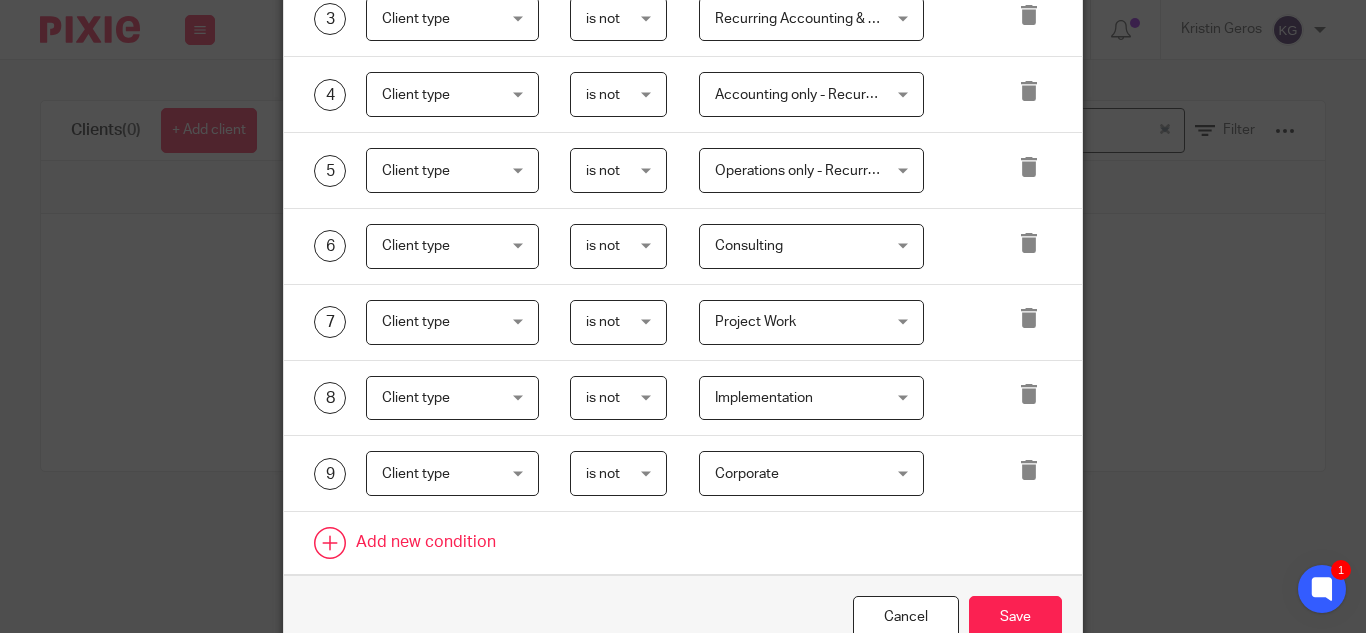 click at bounding box center [683, 543] 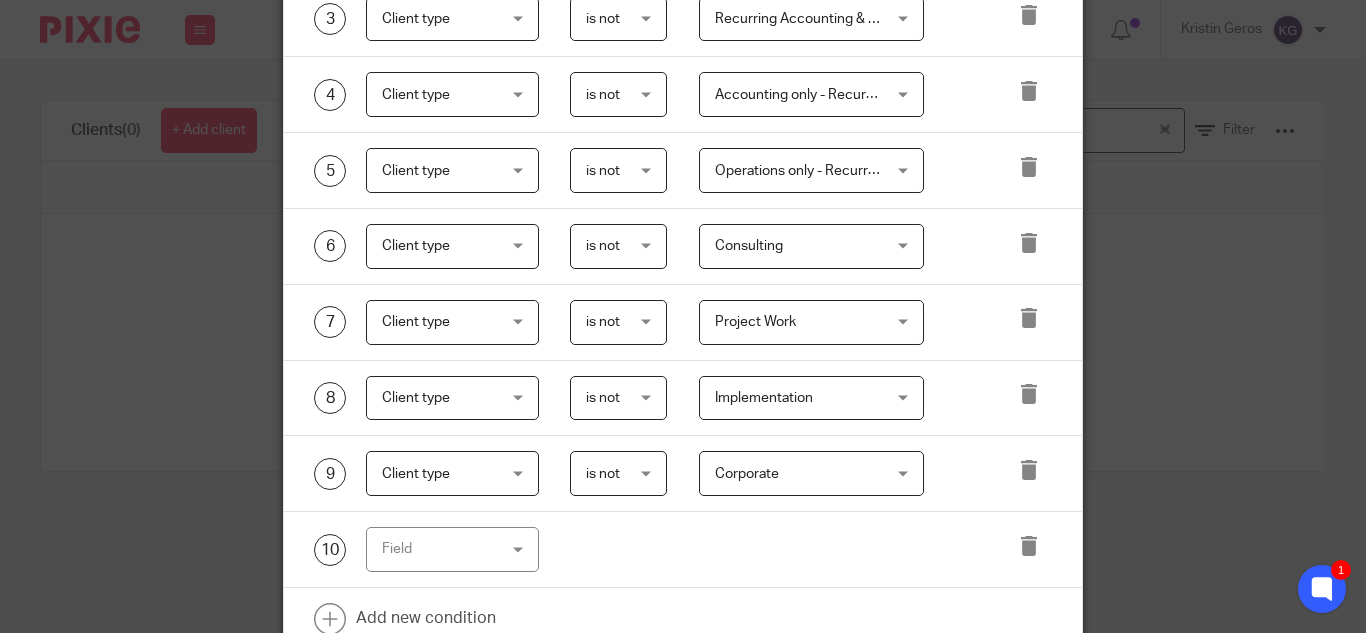 click on "Field" at bounding box center [452, 549] 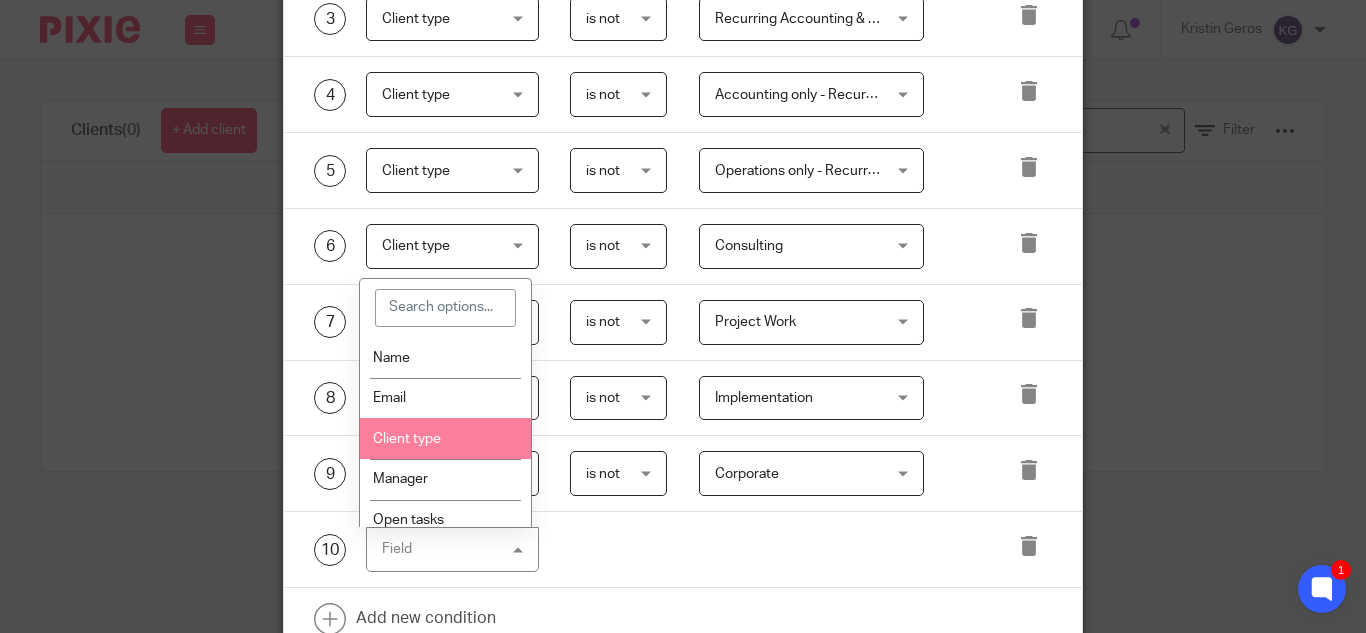 click on "Client type" at bounding box center (445, 438) 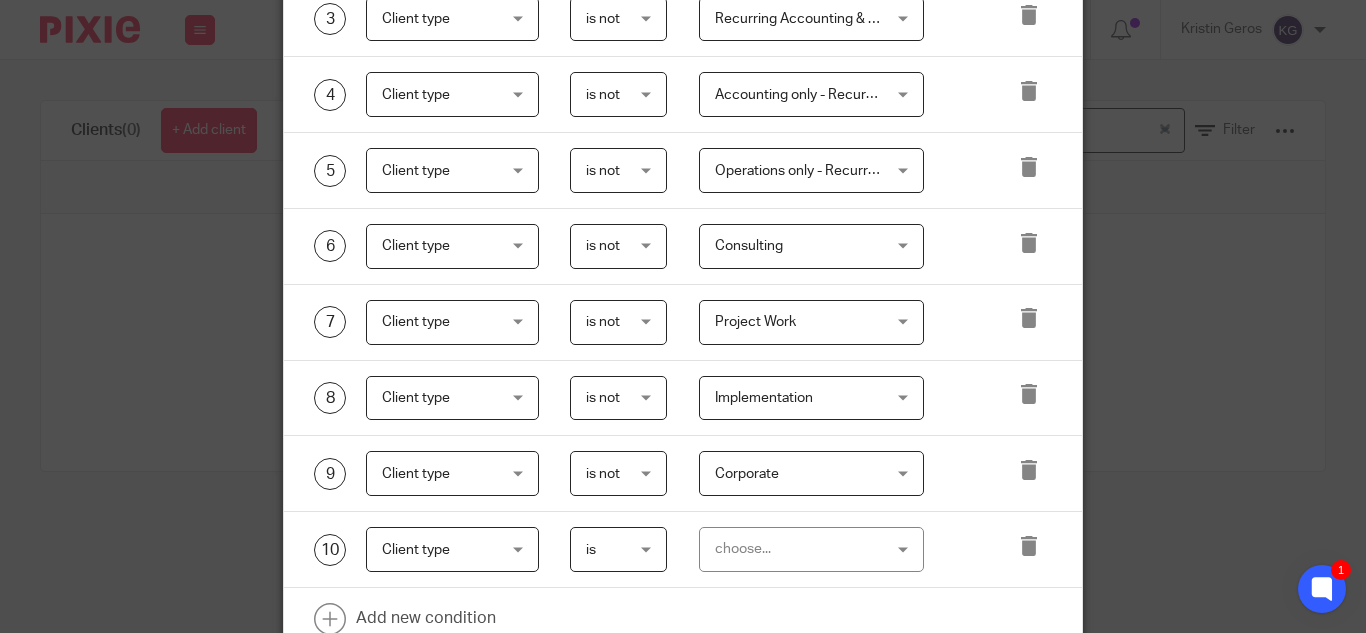 click on "is
is" at bounding box center [618, 549] 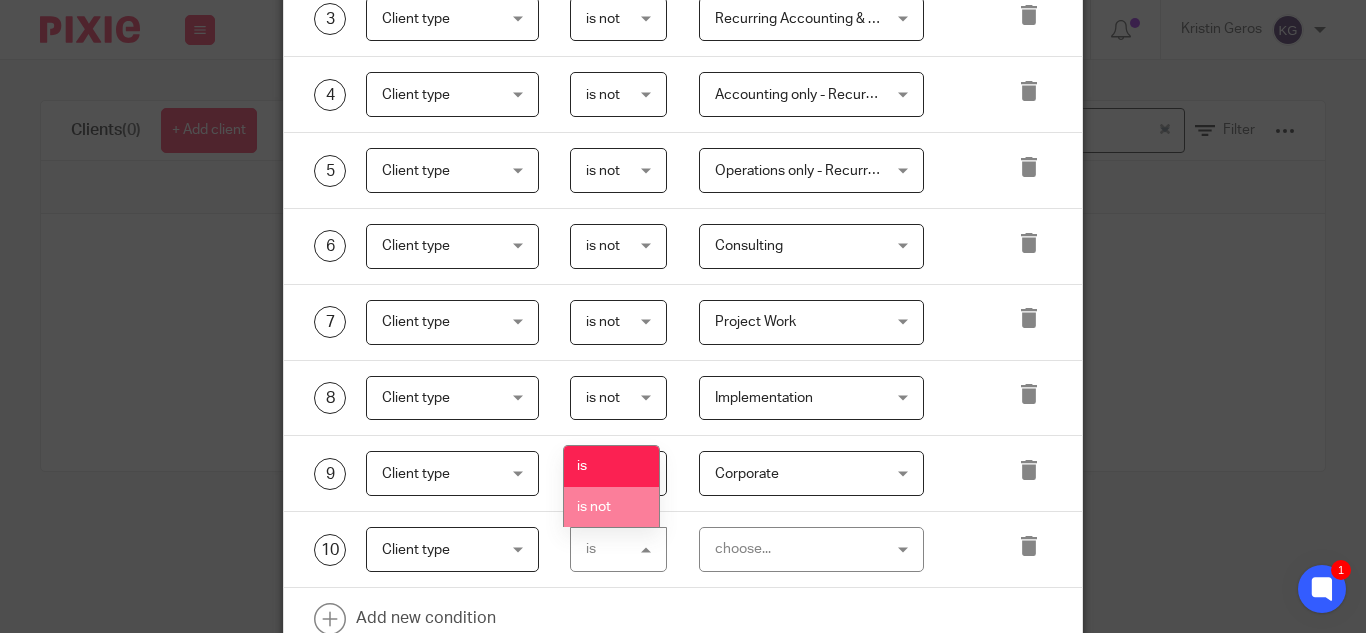 click on "is not" at bounding box center [611, 507] 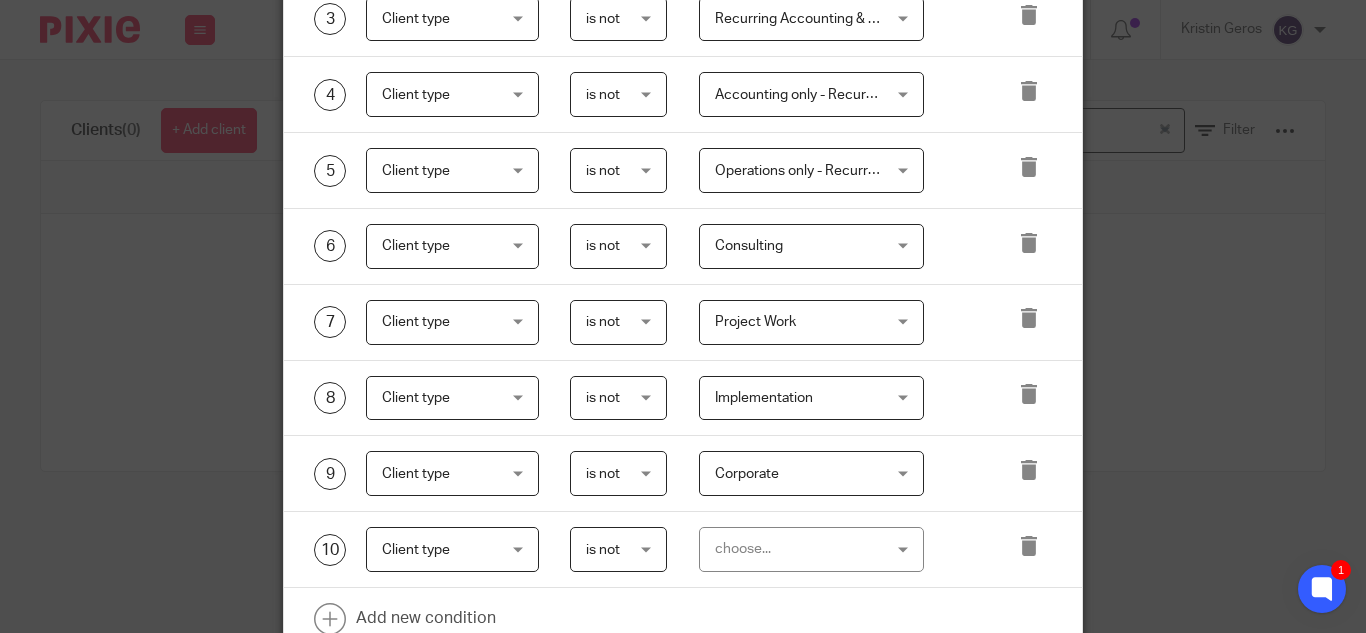 click on "choose..." at bounding box center [811, 549] 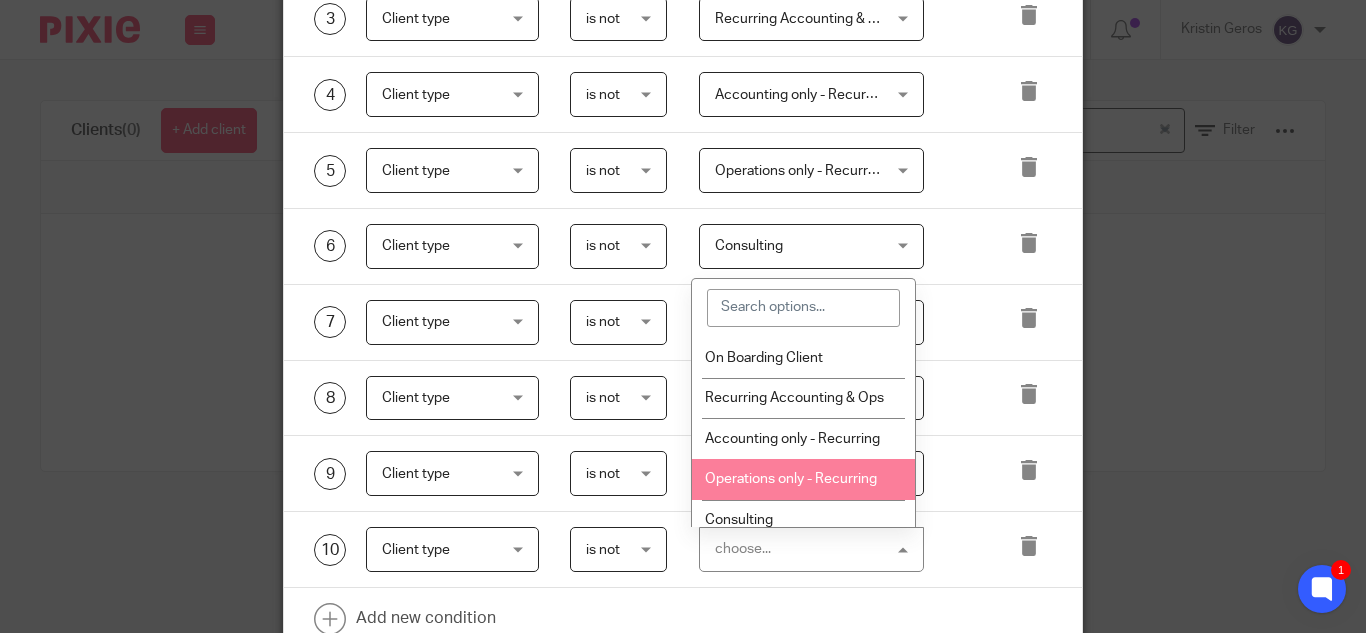 scroll, scrollTop: 200, scrollLeft: 0, axis: vertical 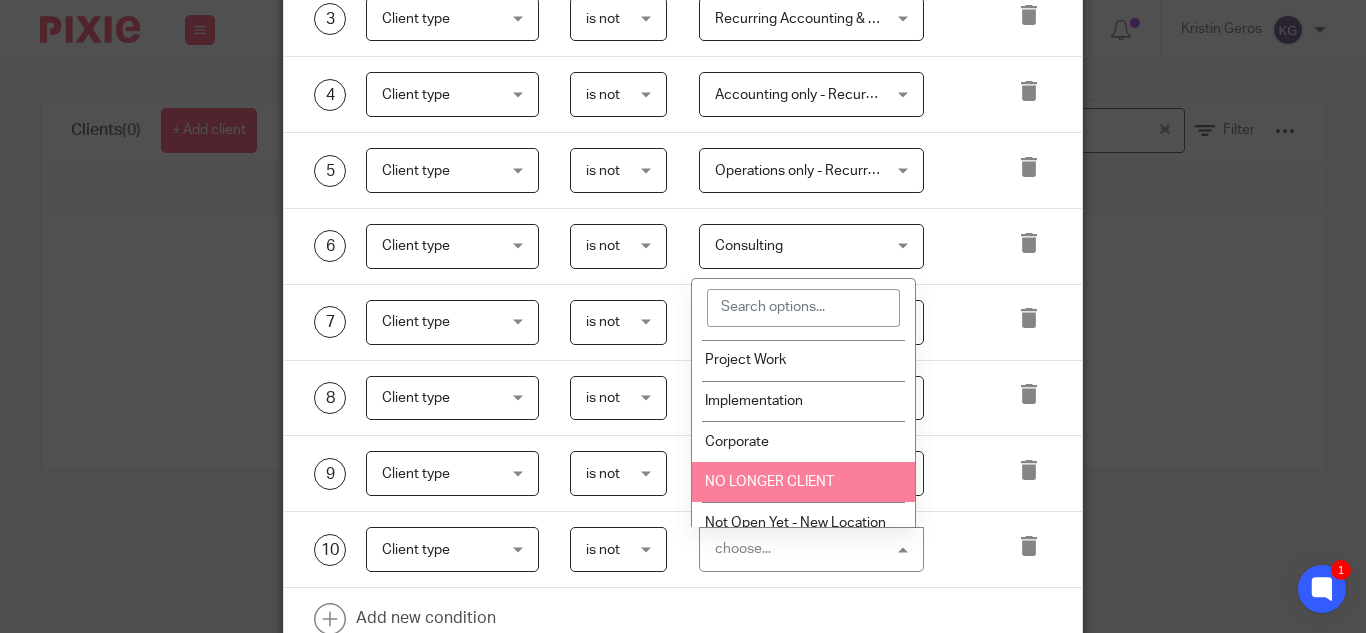 click on "NO LONGER CLIENT" at bounding box center (769, 482) 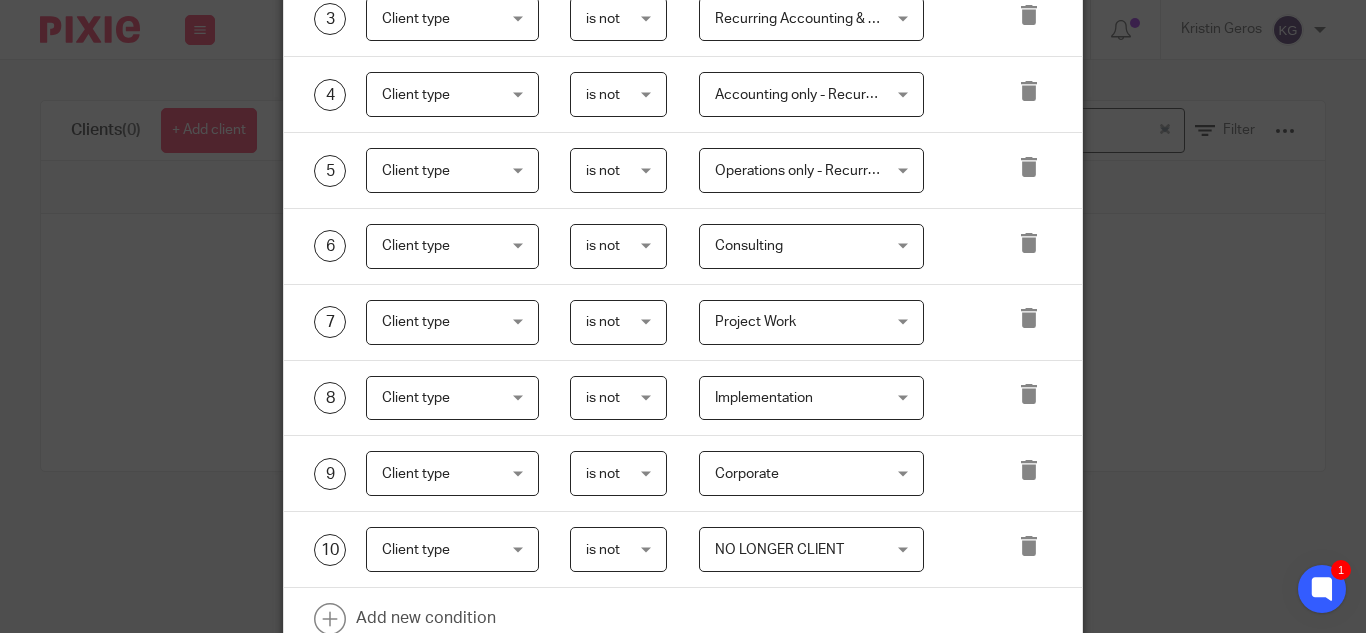 scroll, scrollTop: 500, scrollLeft: 0, axis: vertical 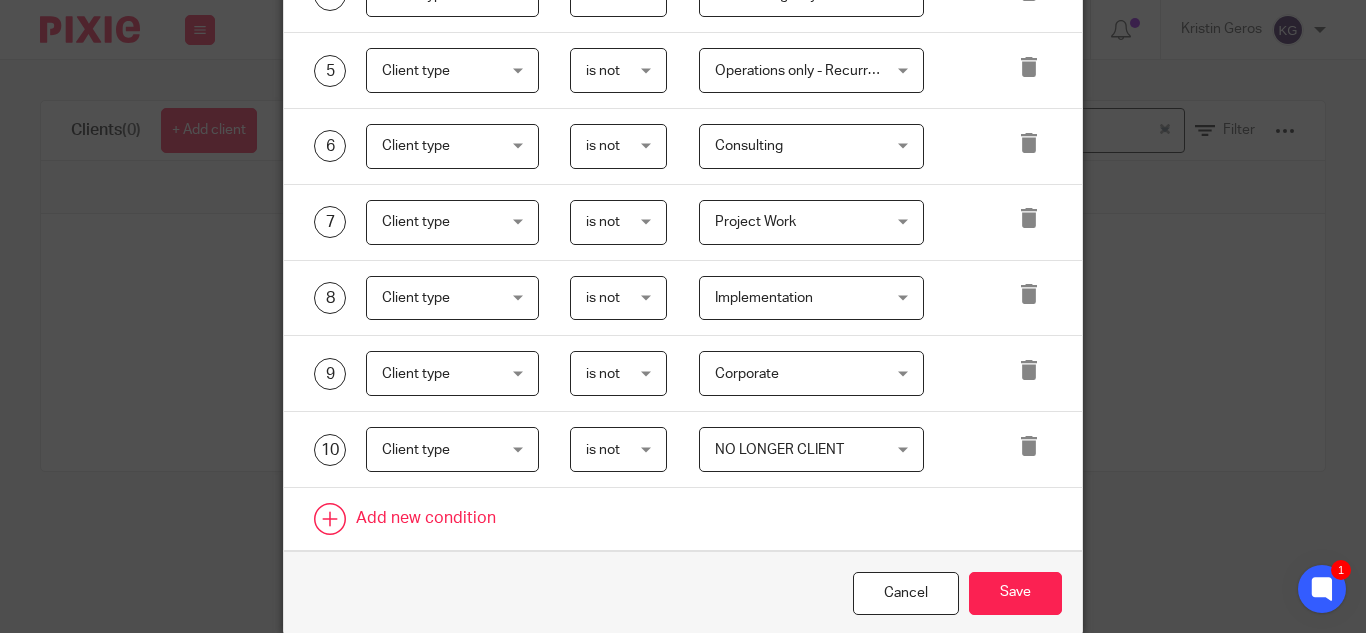 click at bounding box center (683, 519) 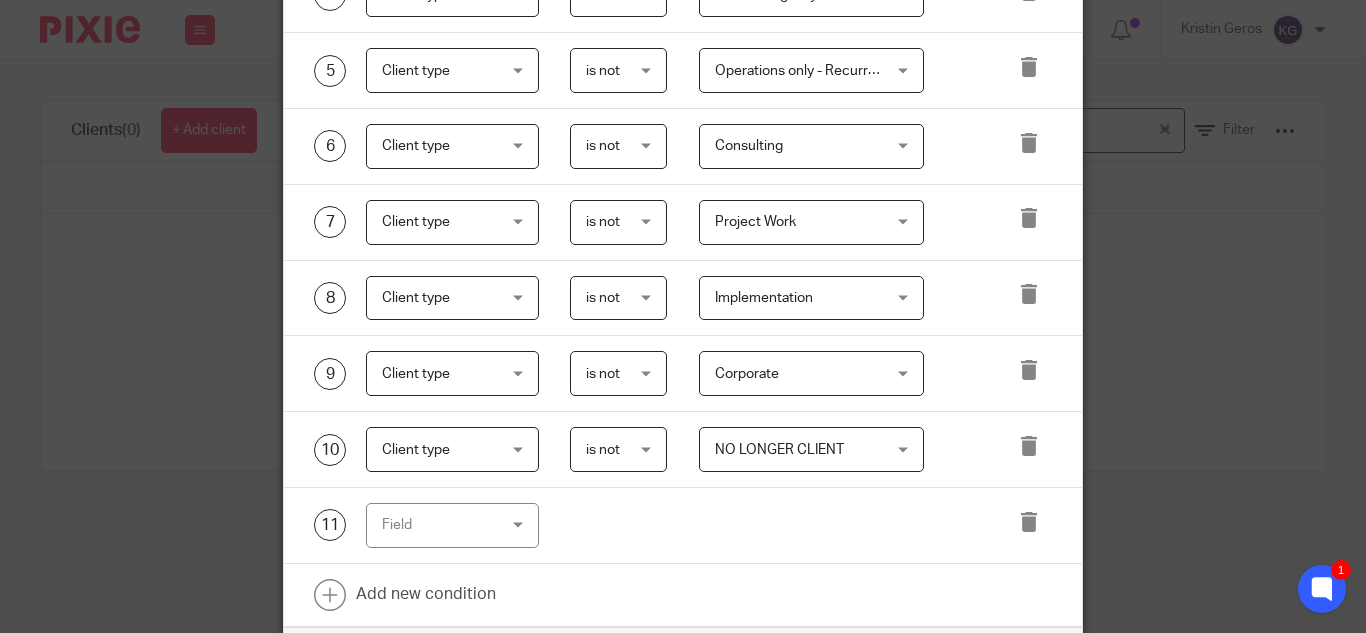 click on "Field" at bounding box center (452, 525) 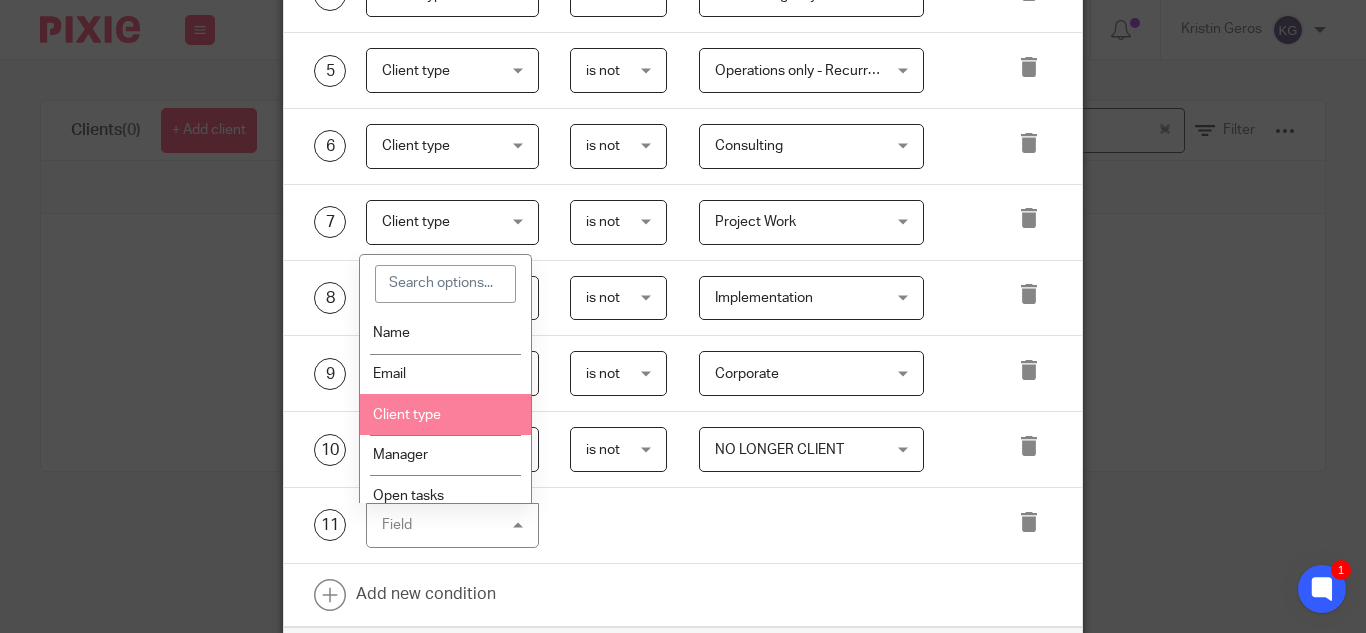 click on "Client type" at bounding box center [445, 414] 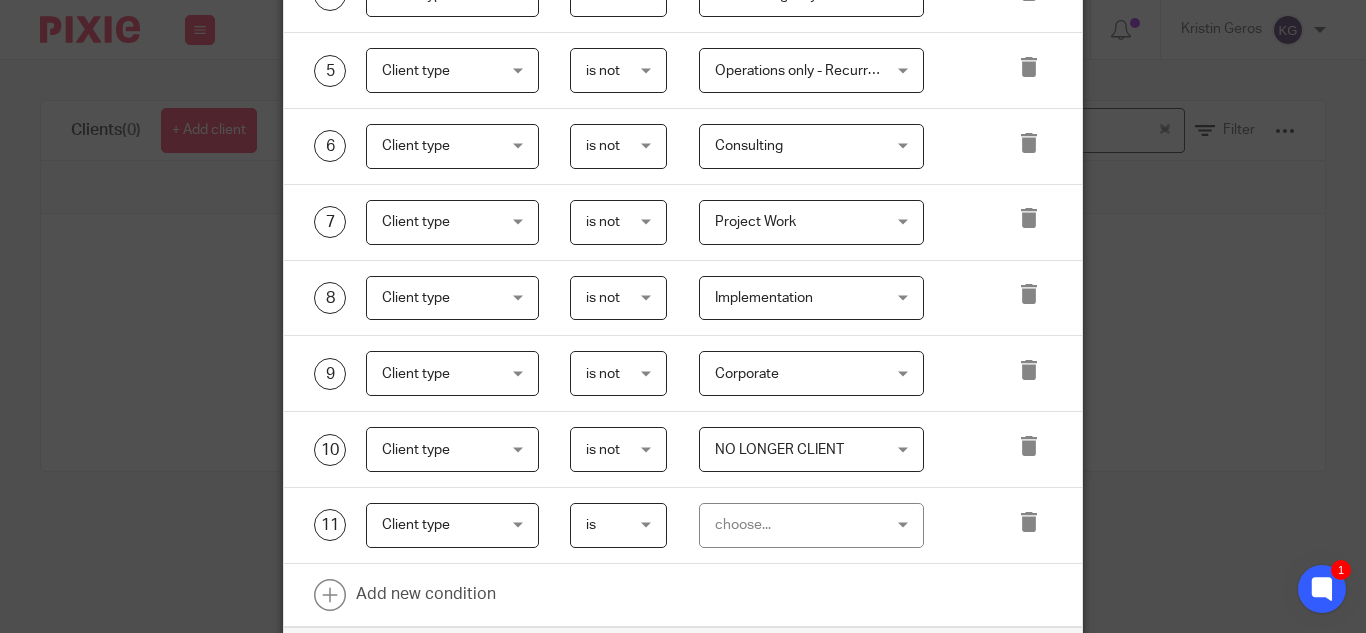 click on "is" at bounding box center (618, 525) 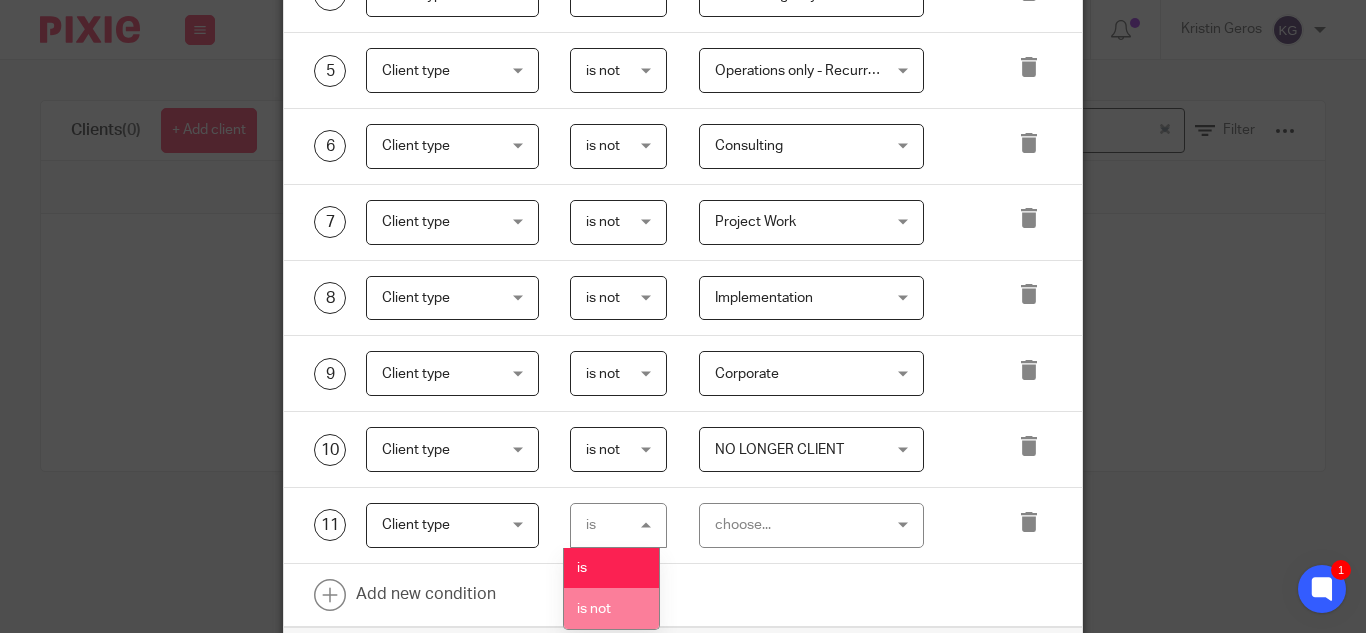 click on "is not" at bounding box center (611, 608) 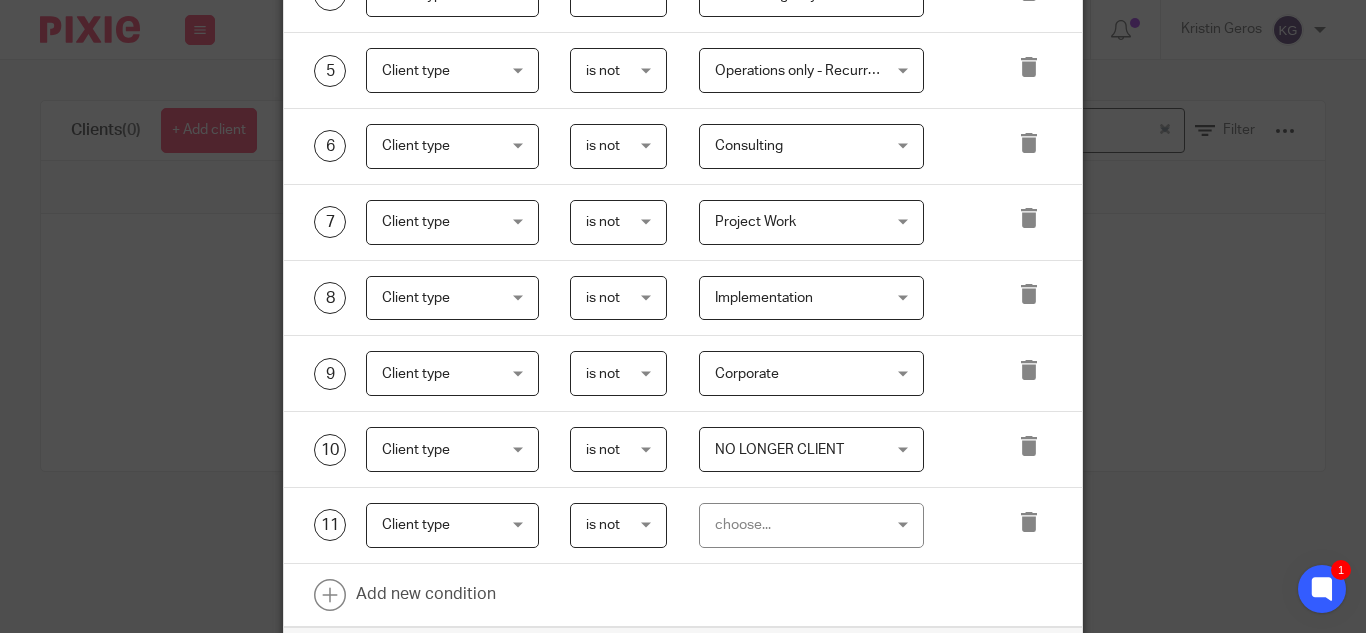 click on "choose..." at bounding box center [811, 525] 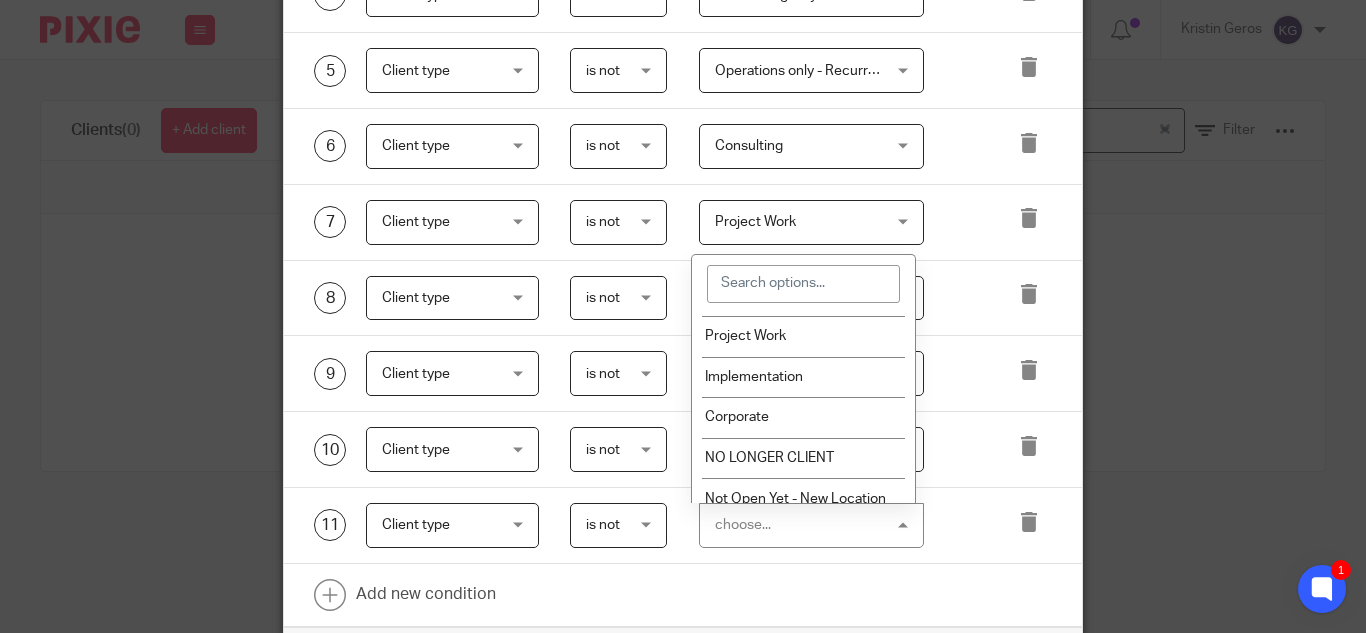 scroll, scrollTop: 300, scrollLeft: 0, axis: vertical 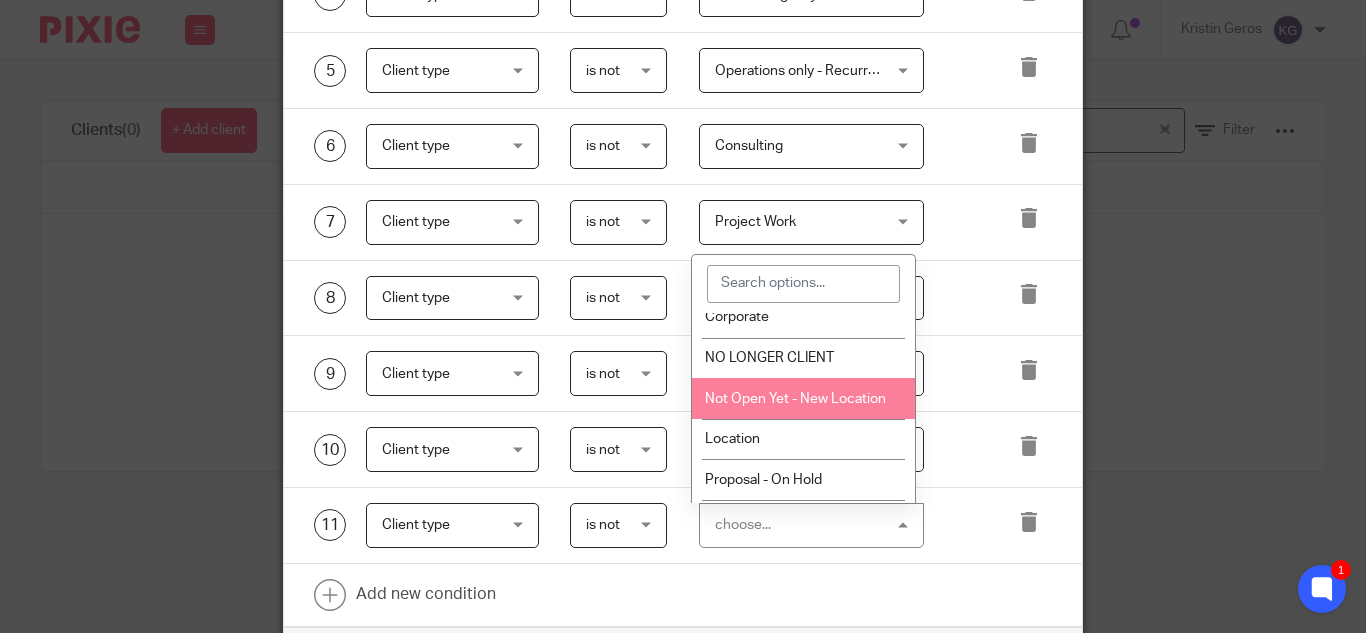 drag, startPoint x: 790, startPoint y: 406, endPoint x: 633, endPoint y: 425, distance: 158.14551 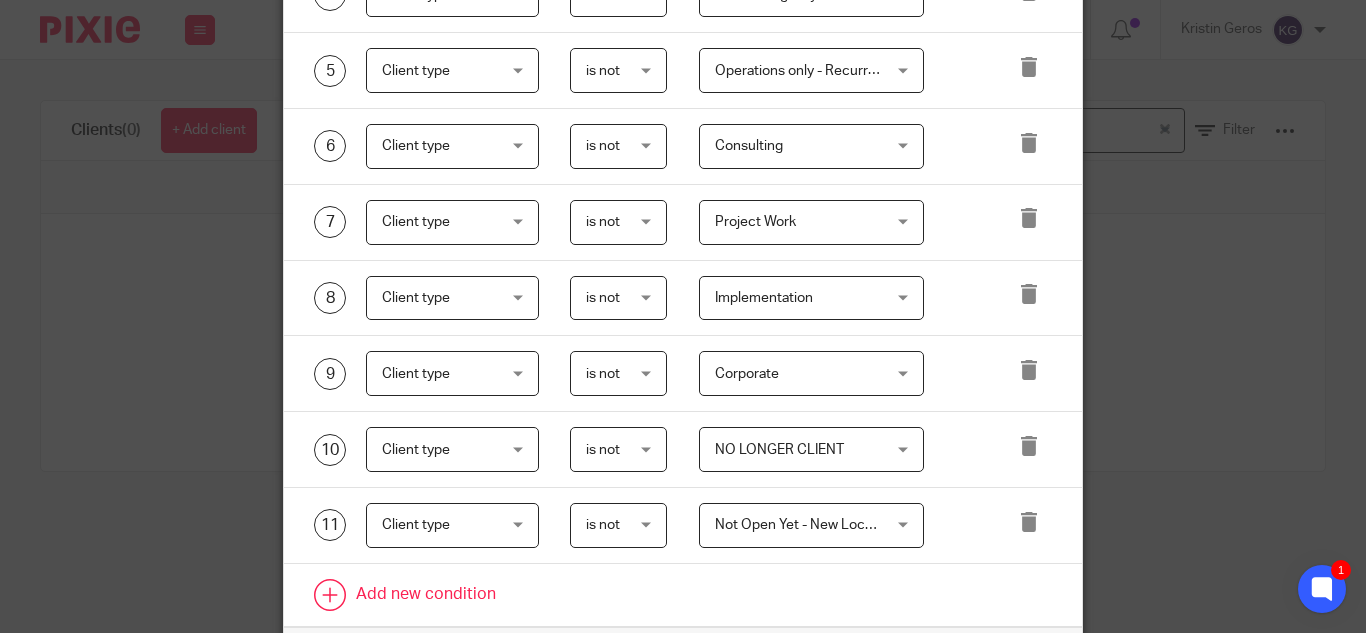 click at bounding box center [683, 595] 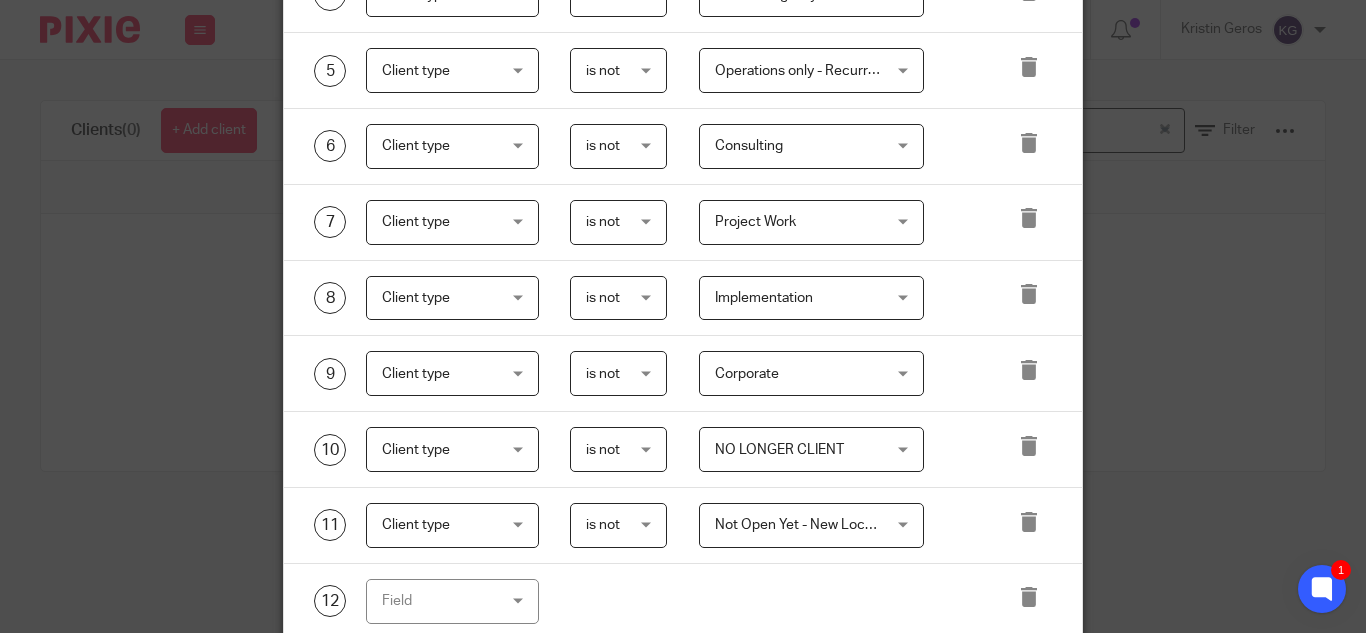 click on "Field" at bounding box center (452, 601) 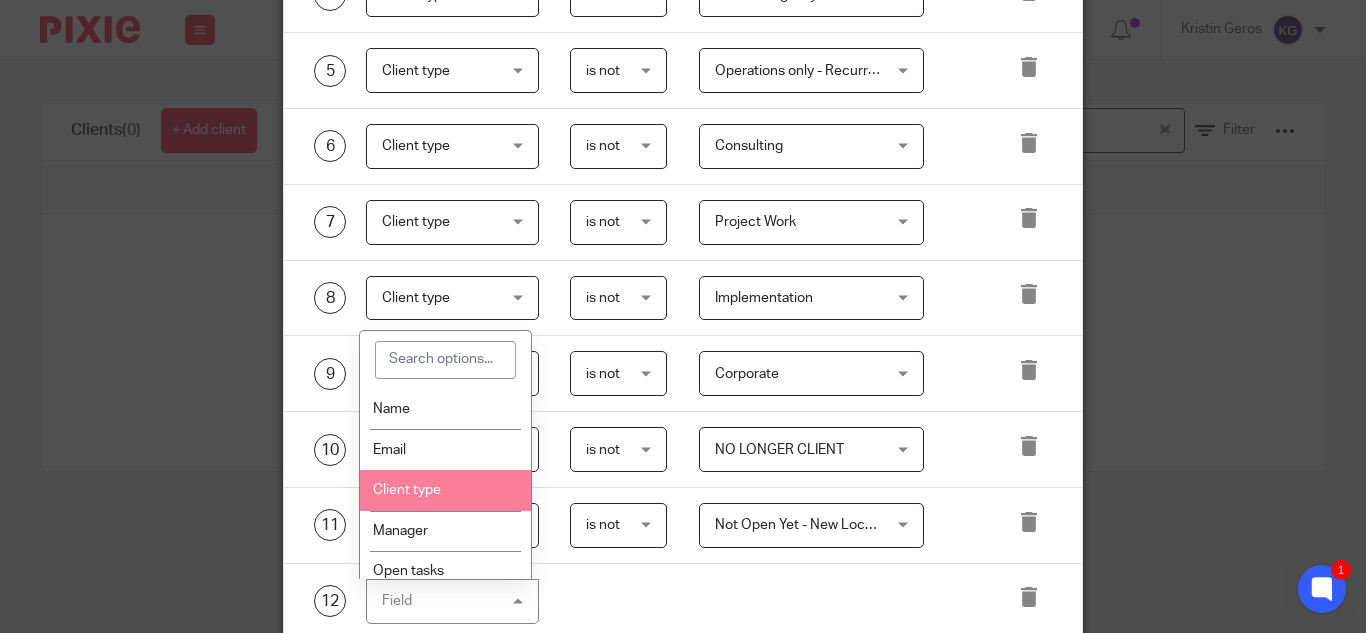 click on "Client type" at bounding box center (445, 490) 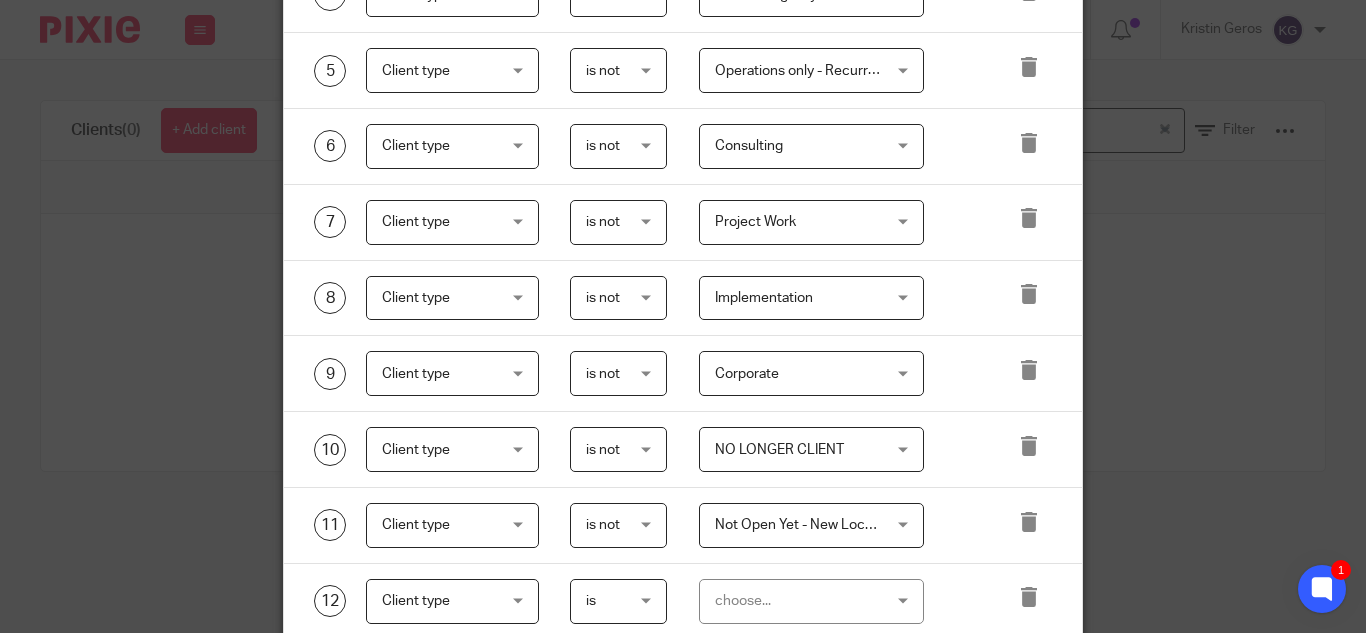 click on "is" at bounding box center [618, 601] 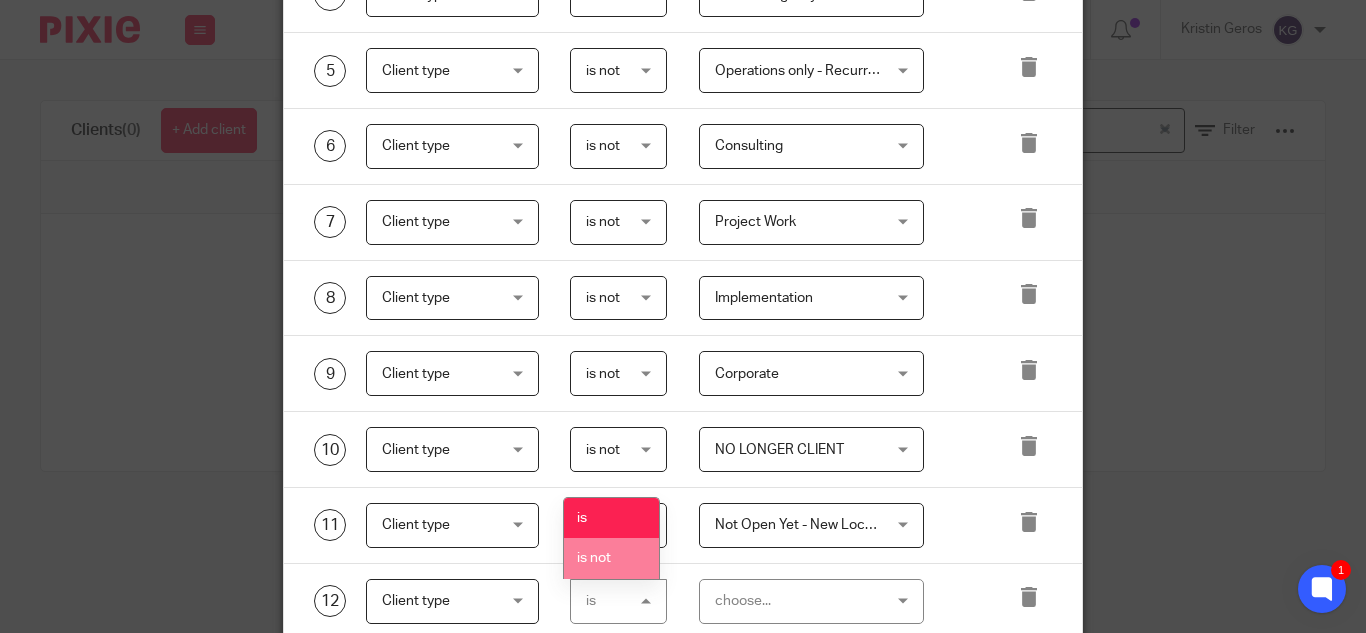 click on "is not" at bounding box center [611, 558] 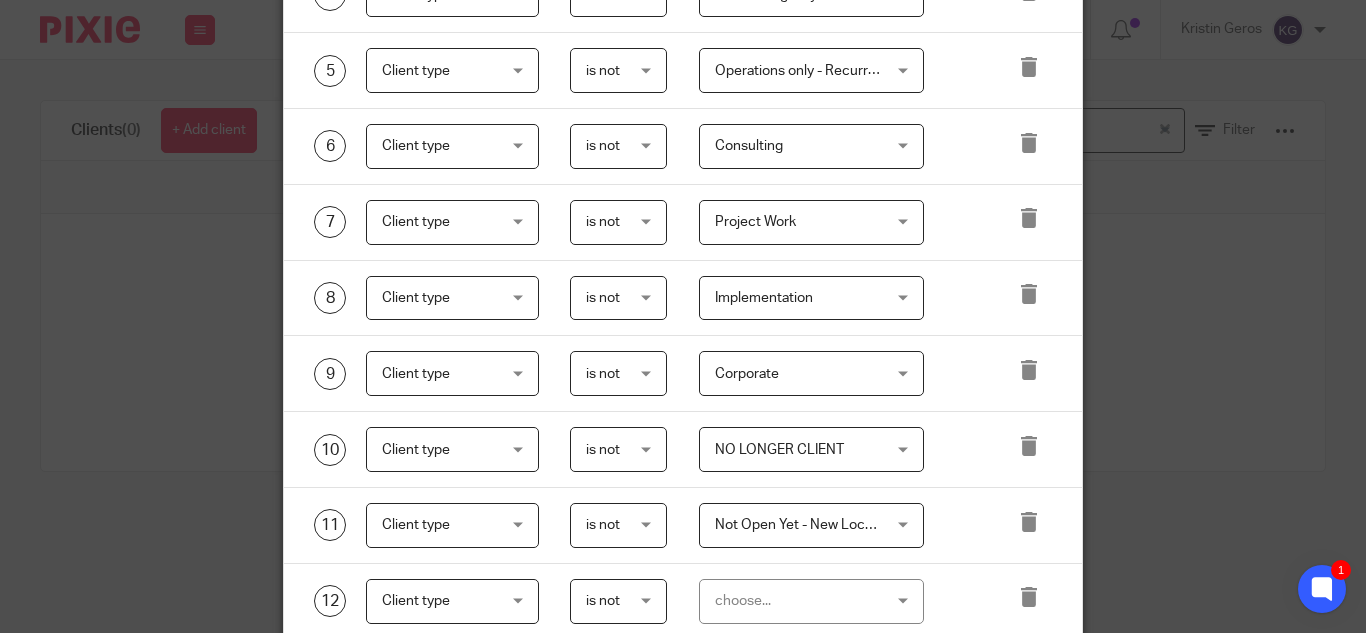 click on "choose..." at bounding box center [811, 601] 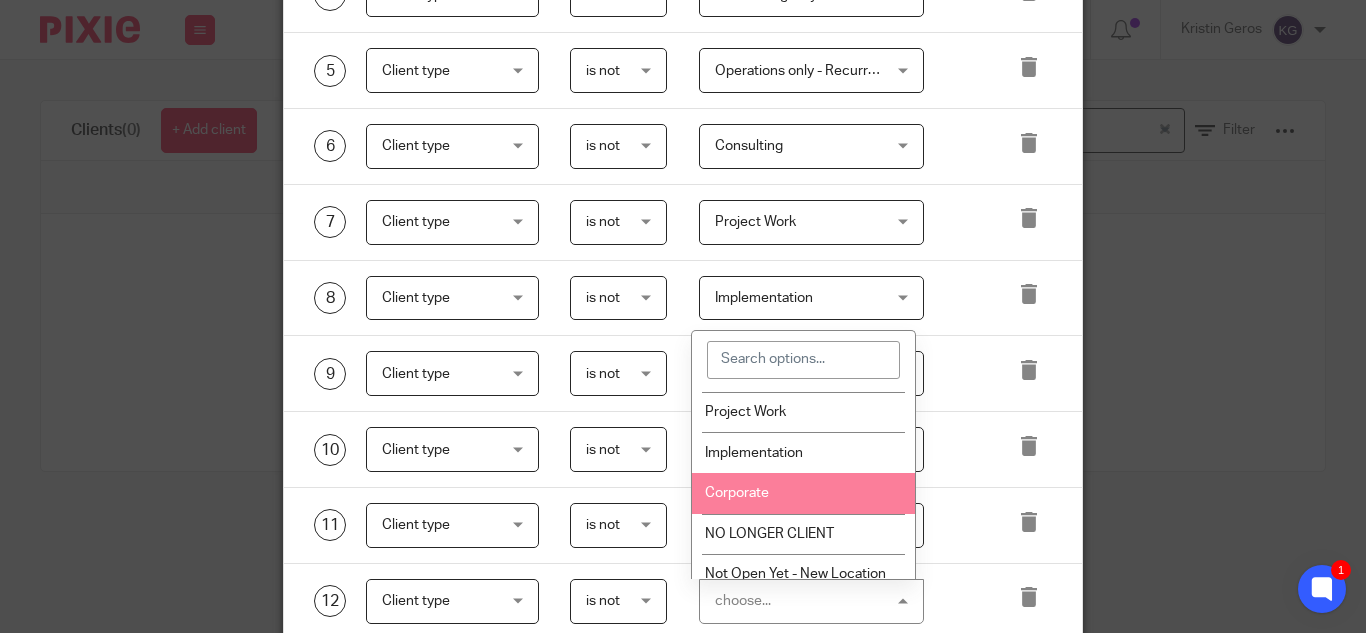 scroll, scrollTop: 300, scrollLeft: 0, axis: vertical 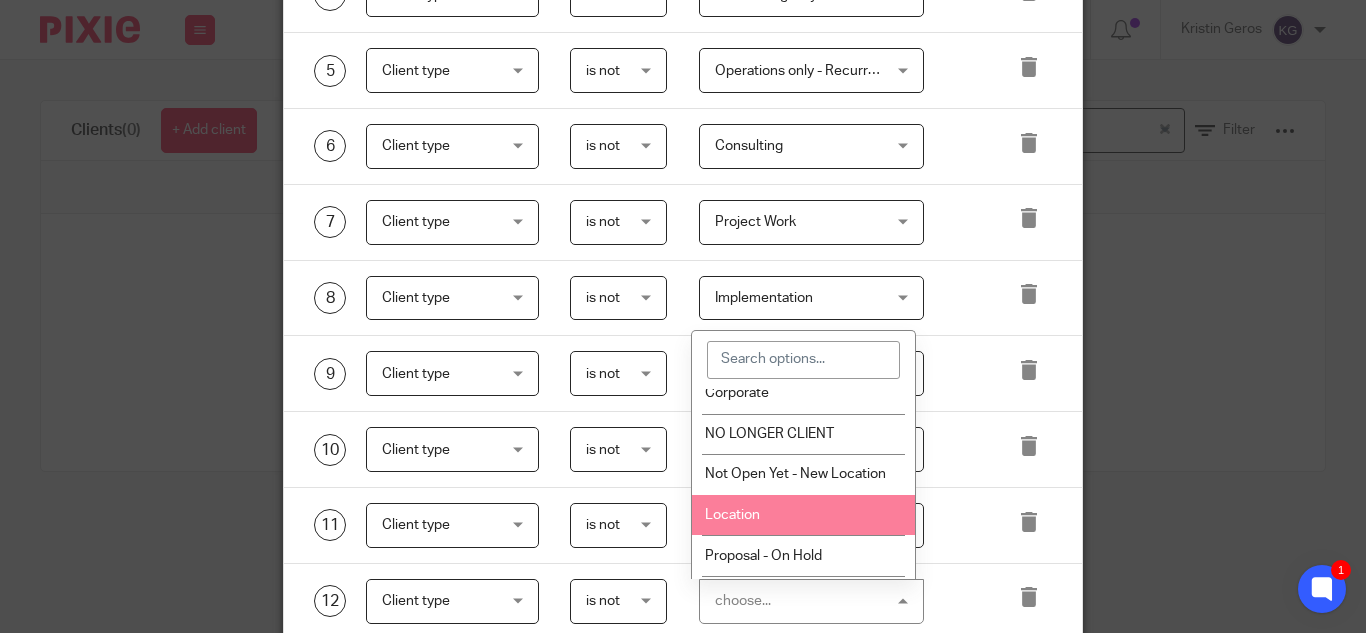 click on "Location" at bounding box center (803, 515) 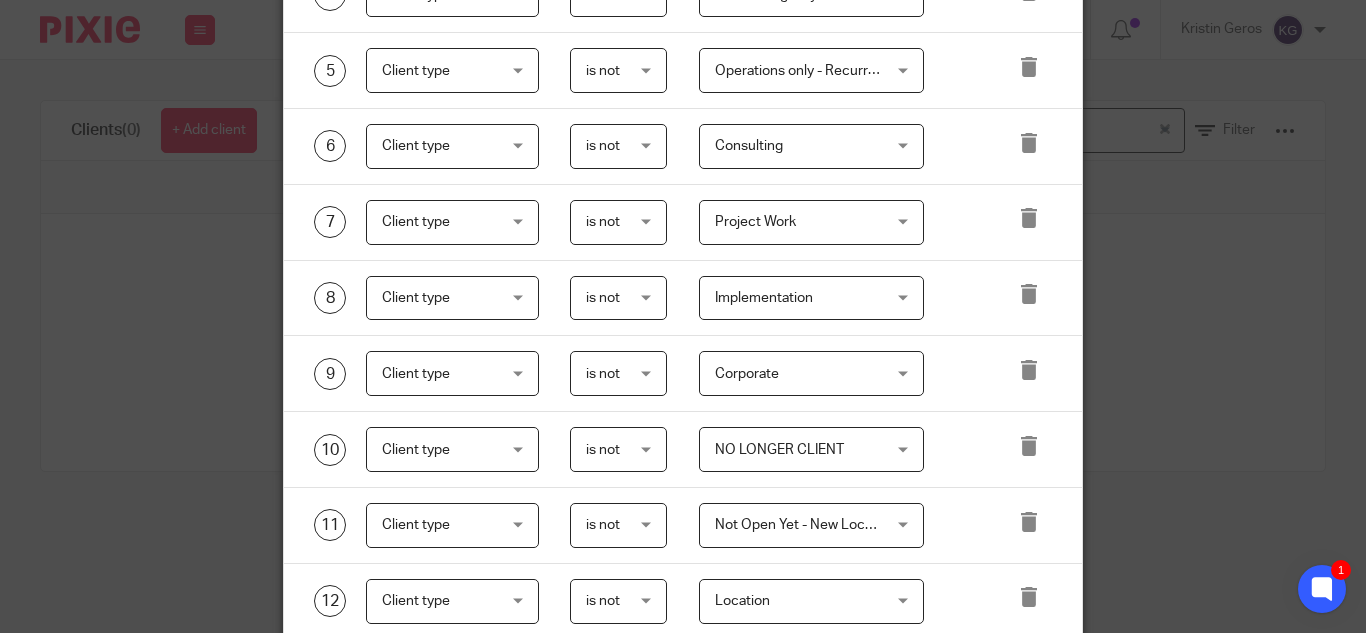 scroll, scrollTop: 700, scrollLeft: 0, axis: vertical 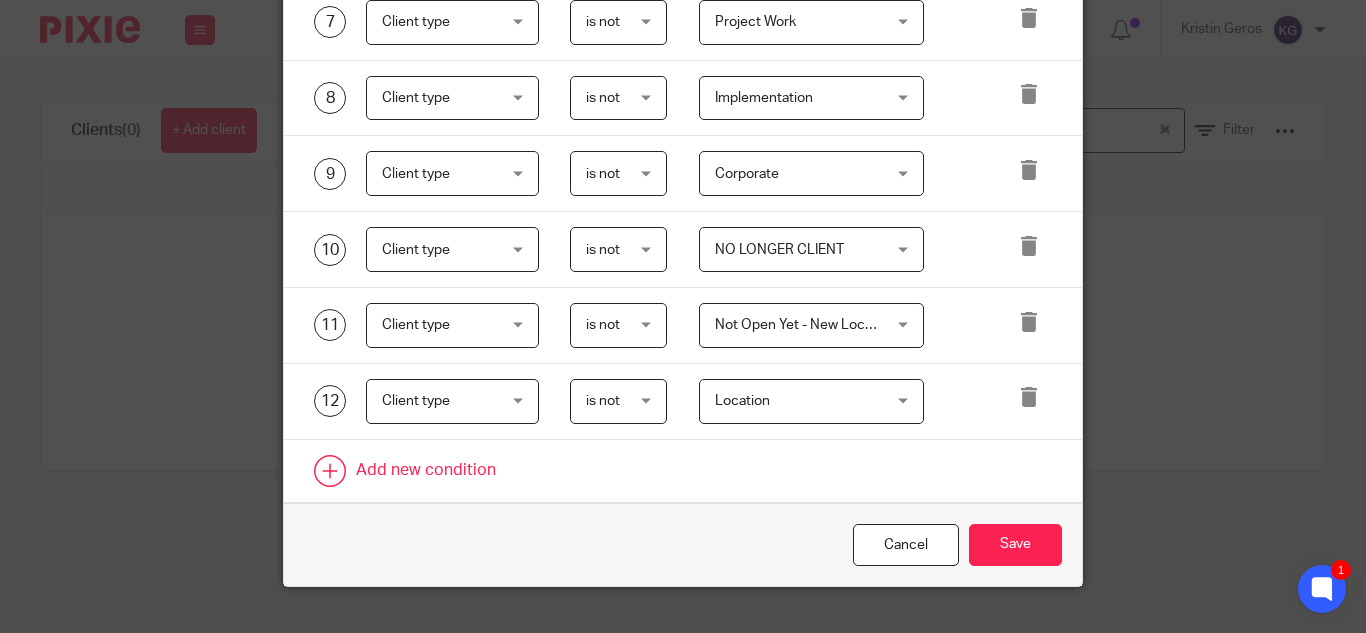 click at bounding box center [683, 471] 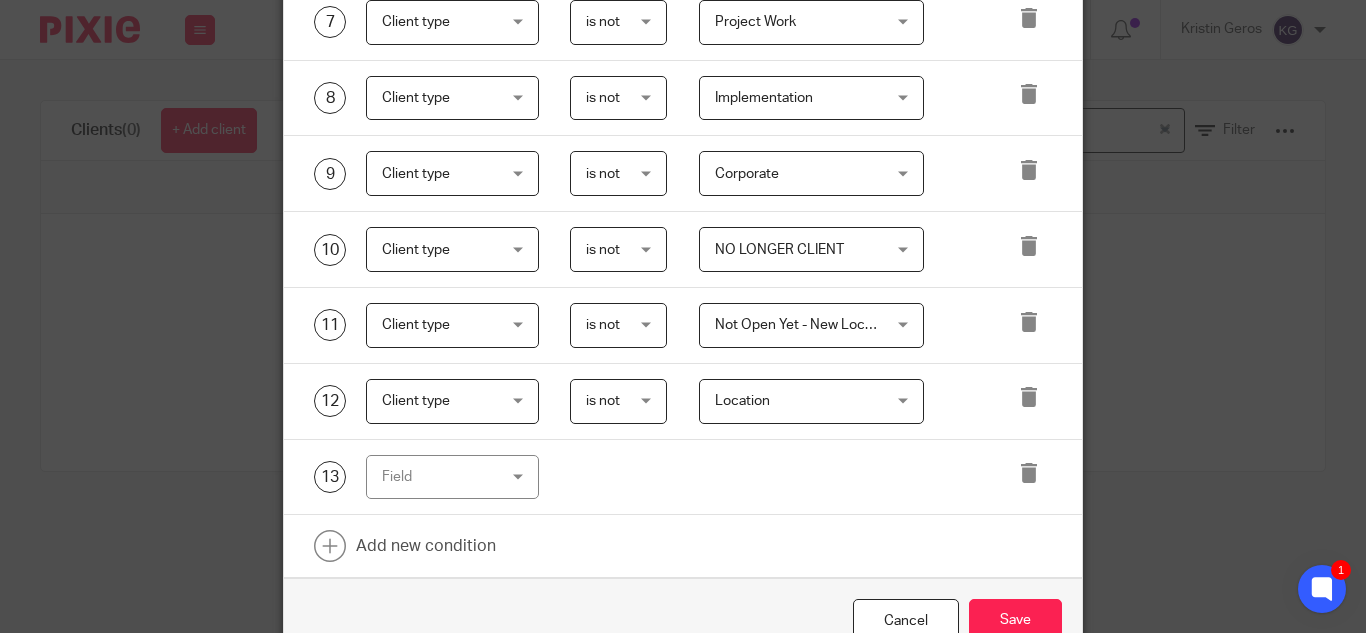 click on "Field" at bounding box center [452, 477] 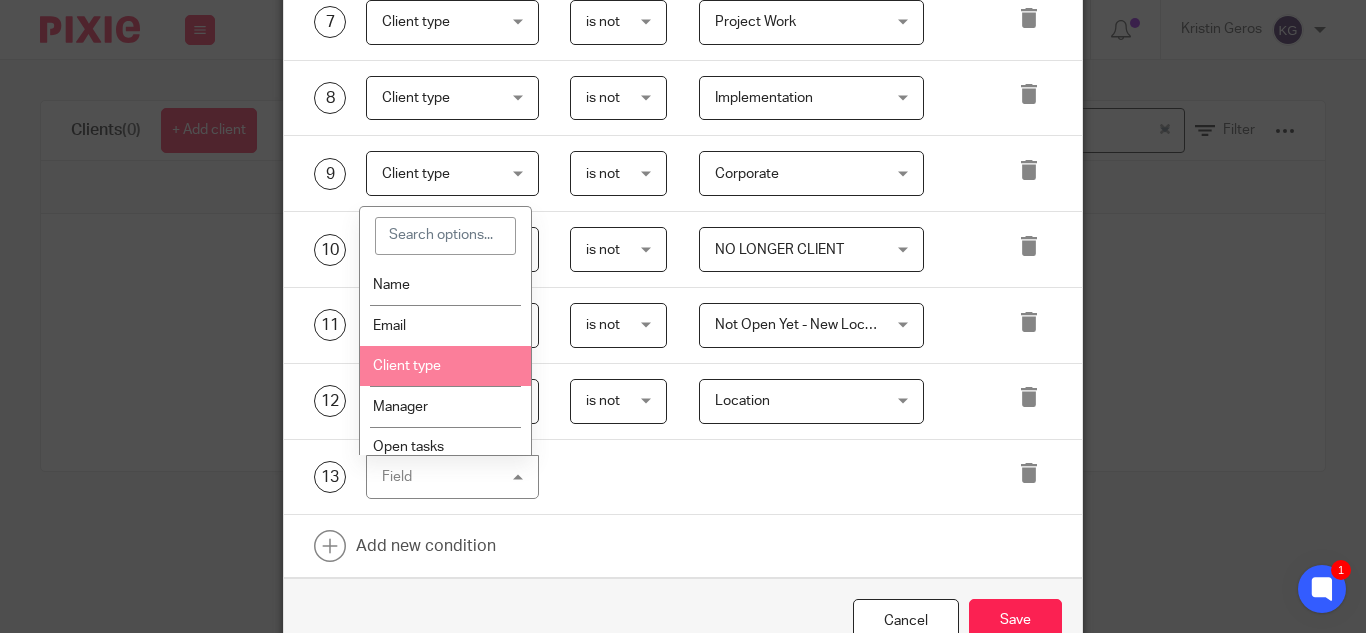 click on "Client type" at bounding box center (445, 366) 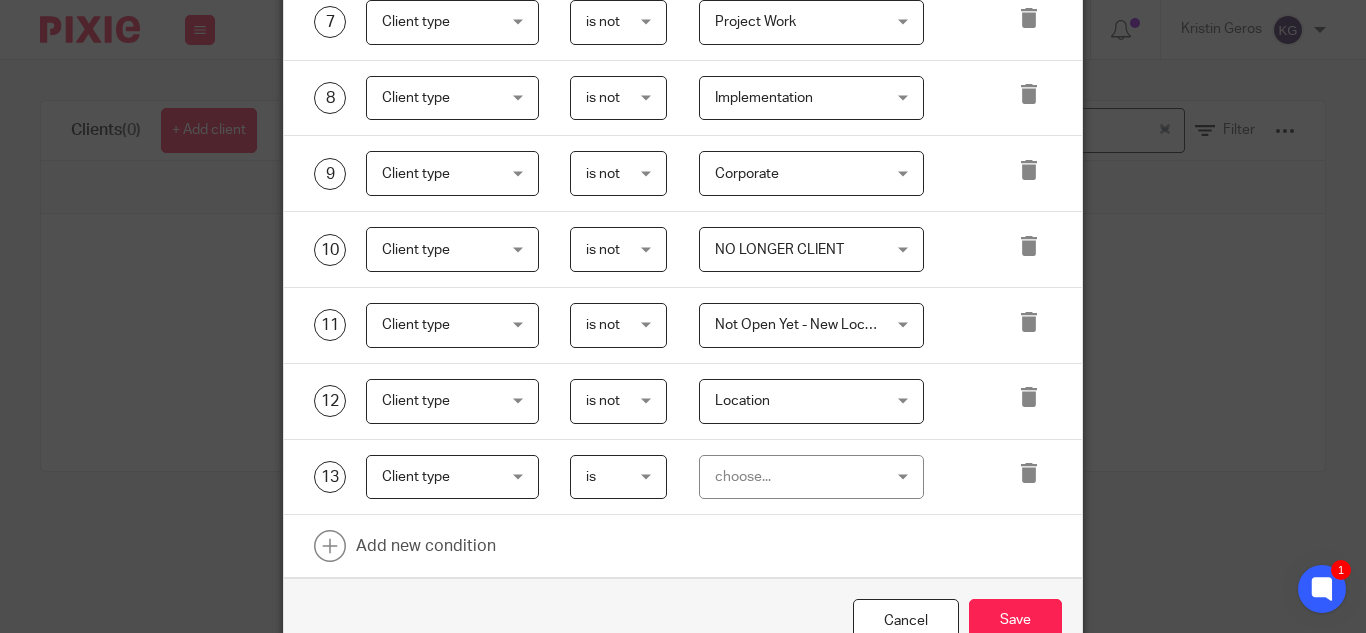 click on "is" at bounding box center (618, 477) 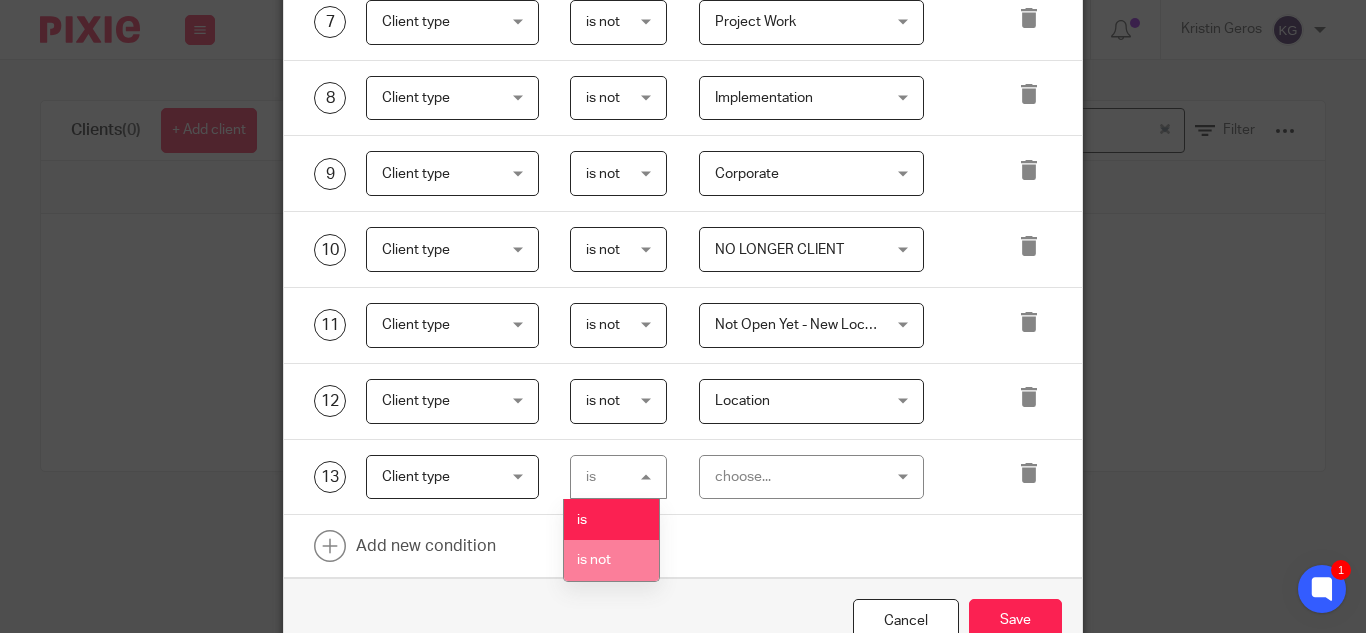 click on "is not" at bounding box center (611, 560) 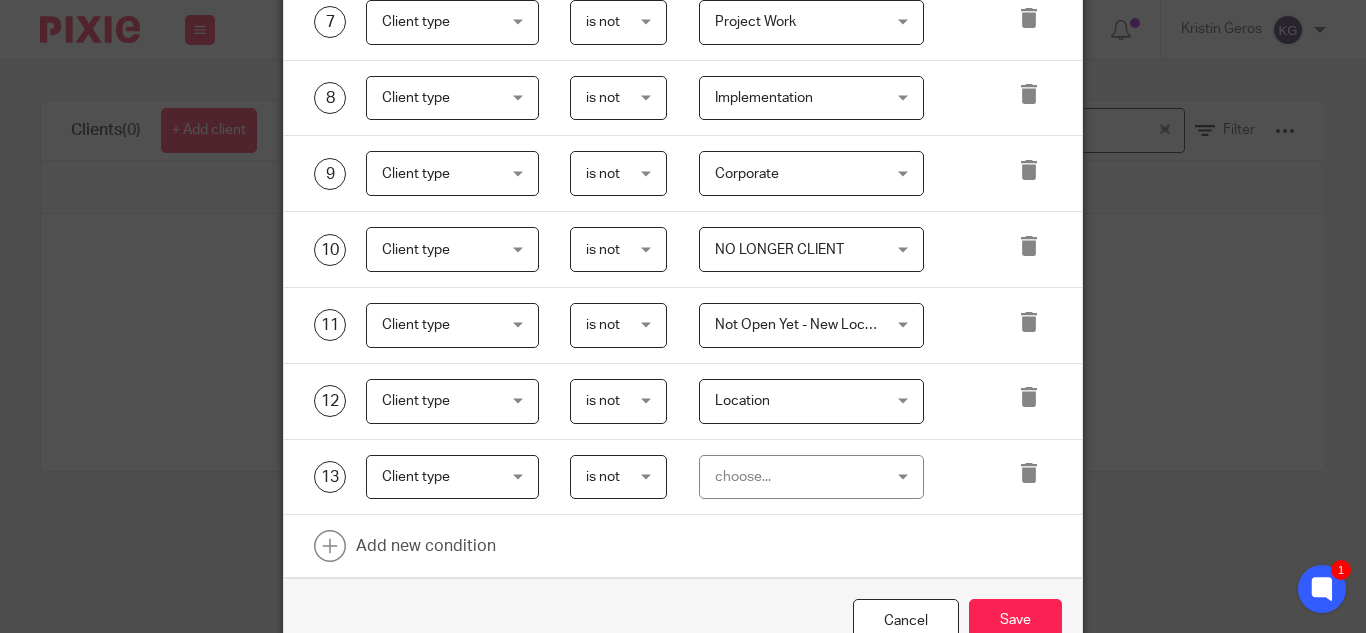 click on "choose..." at bounding box center [811, 477] 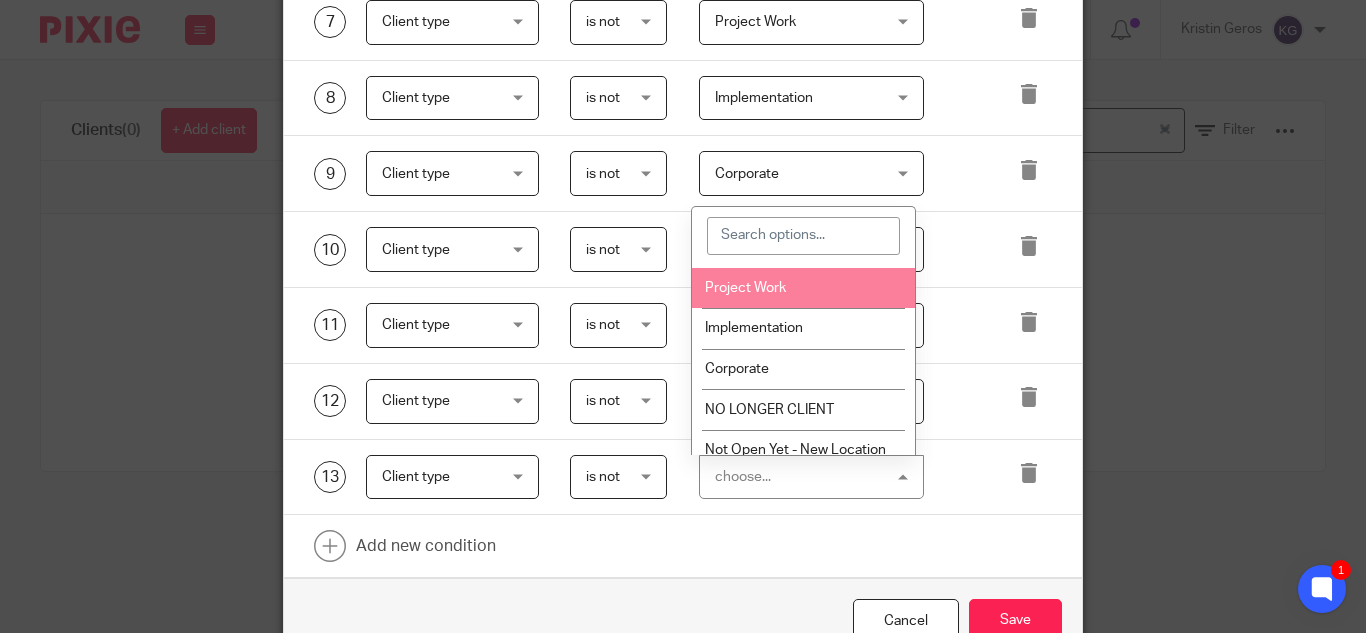 scroll, scrollTop: 300, scrollLeft: 0, axis: vertical 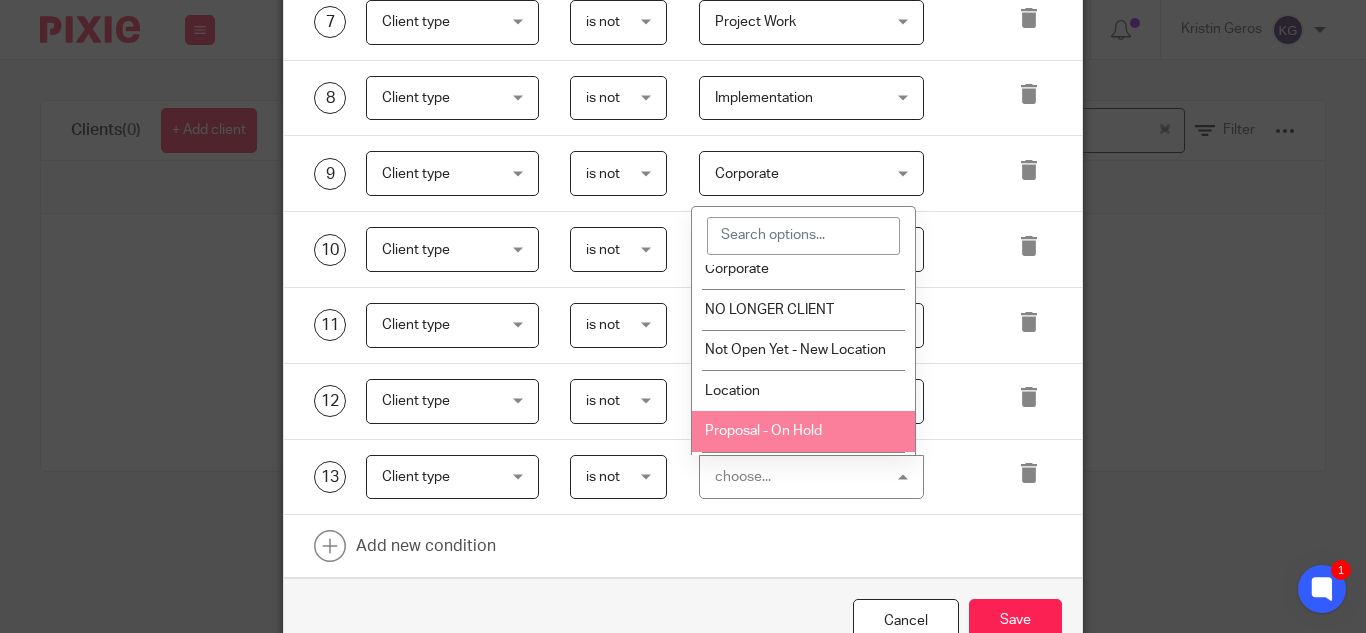 click on "Proposal - On Hold" at bounding box center [763, 431] 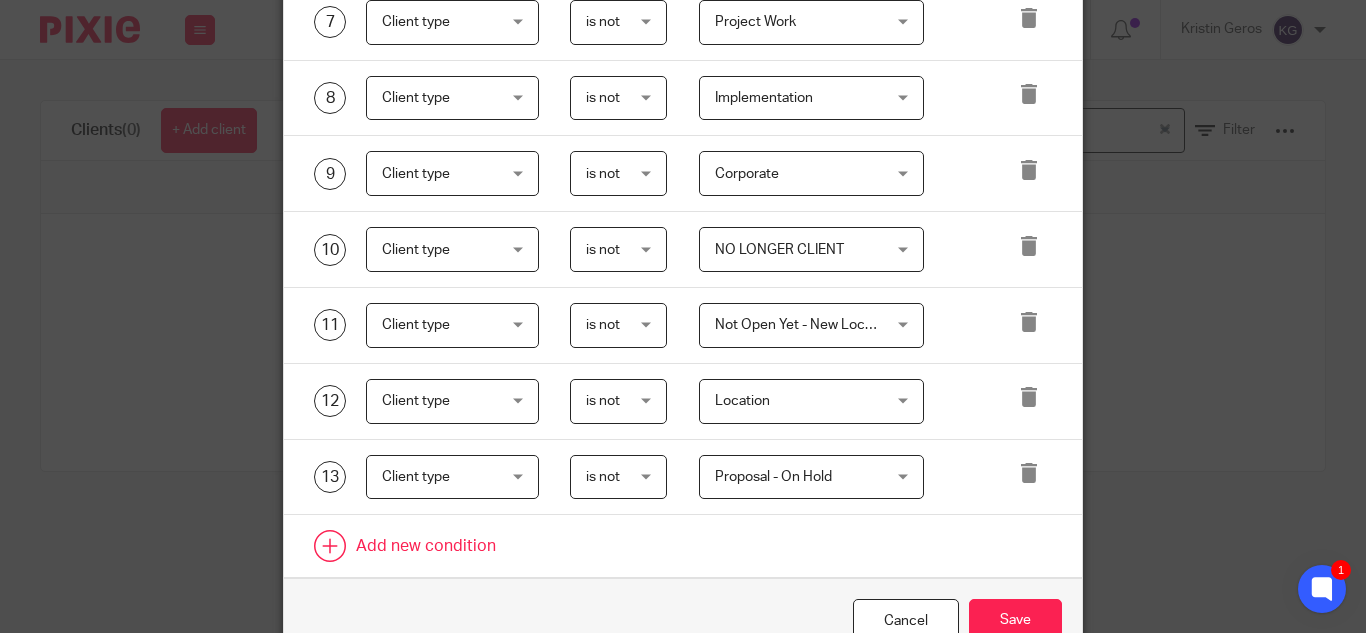 click at bounding box center (683, 546) 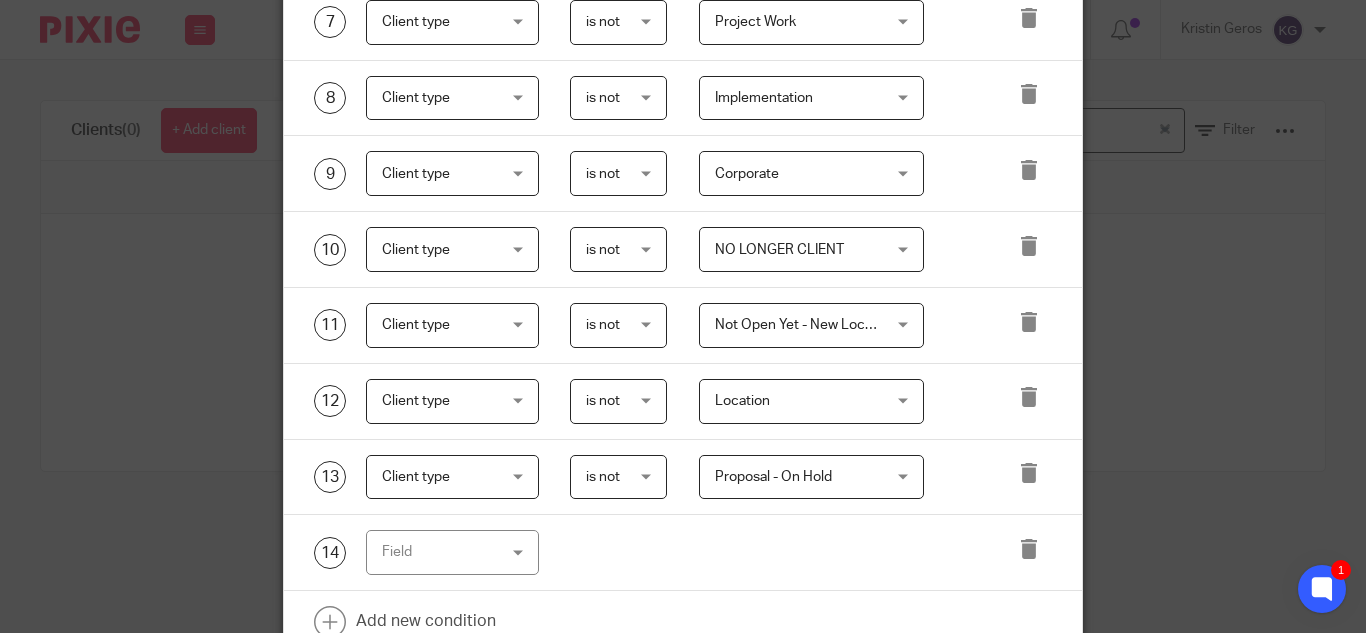 click on "Field" at bounding box center [452, 552] 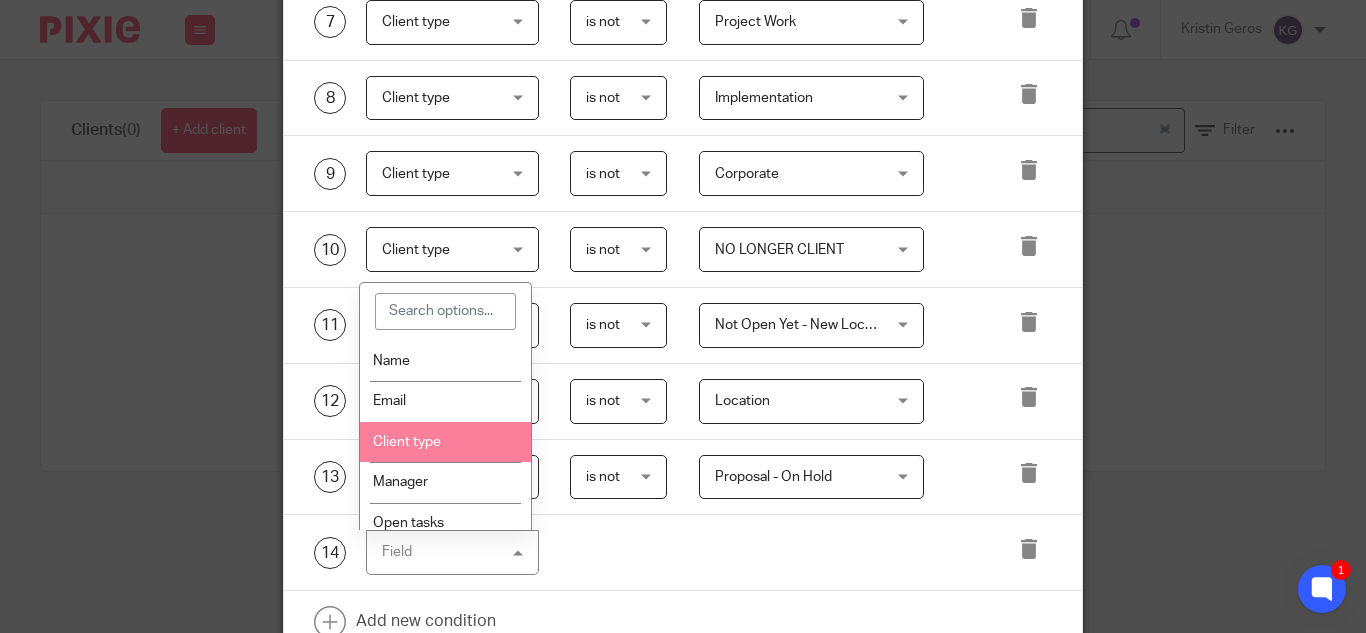 click on "Client type" at bounding box center (445, 442) 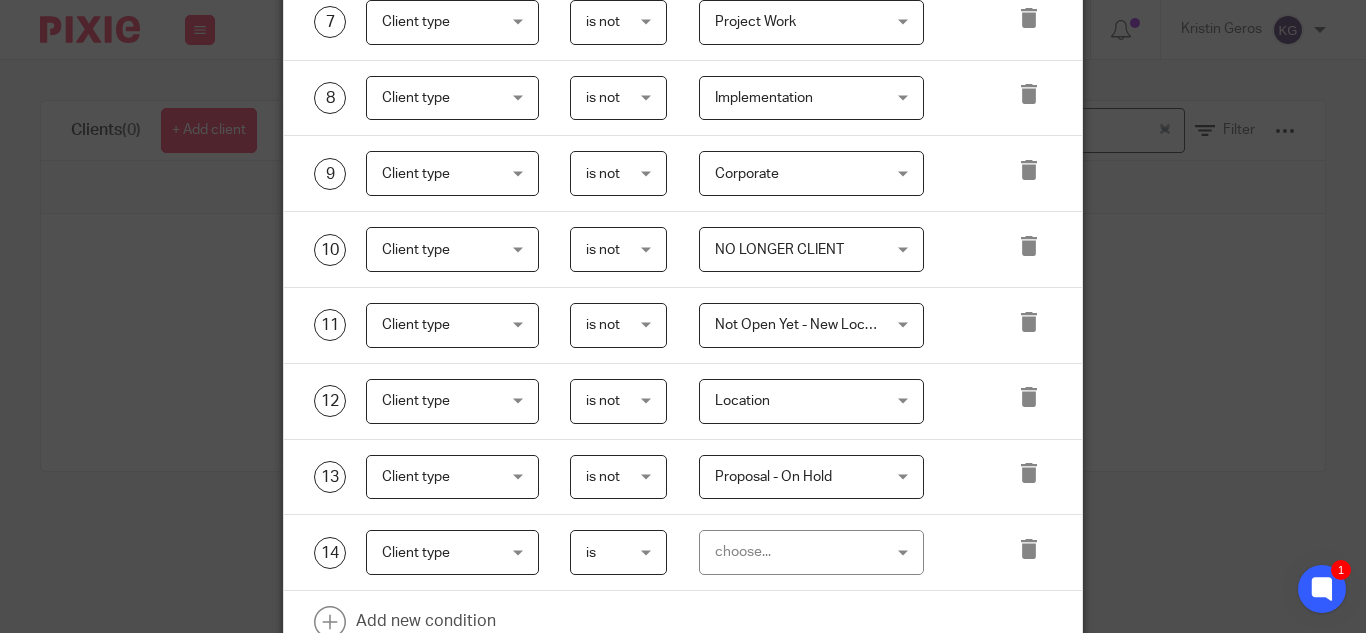 click on "is" at bounding box center (618, 552) 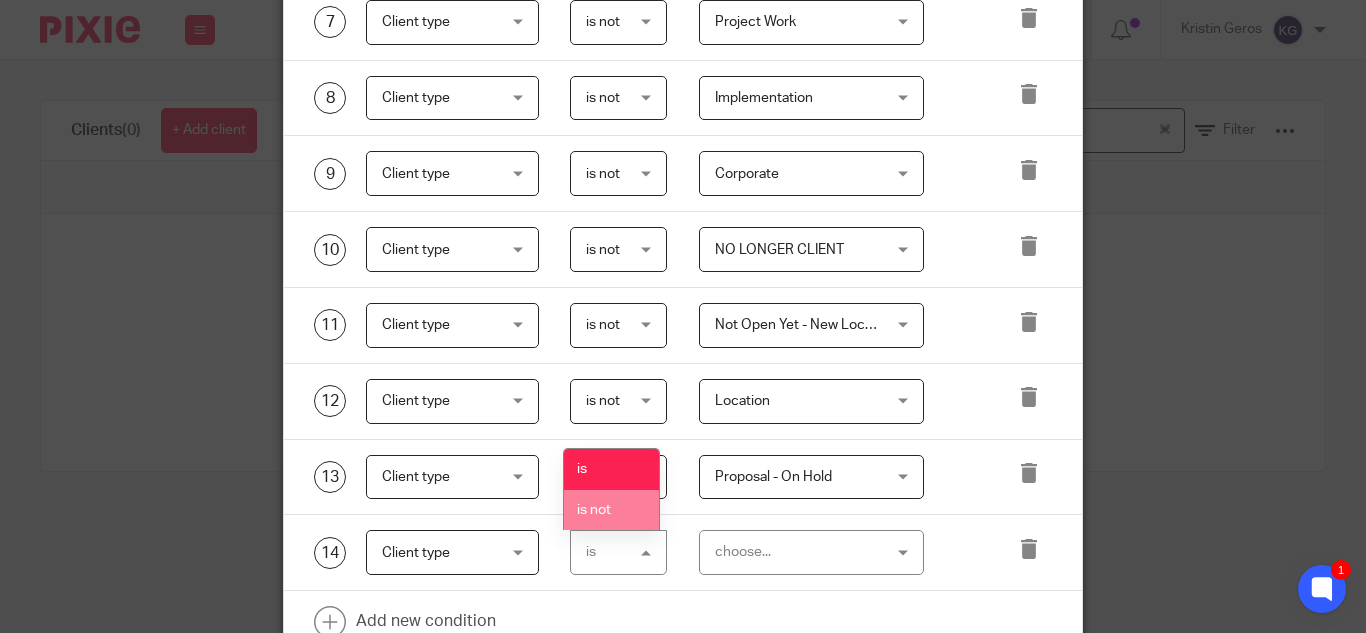 click on "is not" at bounding box center [611, 510] 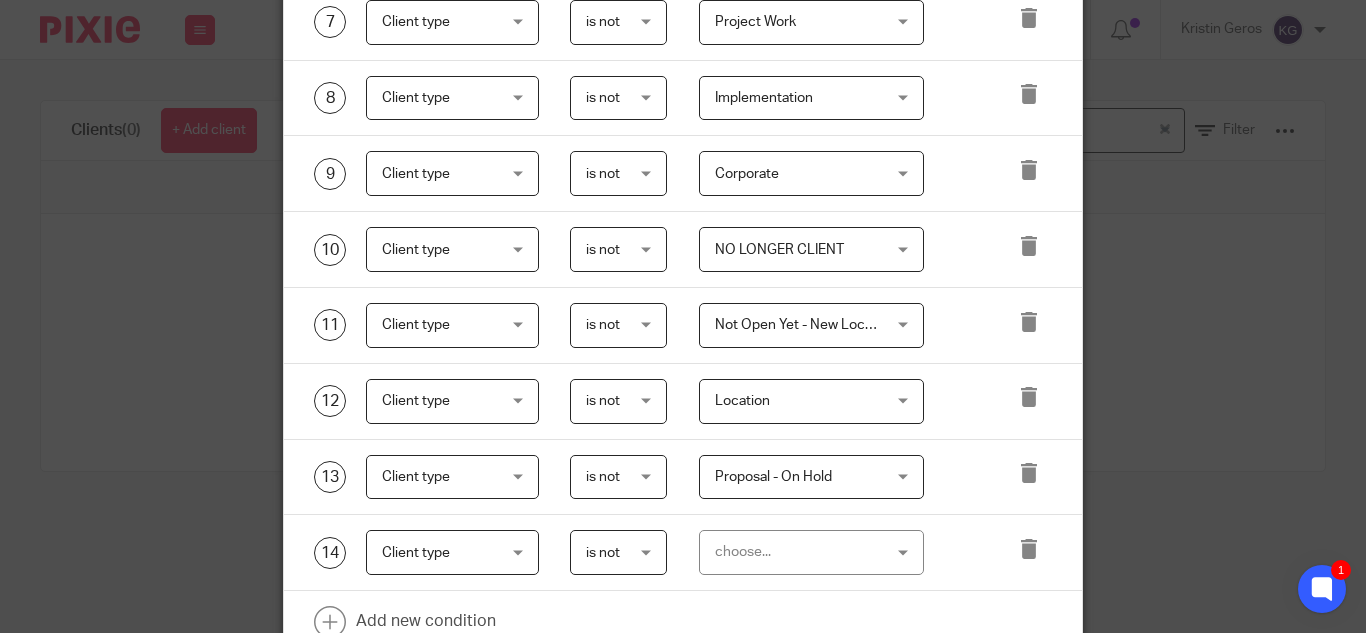 click on "choose..." at bounding box center [811, 552] 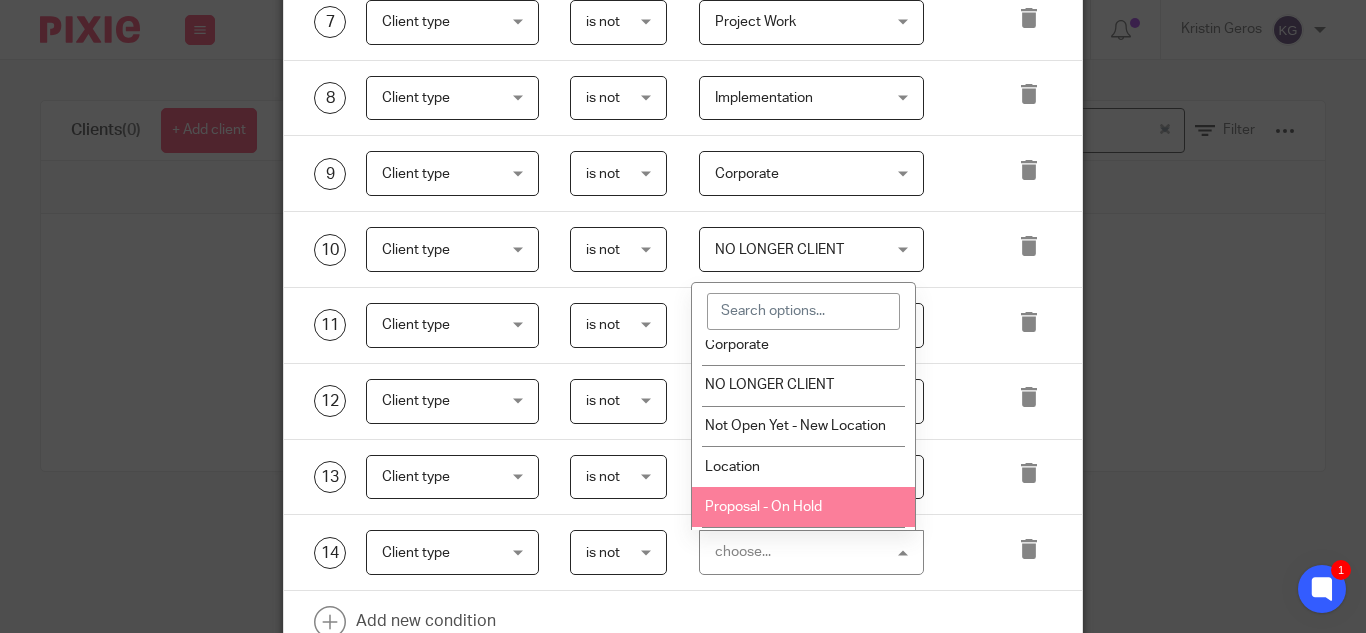 scroll, scrollTop: 400, scrollLeft: 0, axis: vertical 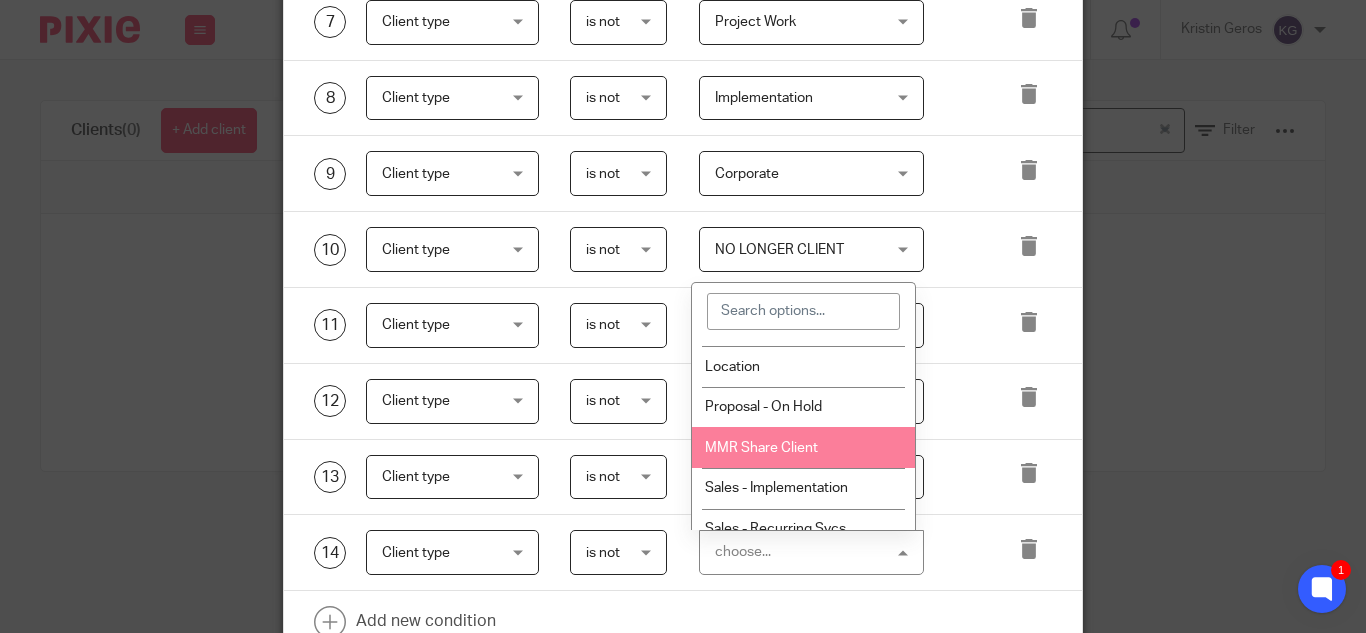 click on "MMR Share Client" at bounding box center (803, 447) 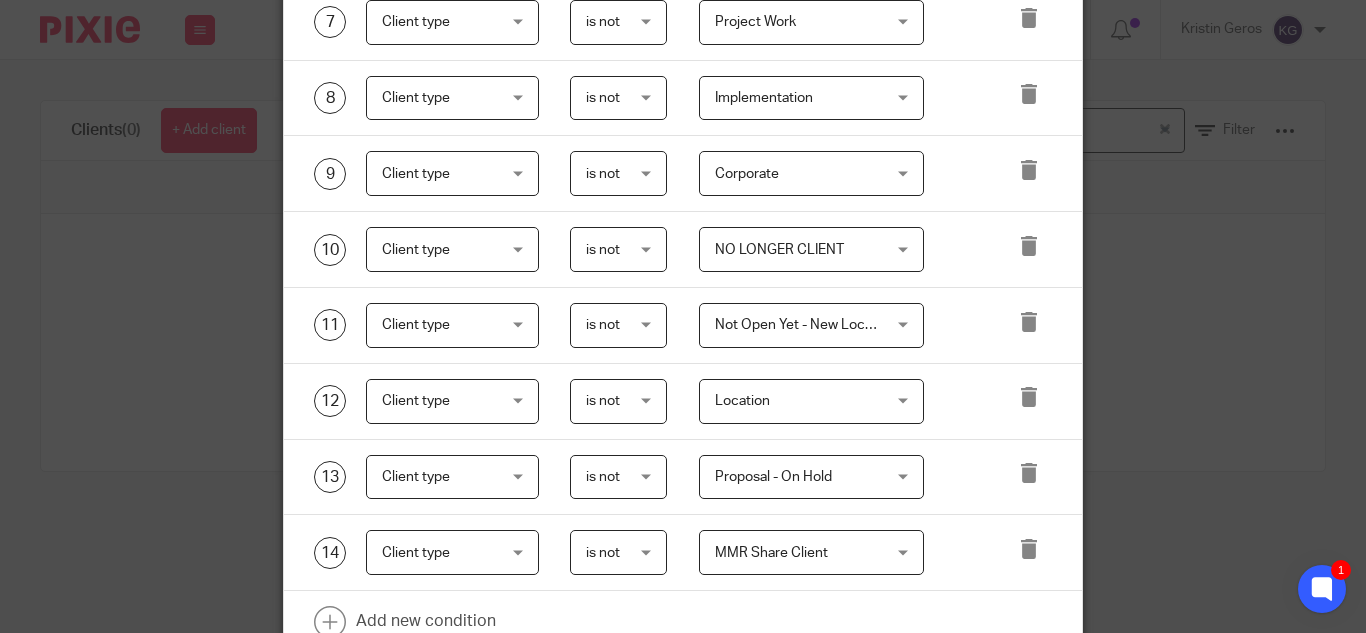 scroll, scrollTop: 800, scrollLeft: 0, axis: vertical 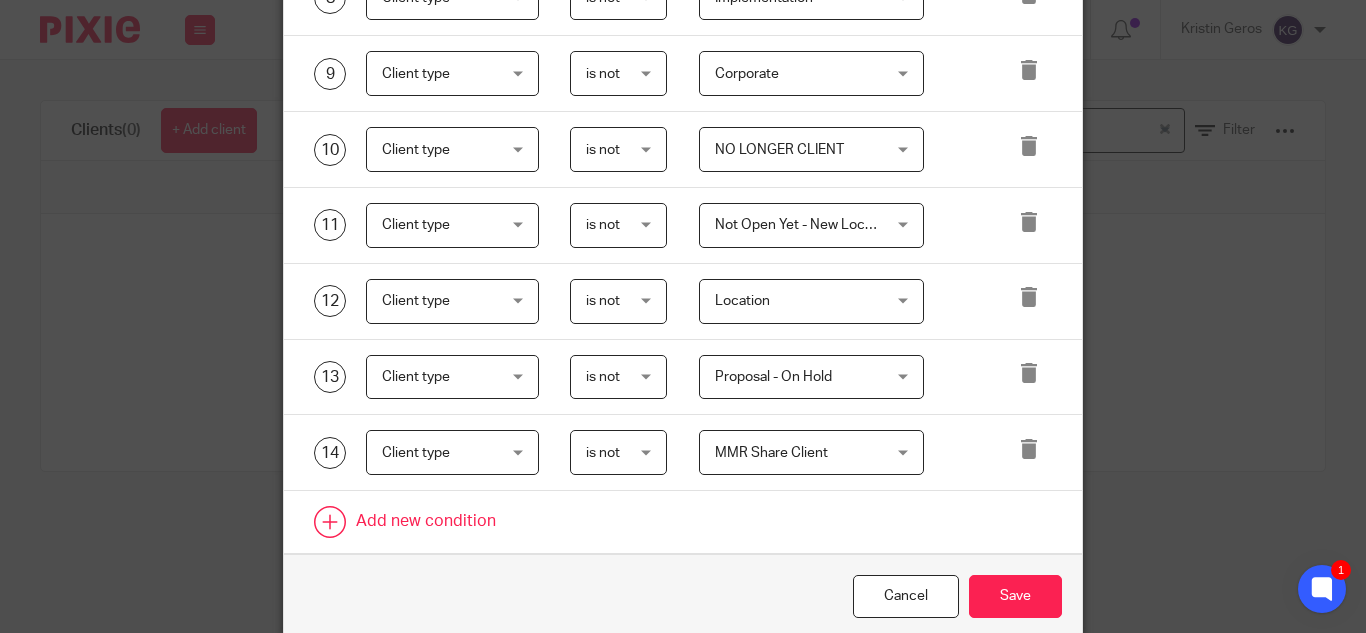 click at bounding box center (683, 522) 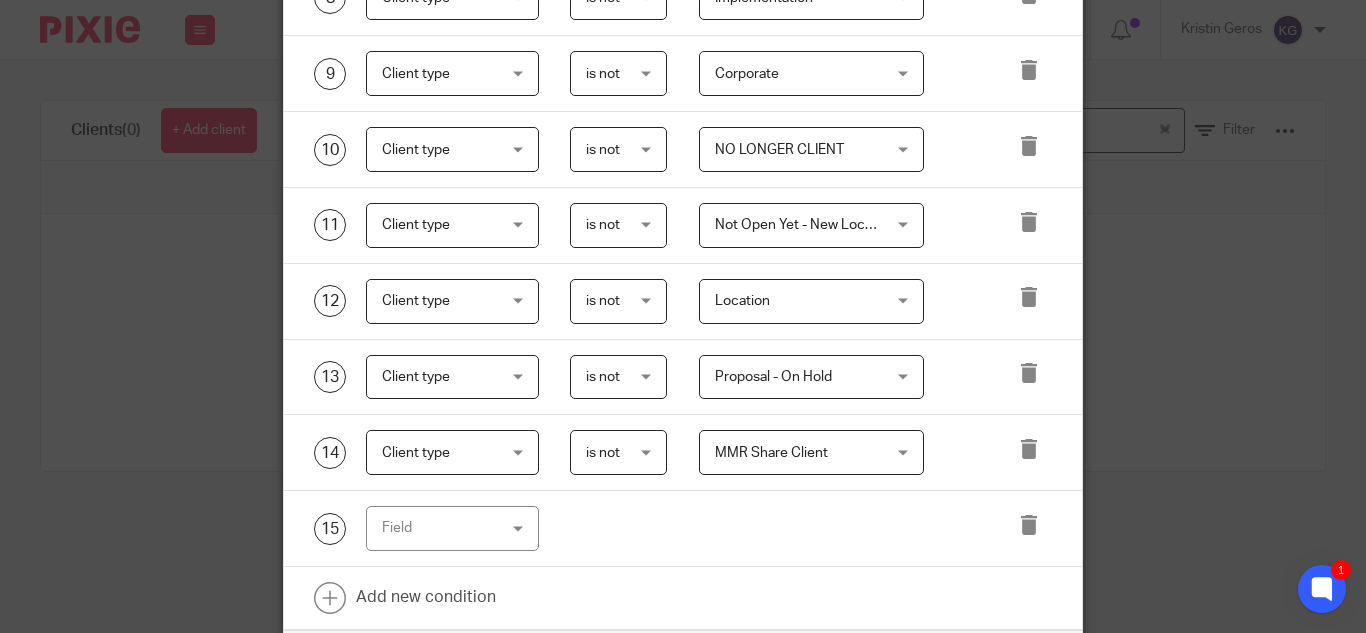 click on "Field" at bounding box center [452, 528] 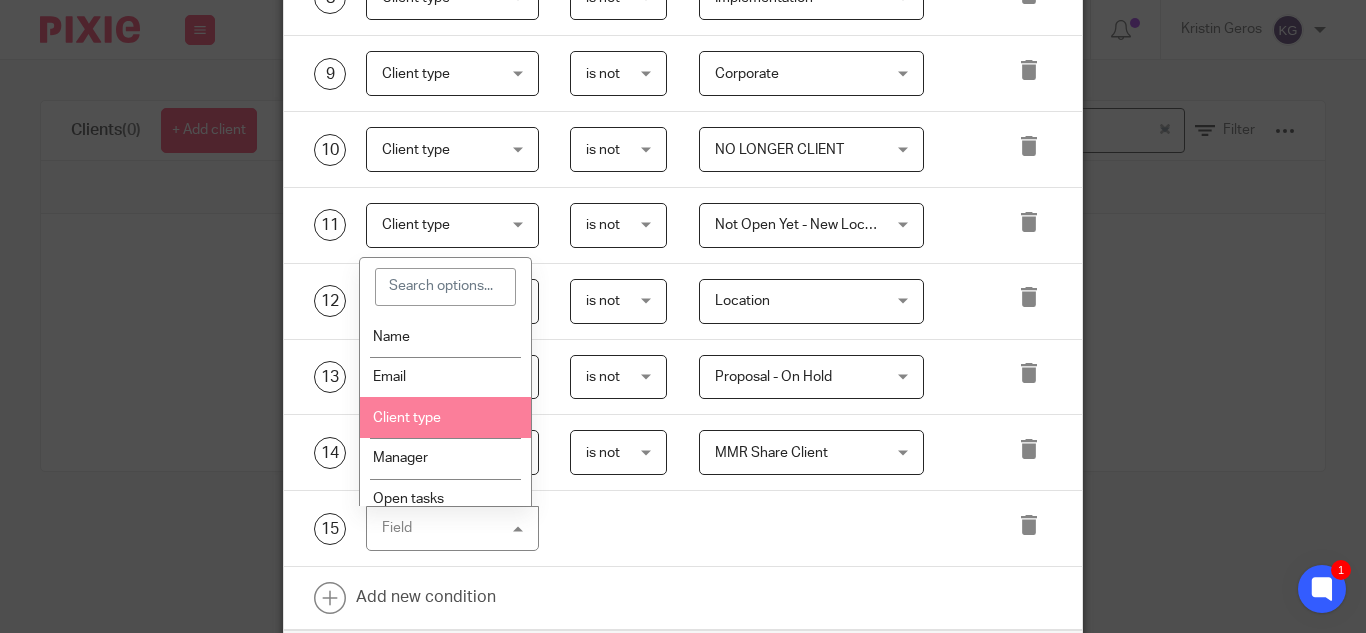 click on "Client type" at bounding box center [445, 417] 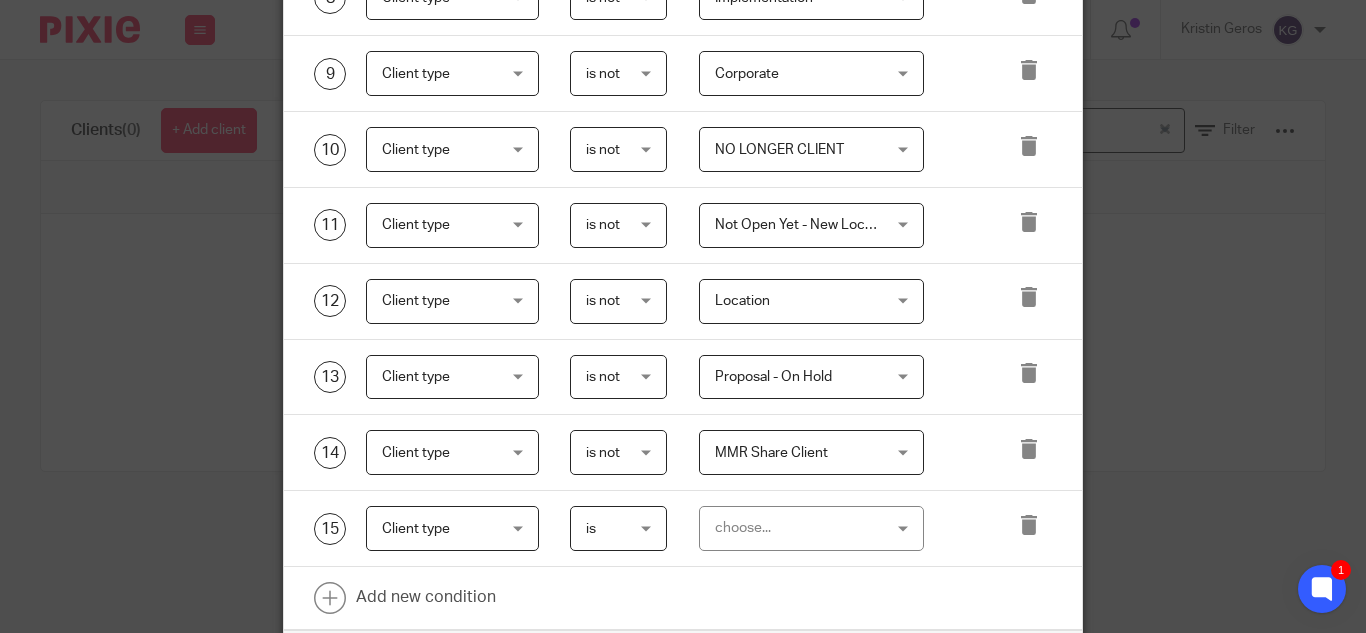 click on "is
is" at bounding box center [618, 528] 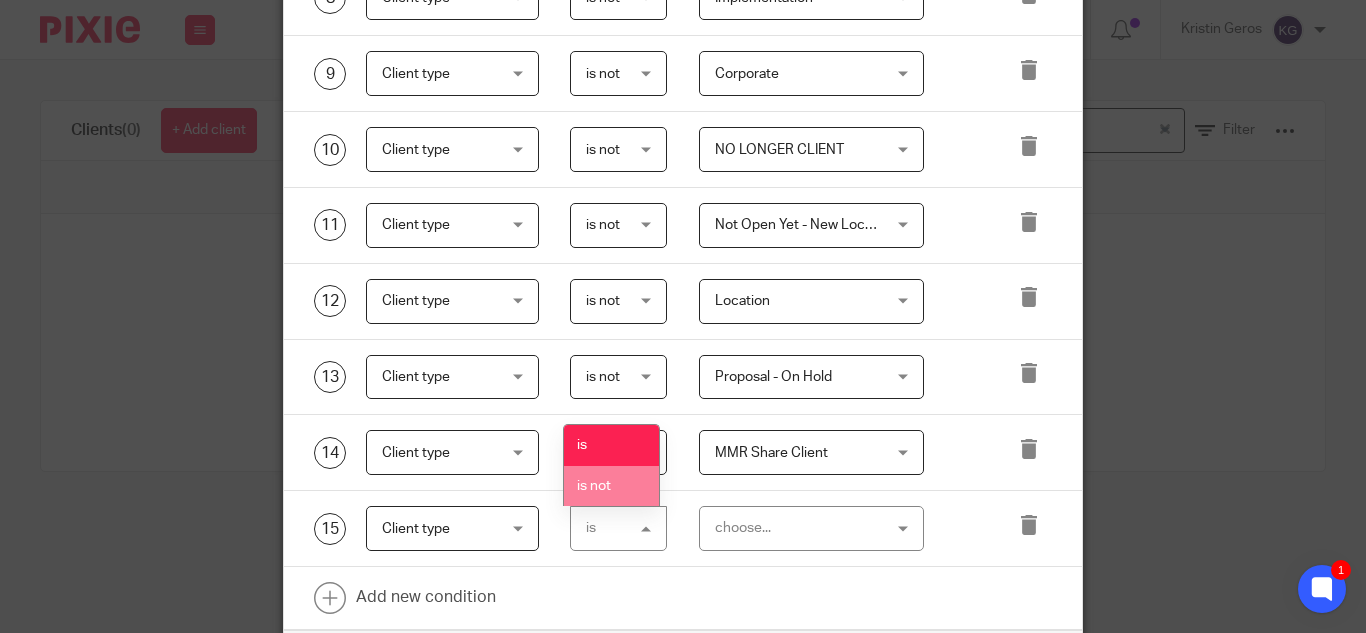 click on "is not" at bounding box center [611, 486] 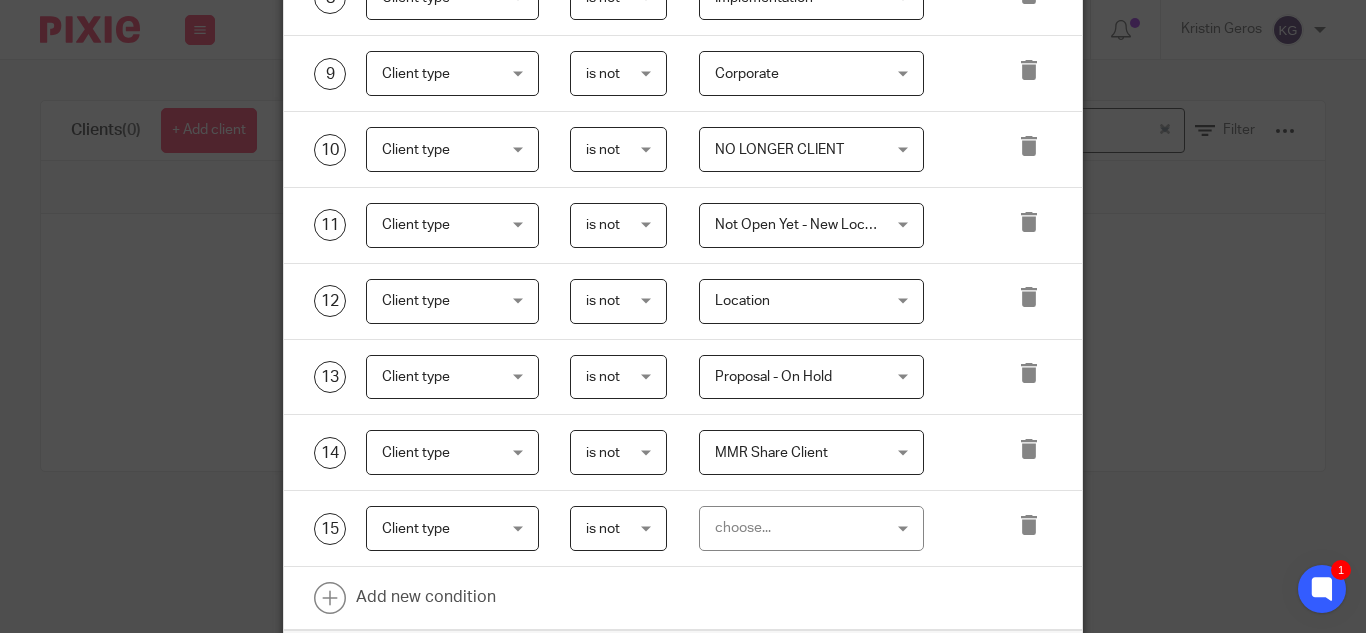 click on "choose..." at bounding box center [811, 528] 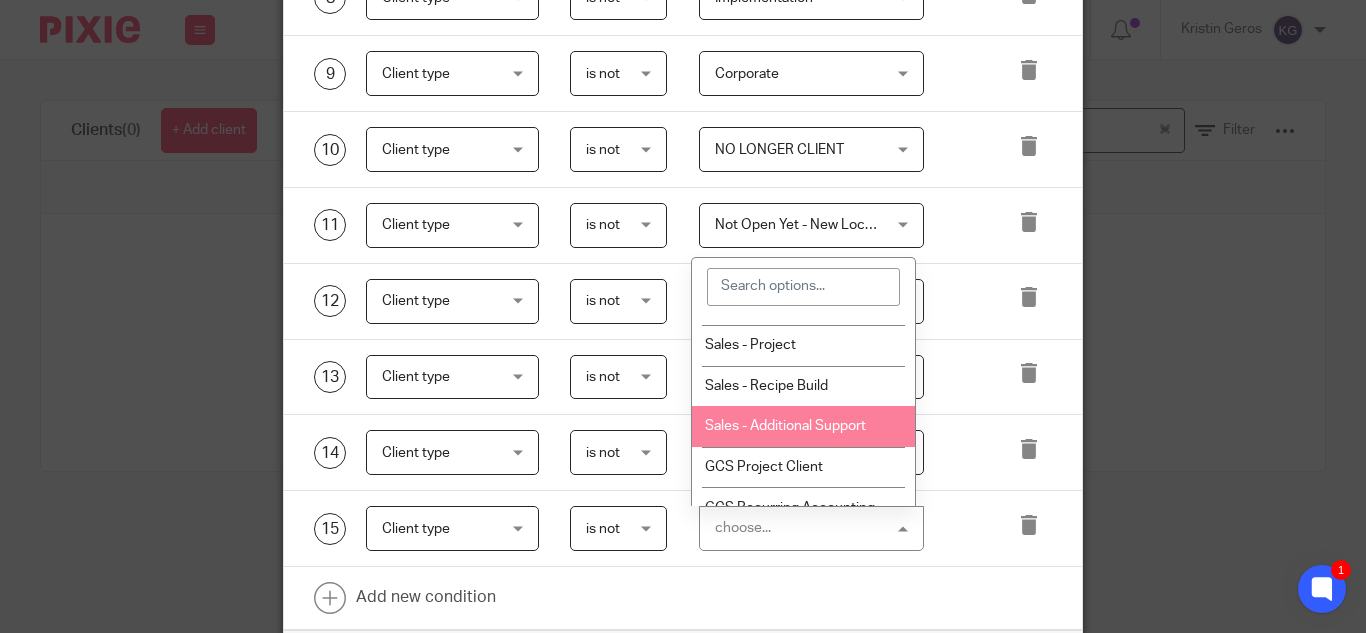 scroll, scrollTop: 500, scrollLeft: 0, axis: vertical 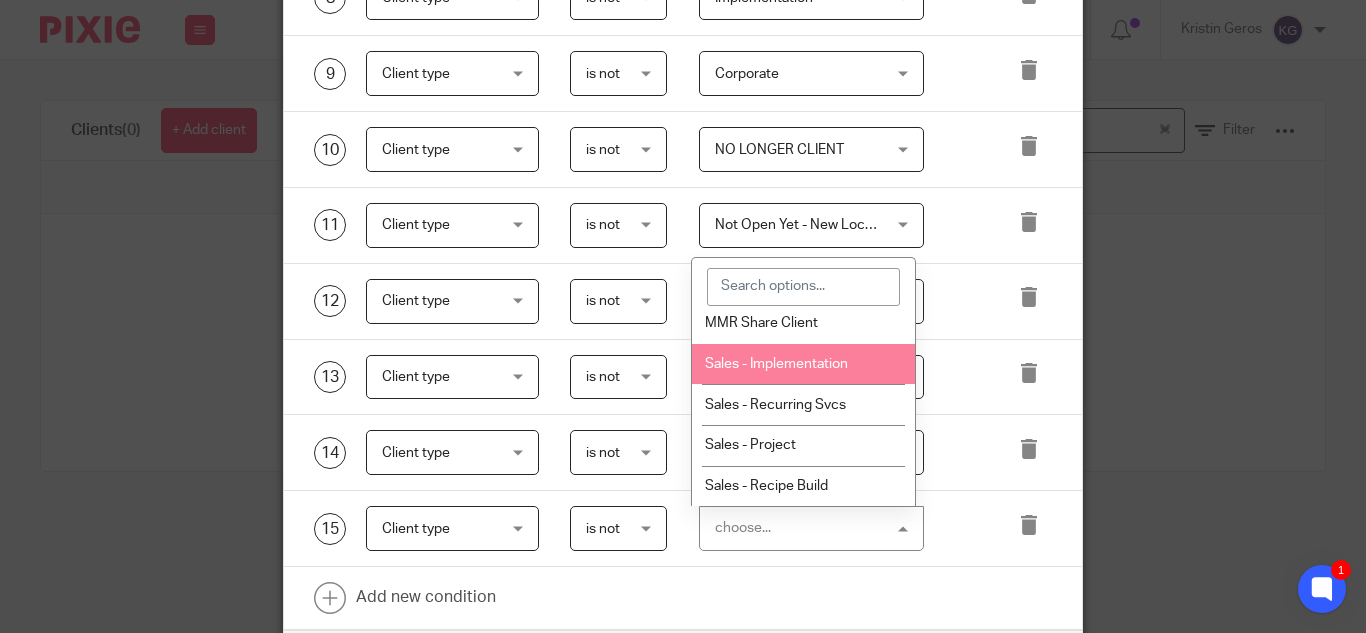 click on "Sales - Implementation" at bounding box center [776, 364] 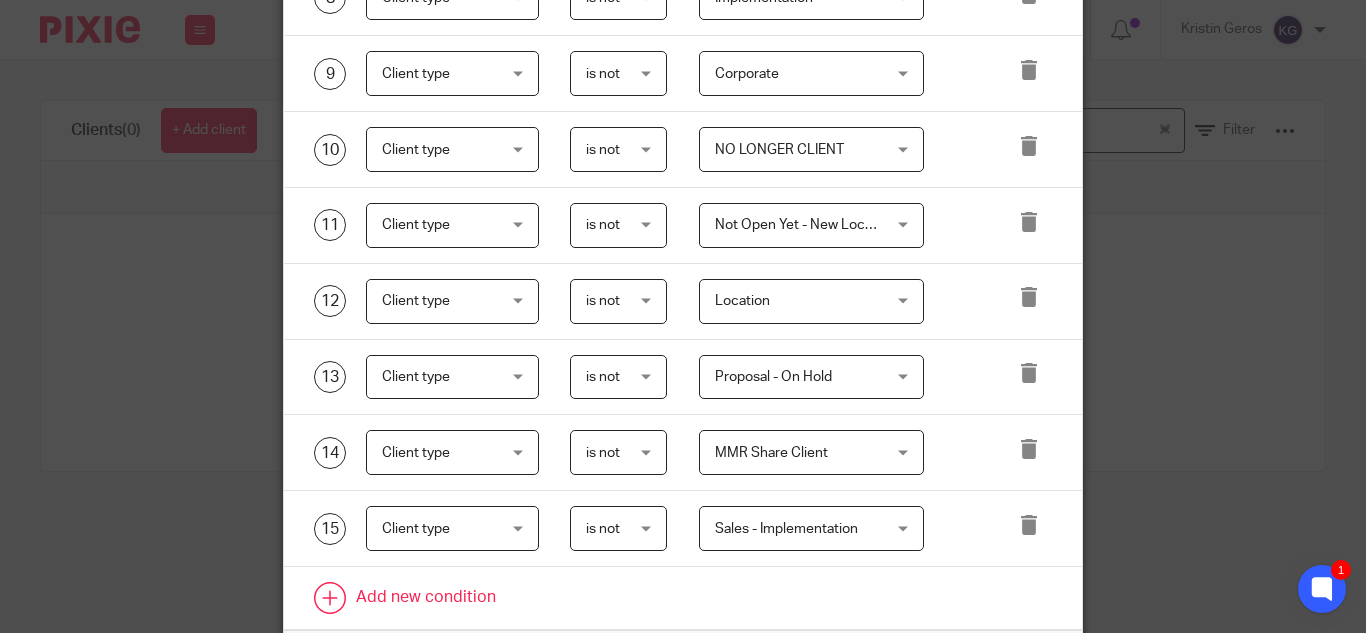 click at bounding box center (683, 598) 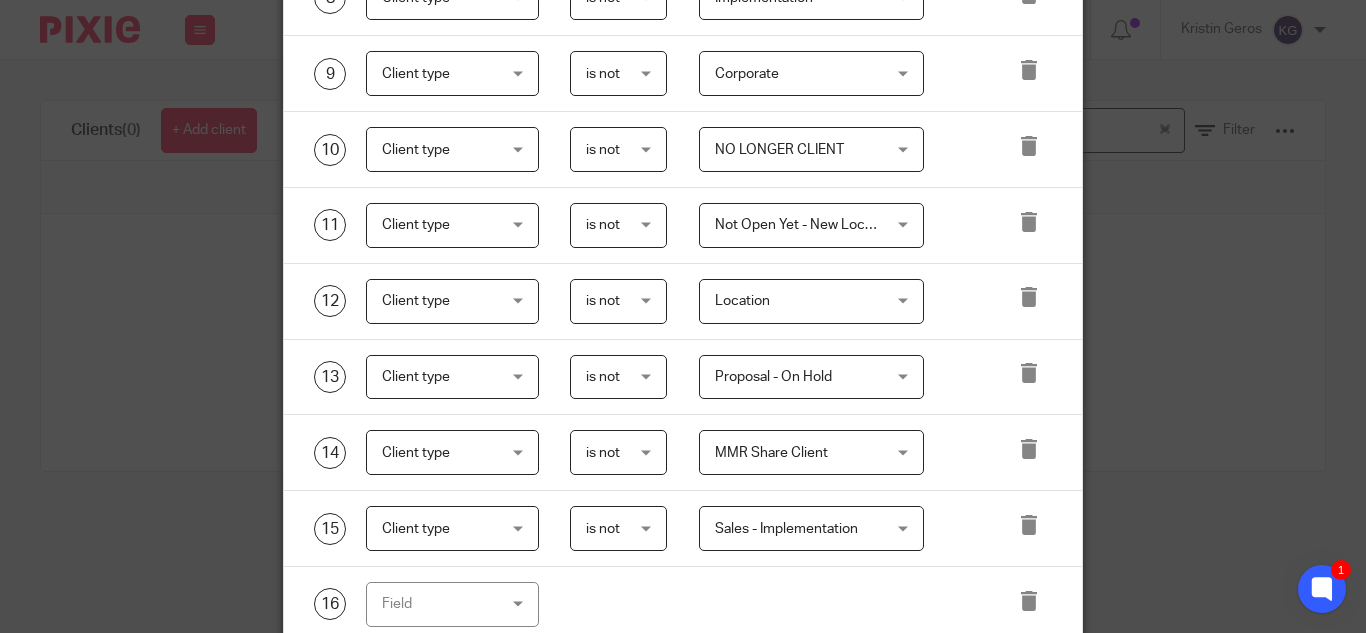 click on "Field" at bounding box center [452, 604] 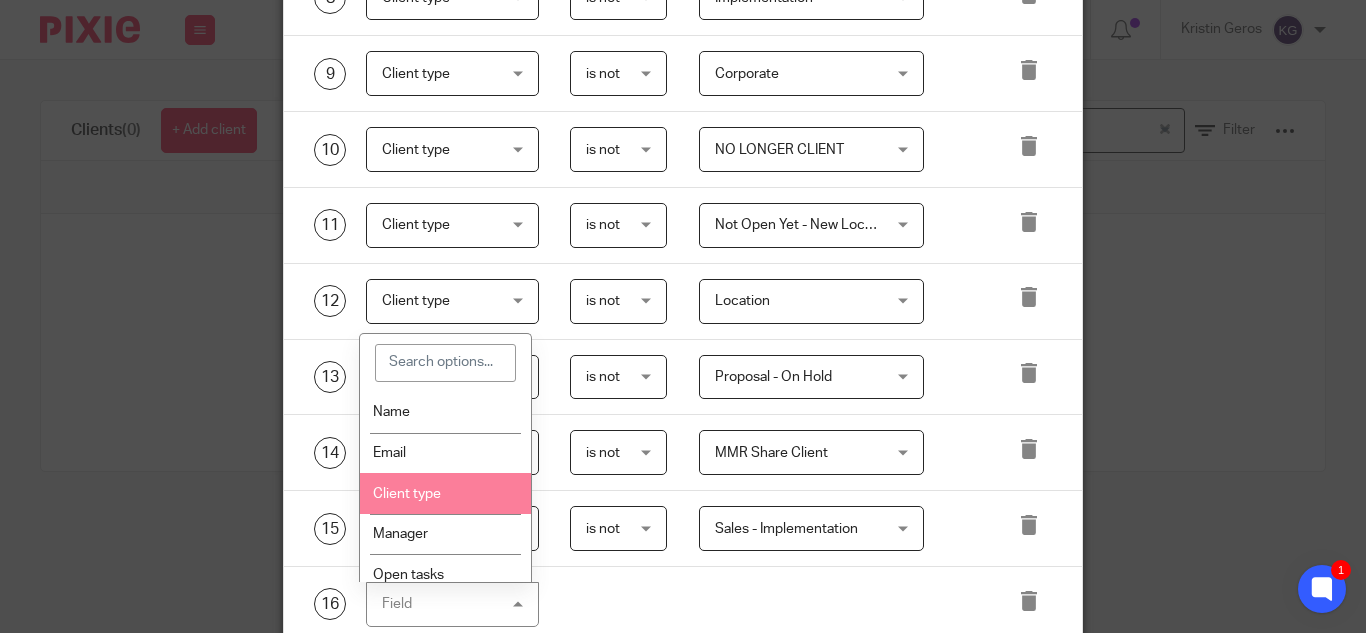 drag, startPoint x: 456, startPoint y: 492, endPoint x: 503, endPoint y: 486, distance: 47.38143 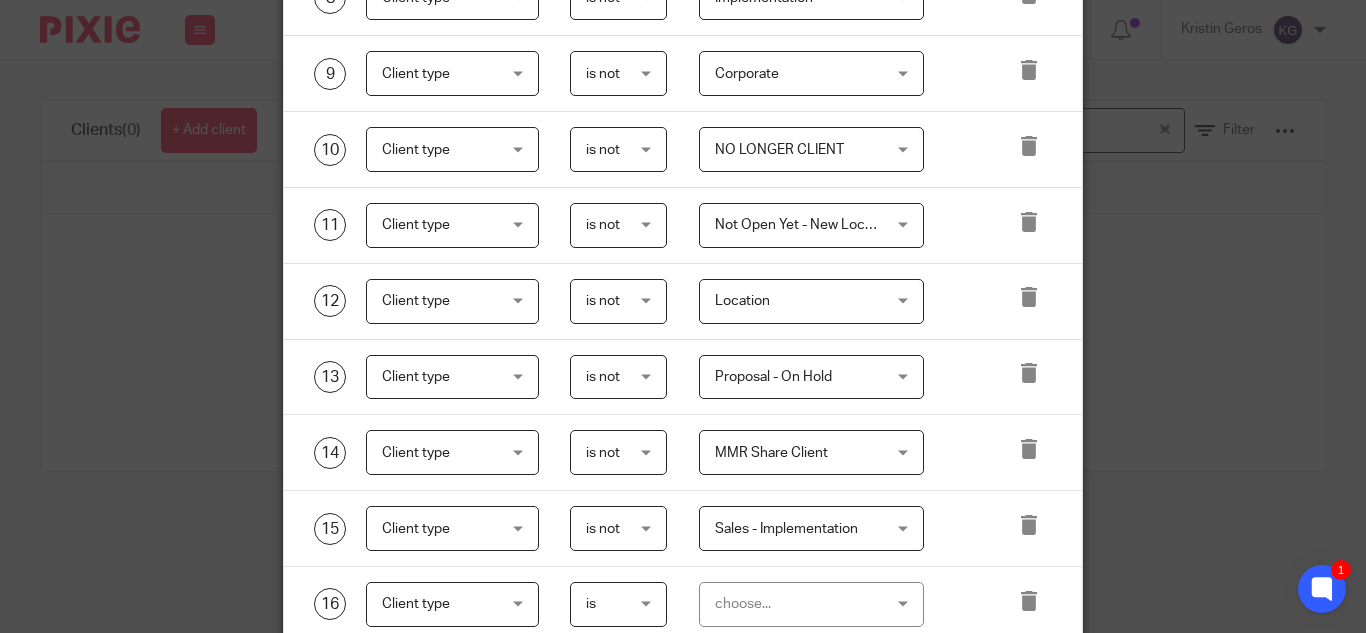 click on "is" at bounding box center (618, 604) 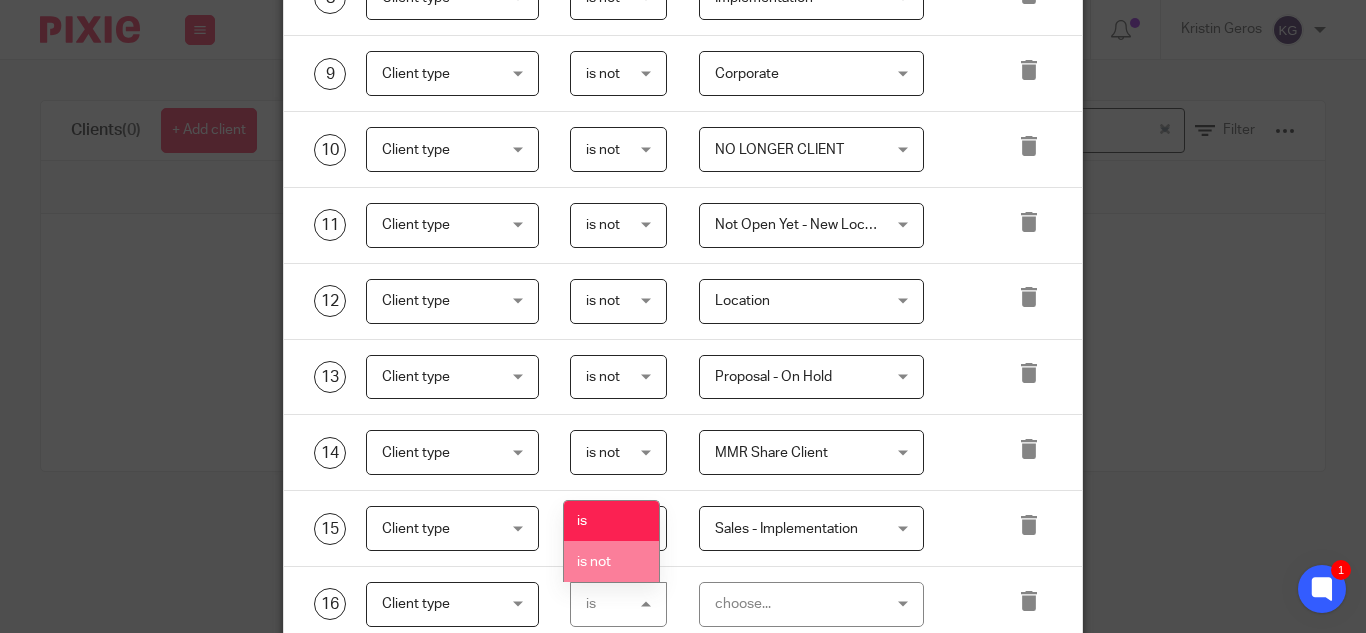 click on "is not" at bounding box center (594, 562) 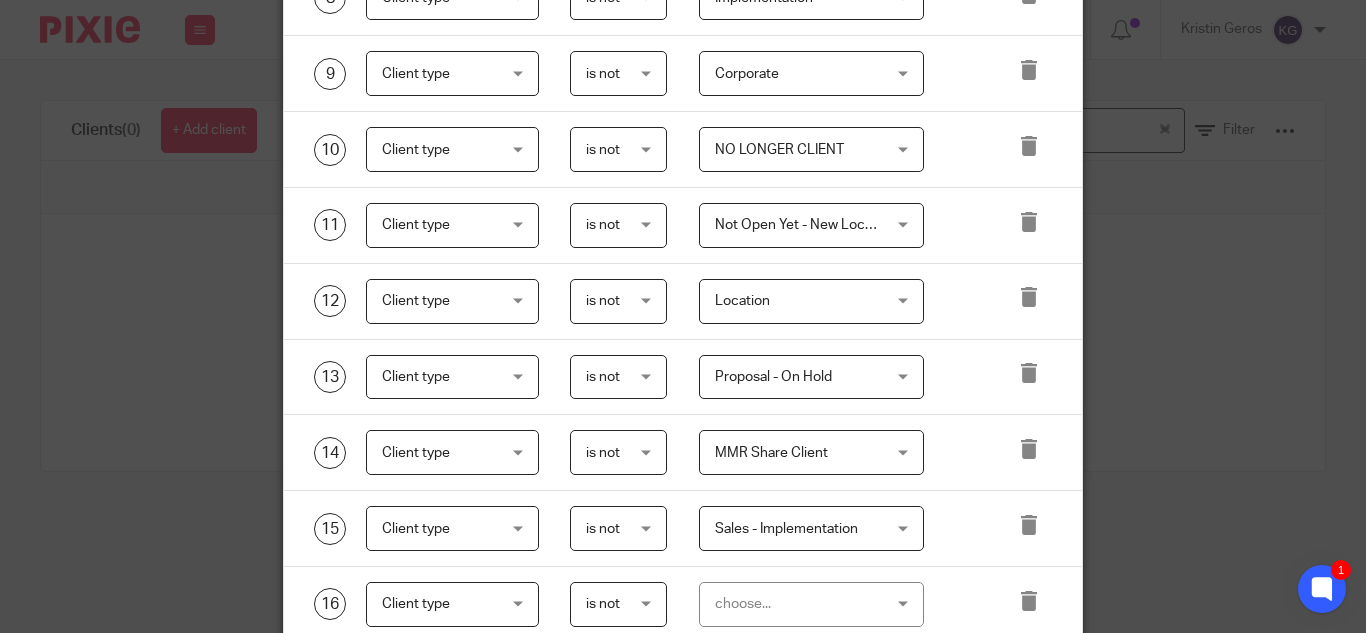 click on "choose..." at bounding box center [811, 604] 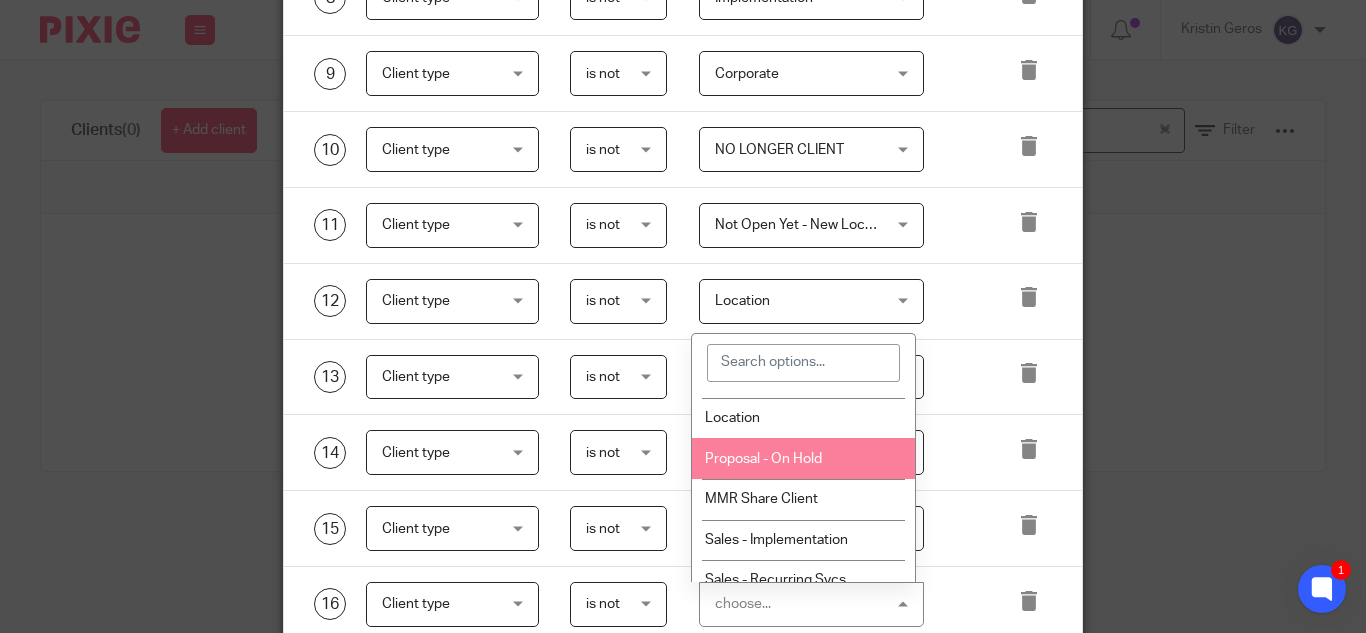 scroll, scrollTop: 500, scrollLeft: 0, axis: vertical 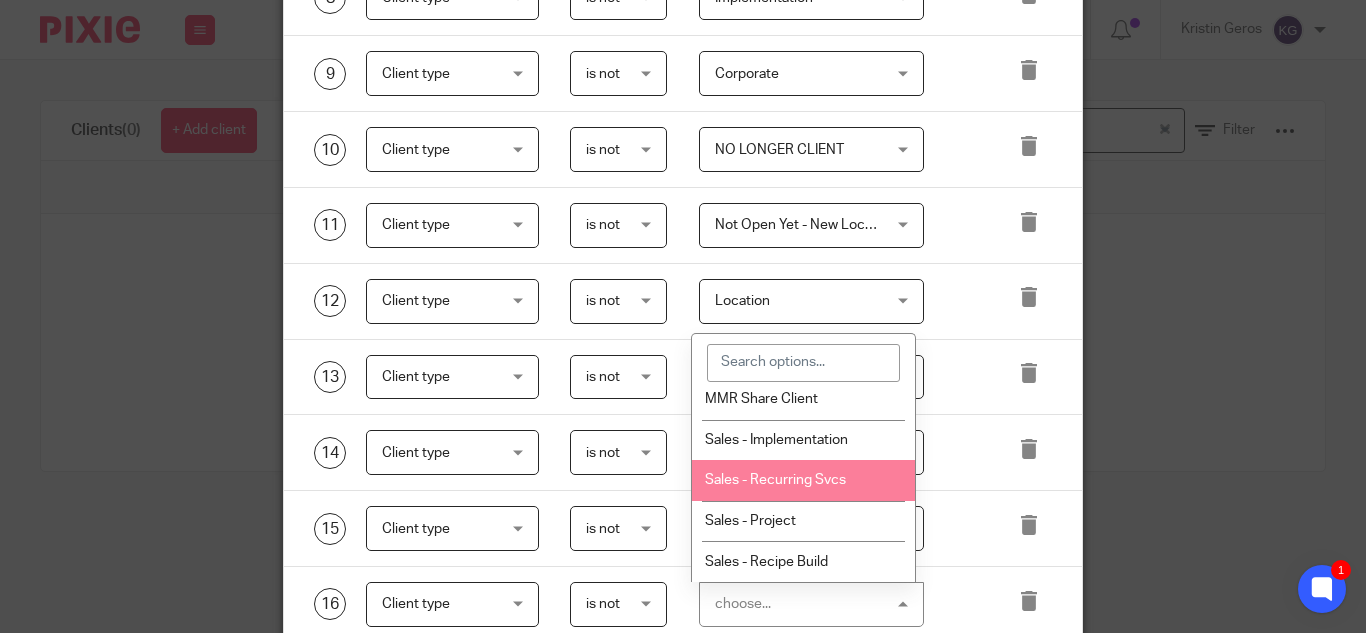 click on "Sales - Recurring Svcs" at bounding box center (775, 480) 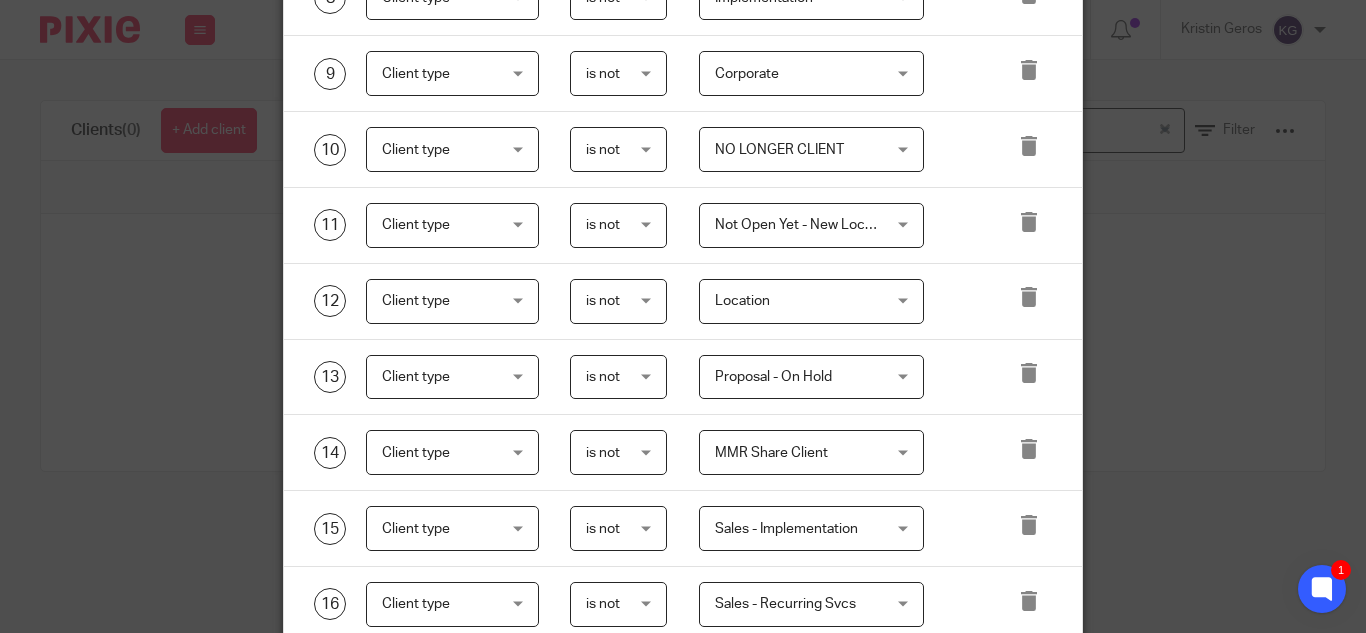 scroll, scrollTop: 1000, scrollLeft: 0, axis: vertical 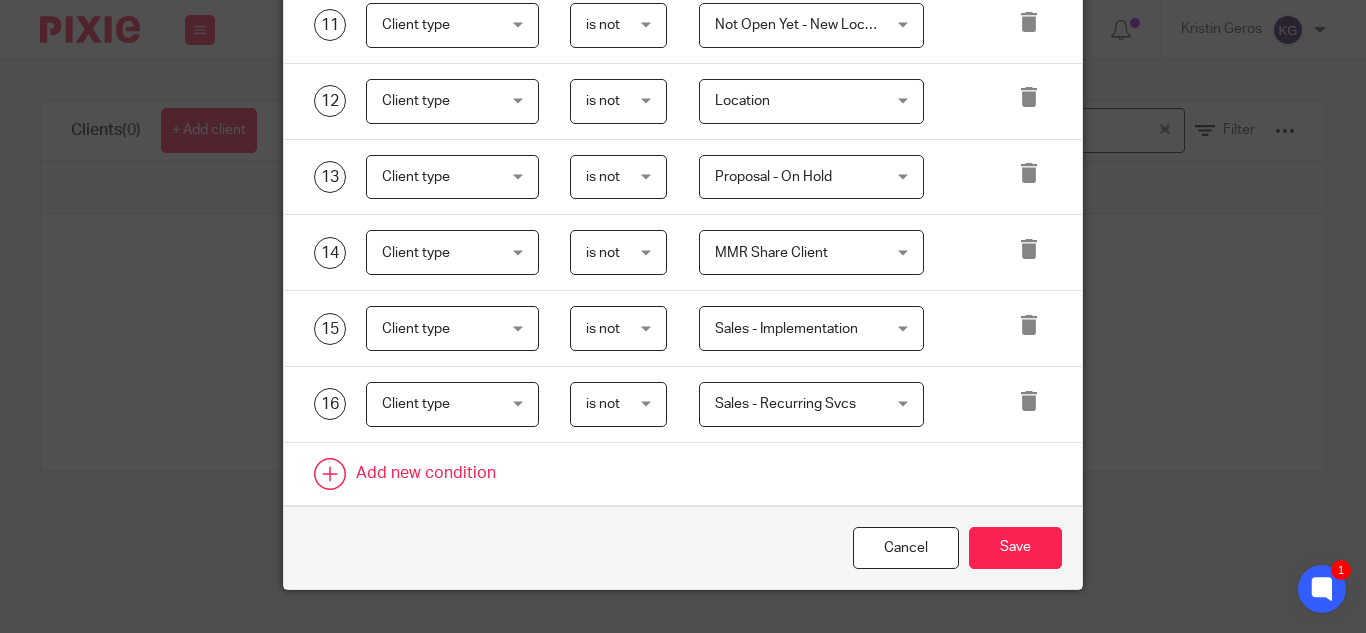 click at bounding box center (683, 474) 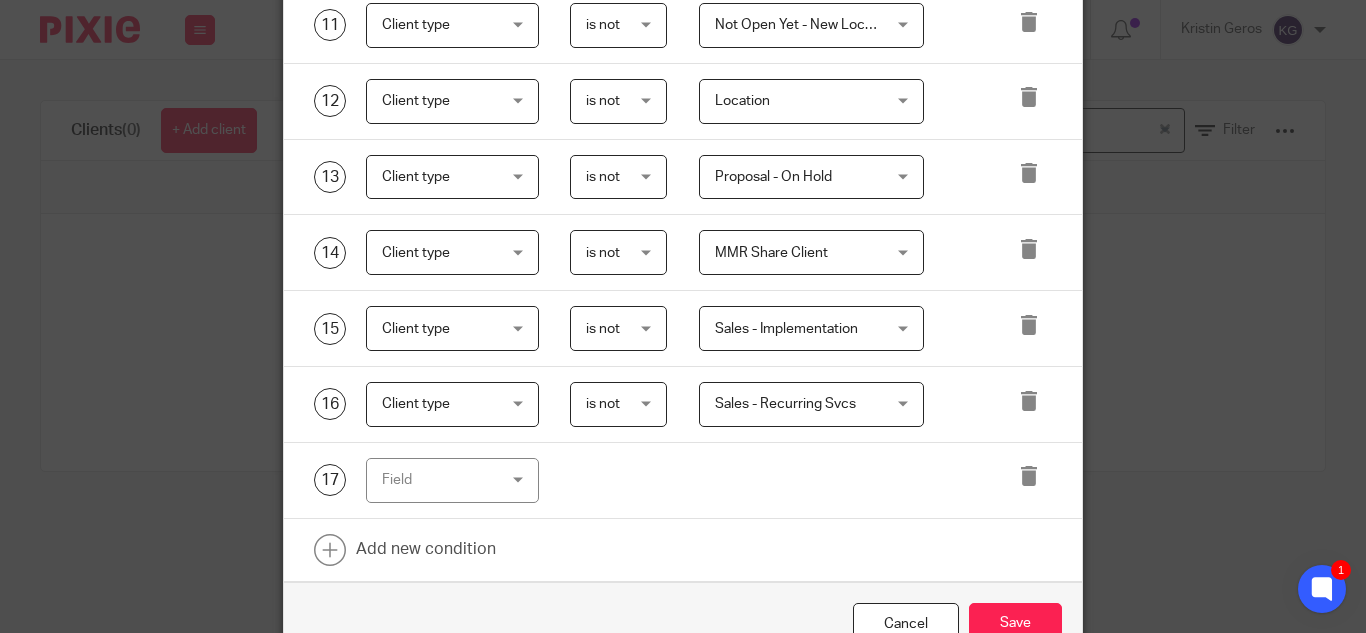 click on "Field" at bounding box center (452, 480) 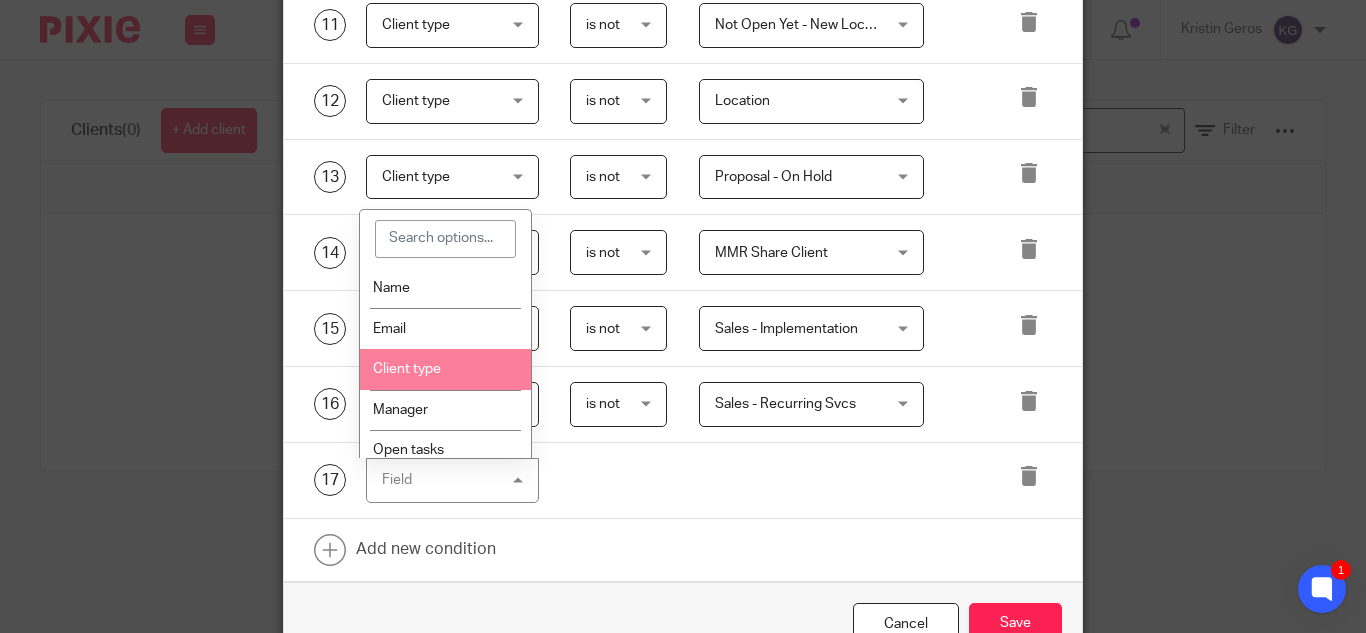 click on "Client type" at bounding box center [445, 369] 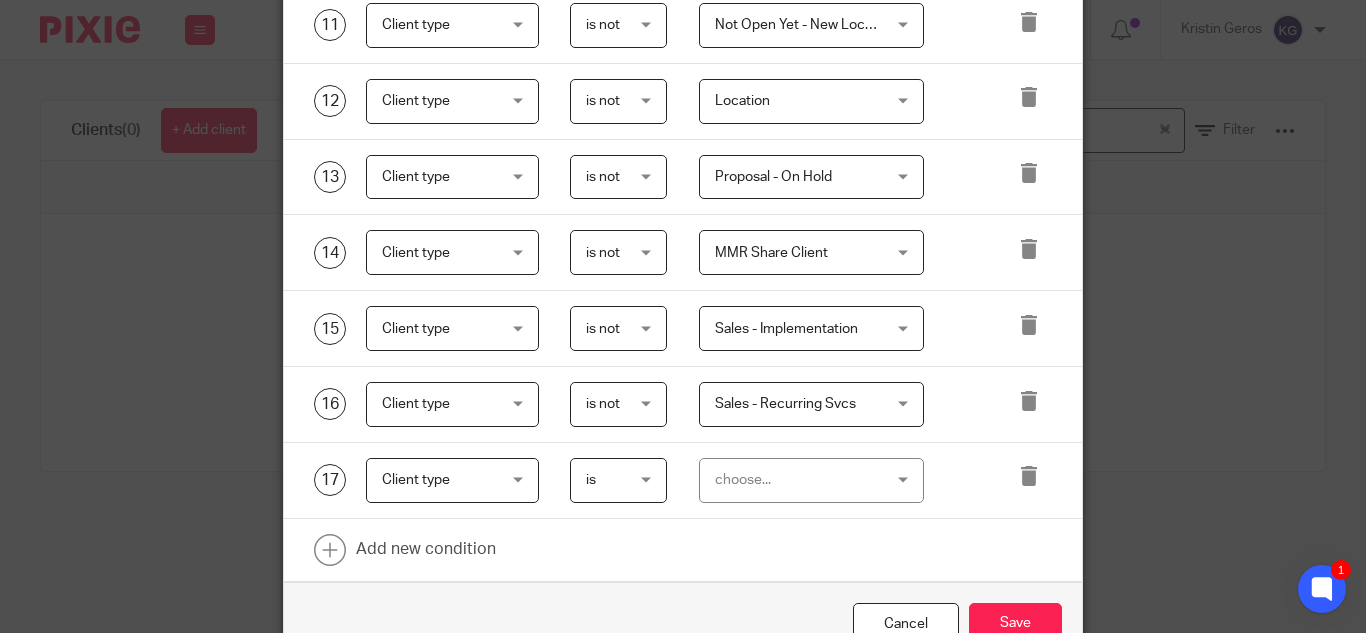 click on "is" at bounding box center (618, 480) 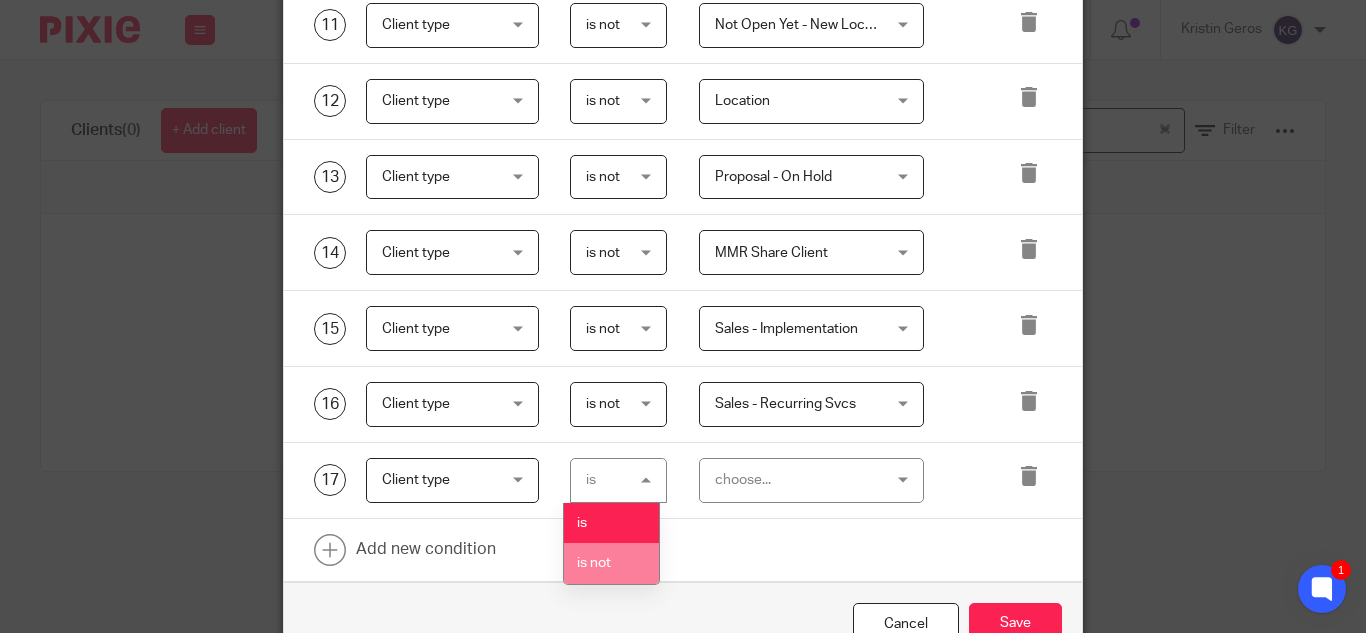 click on "is not" at bounding box center (611, 563) 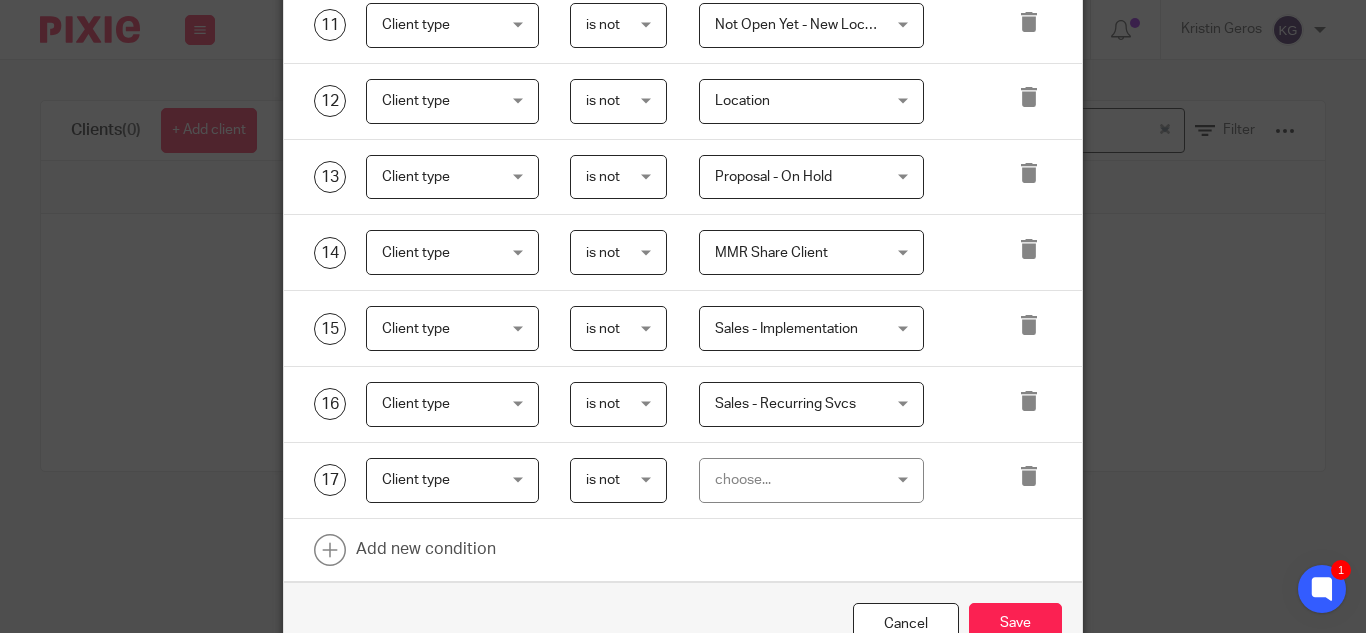 click on "choose..." at bounding box center (811, 480) 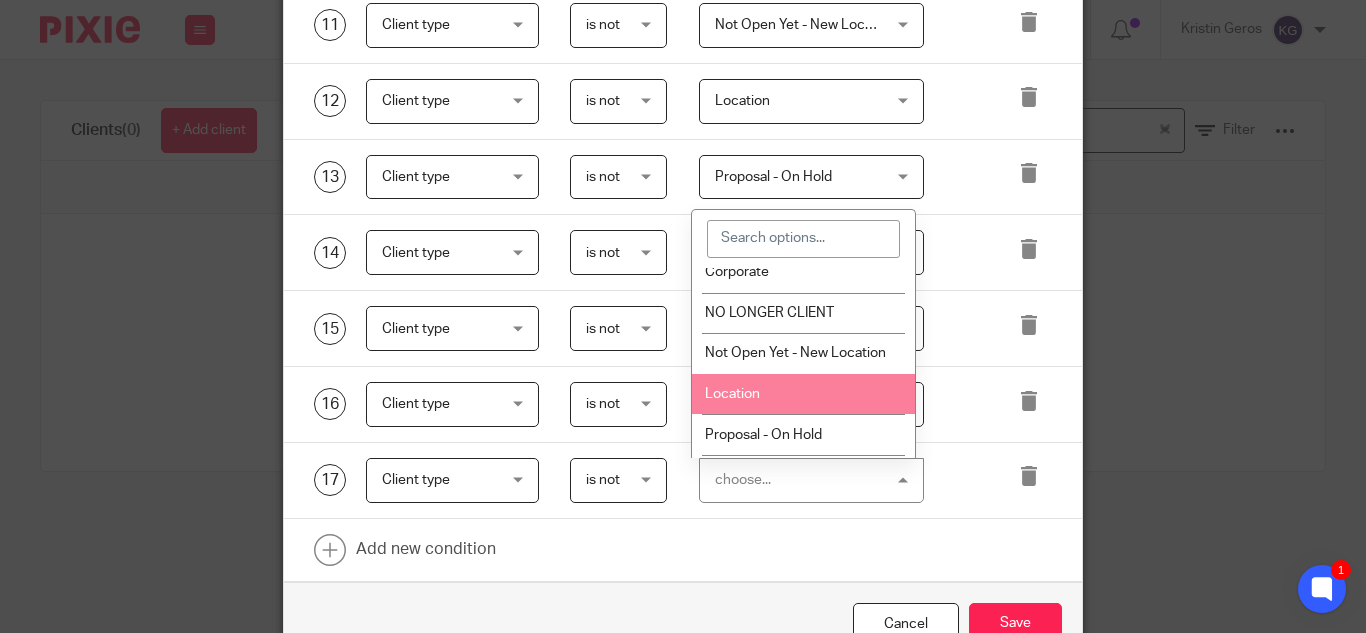 scroll, scrollTop: 500, scrollLeft: 0, axis: vertical 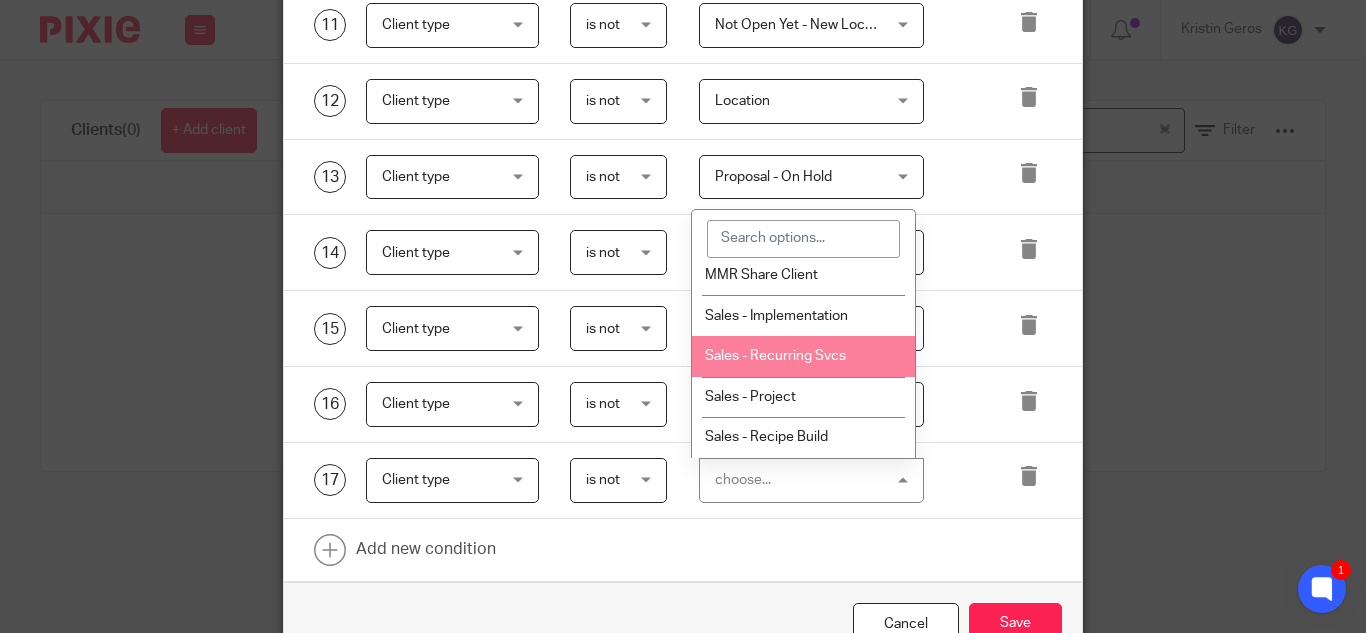 click on "Sales - Recurring Svcs" at bounding box center (775, 356) 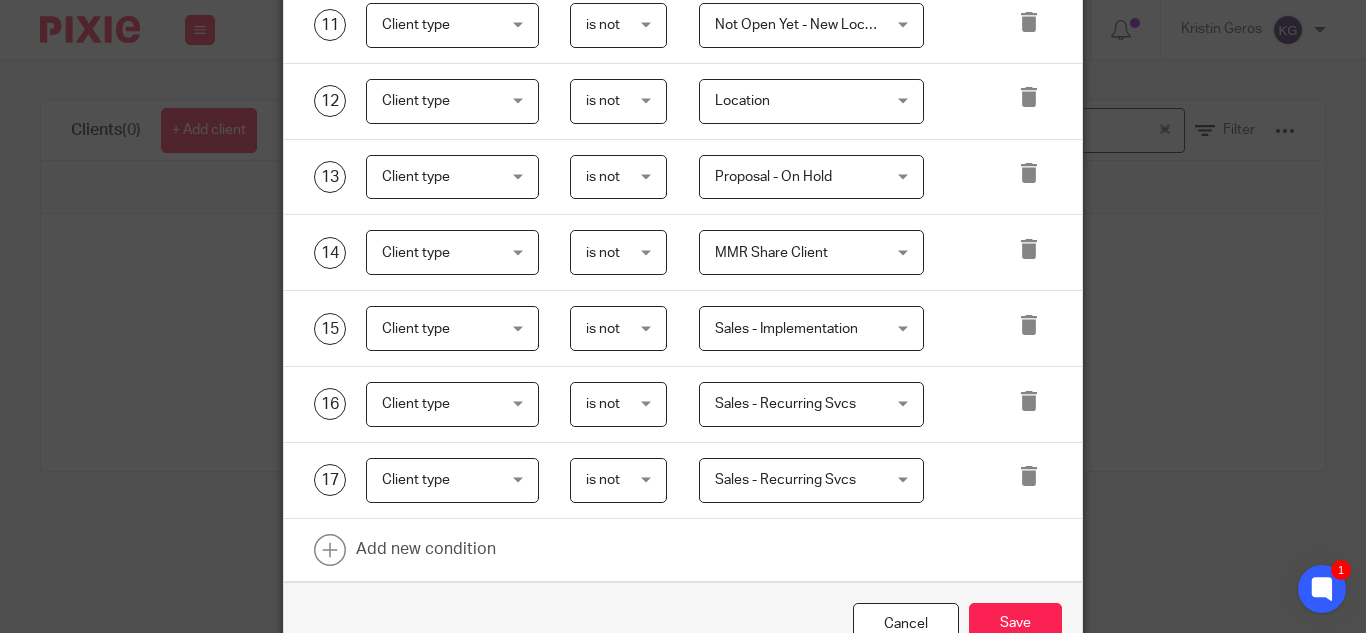 click on "Sales - Recurring Svcs
Sales - Recurring Svcs" at bounding box center [811, 480] 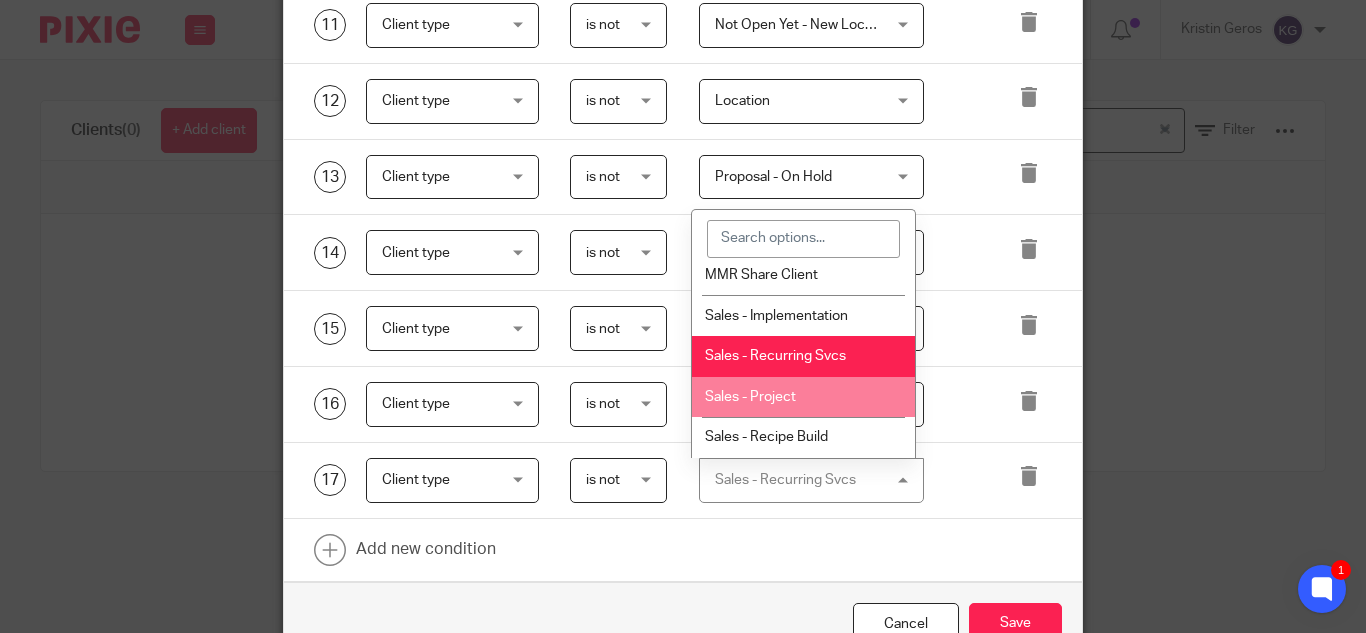 click on "Sales - Project" at bounding box center [803, 397] 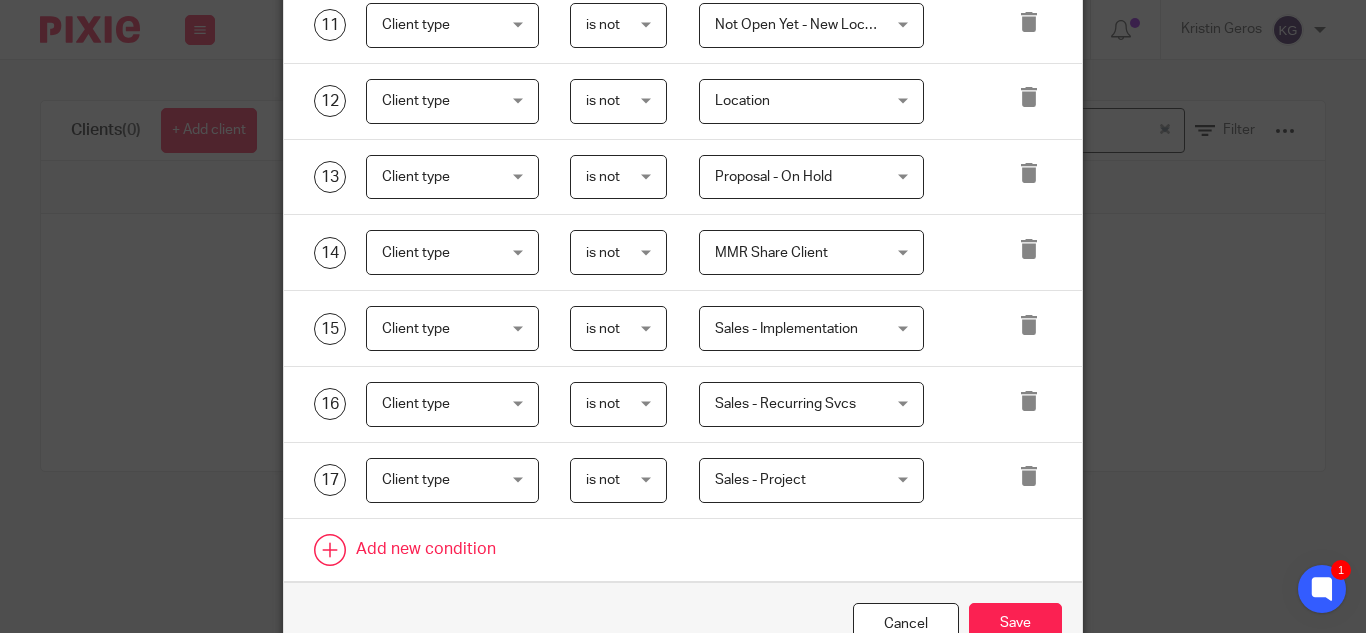 click at bounding box center (683, 550) 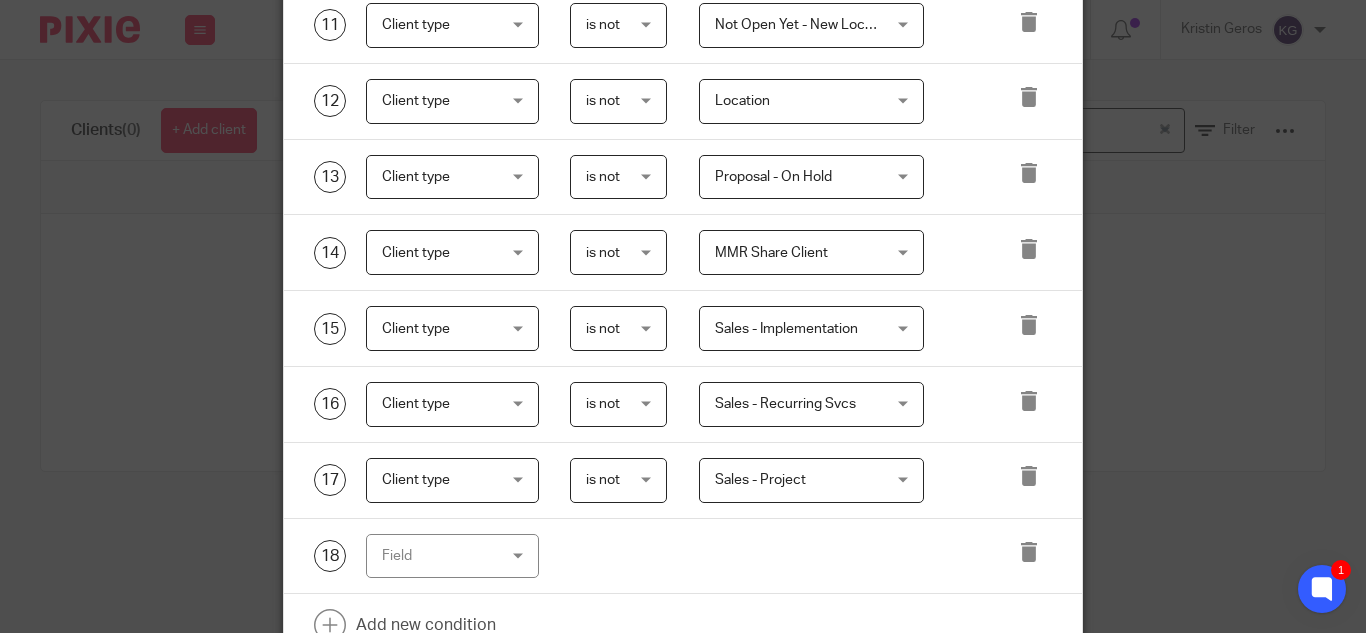 click on "Field" at bounding box center (452, 556) 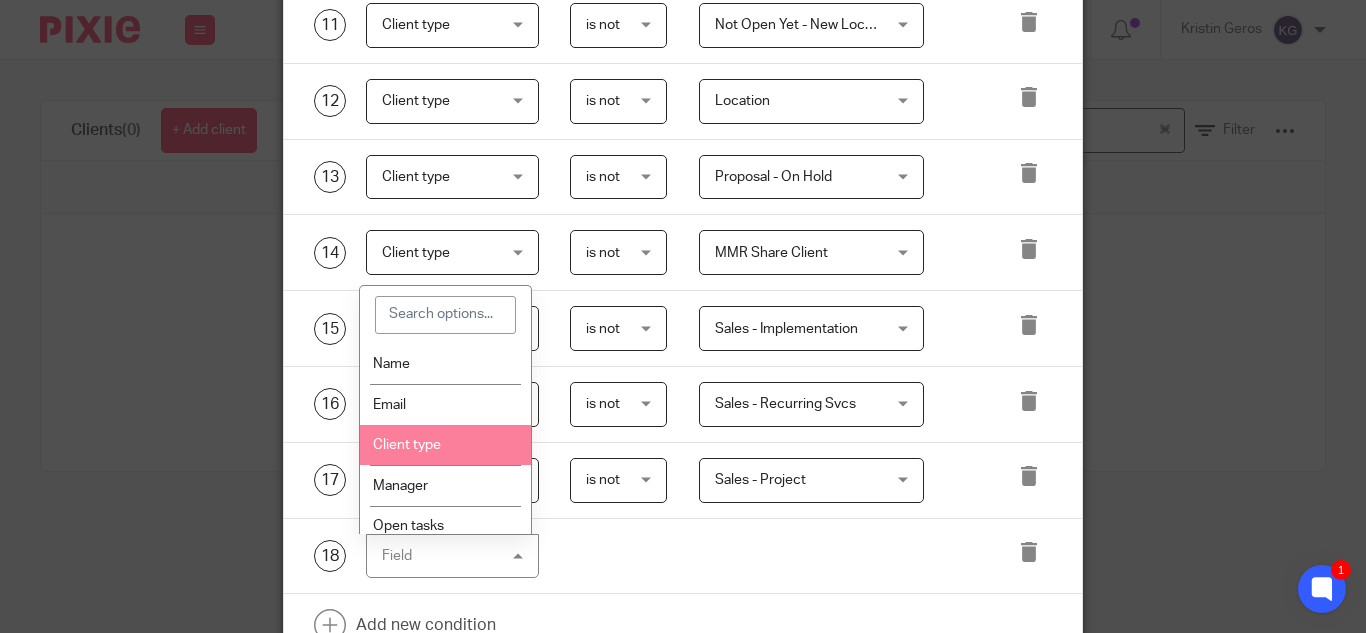 click on "Client type" at bounding box center [445, 445] 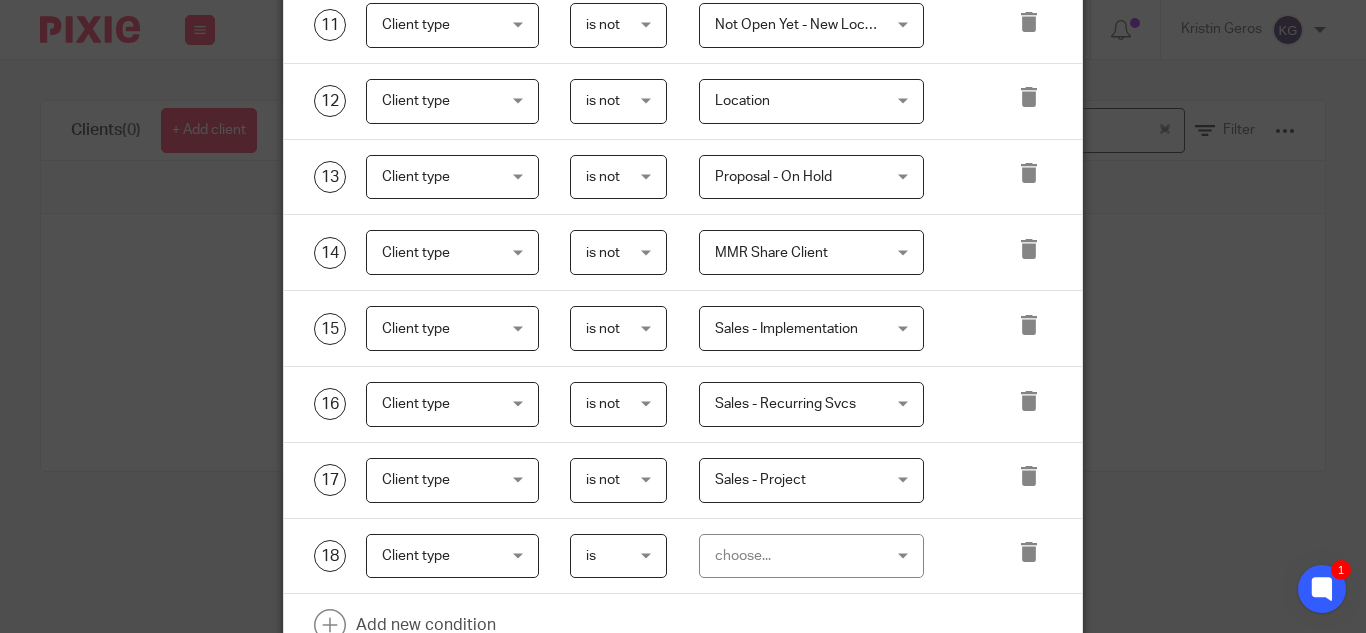 click on "is" at bounding box center [618, 556] 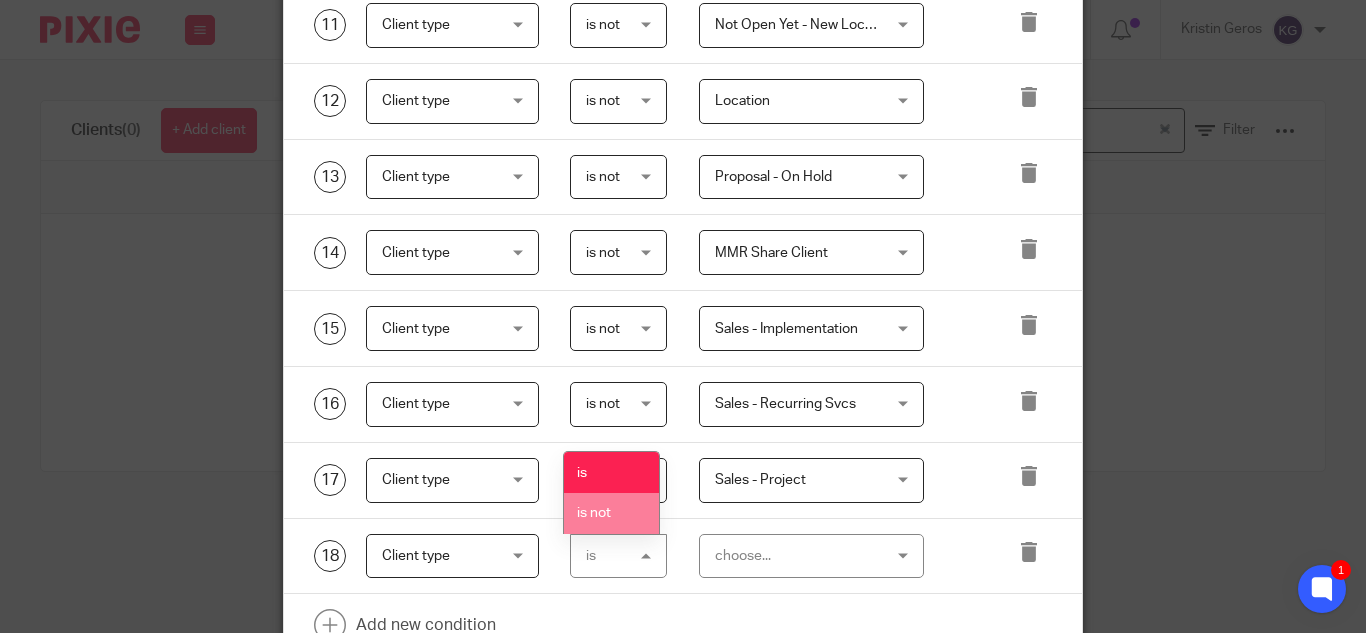 click on "is not" at bounding box center (594, 513) 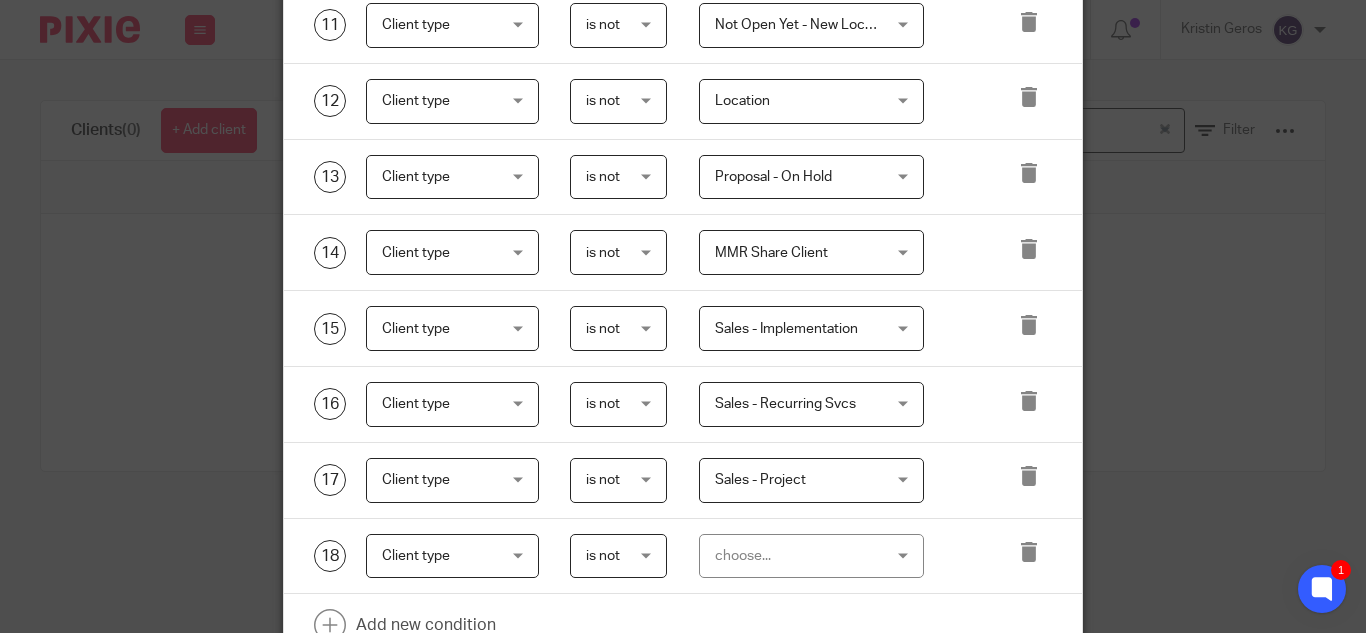 click on "choose..." at bounding box center [811, 556] 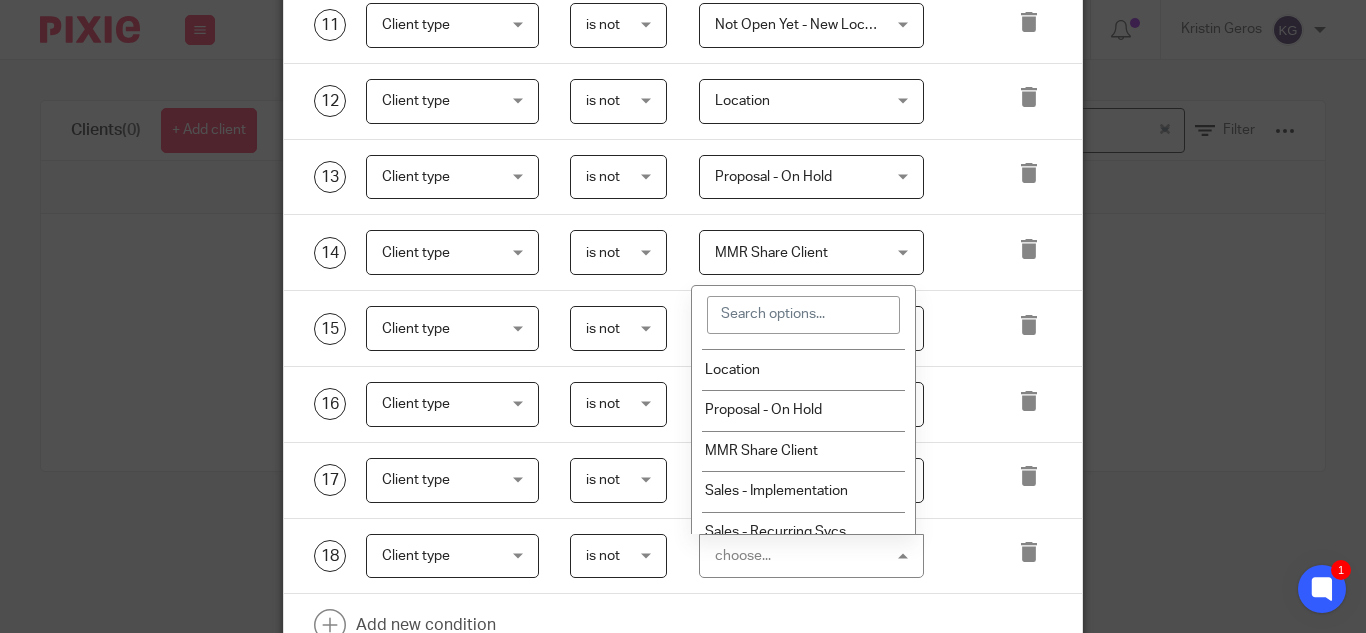 scroll, scrollTop: 500, scrollLeft: 0, axis: vertical 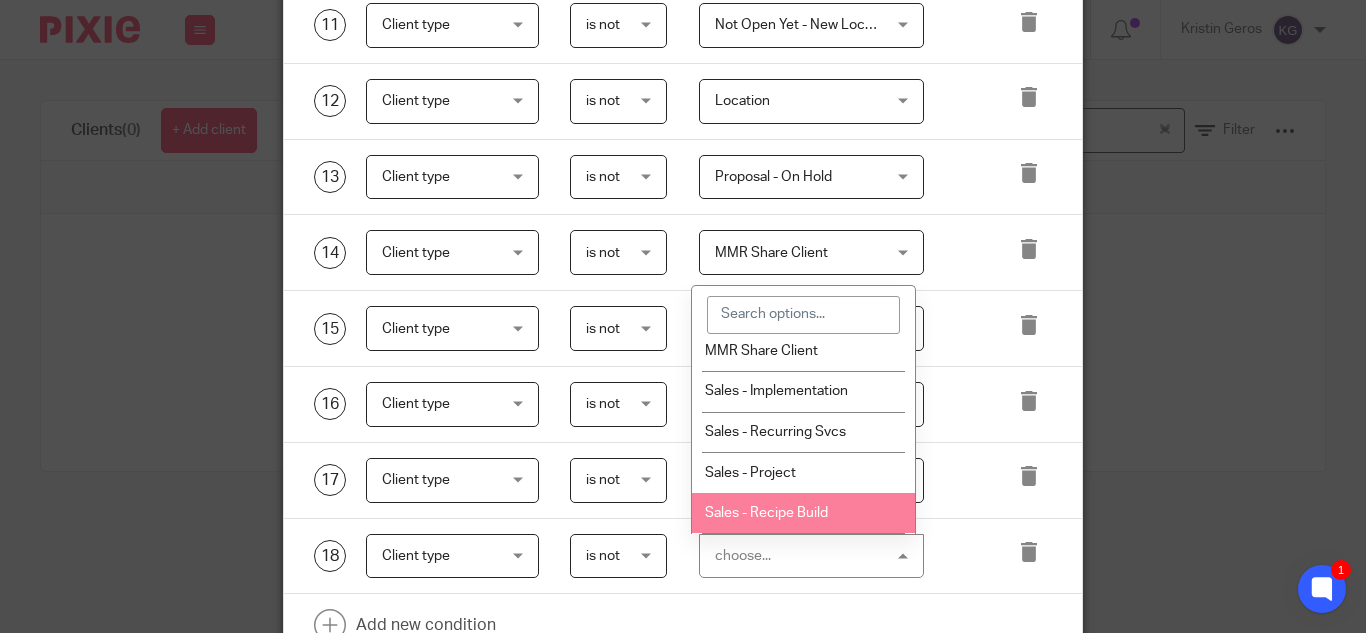 click on "Sales - Recipe Build" at bounding box center (766, 513) 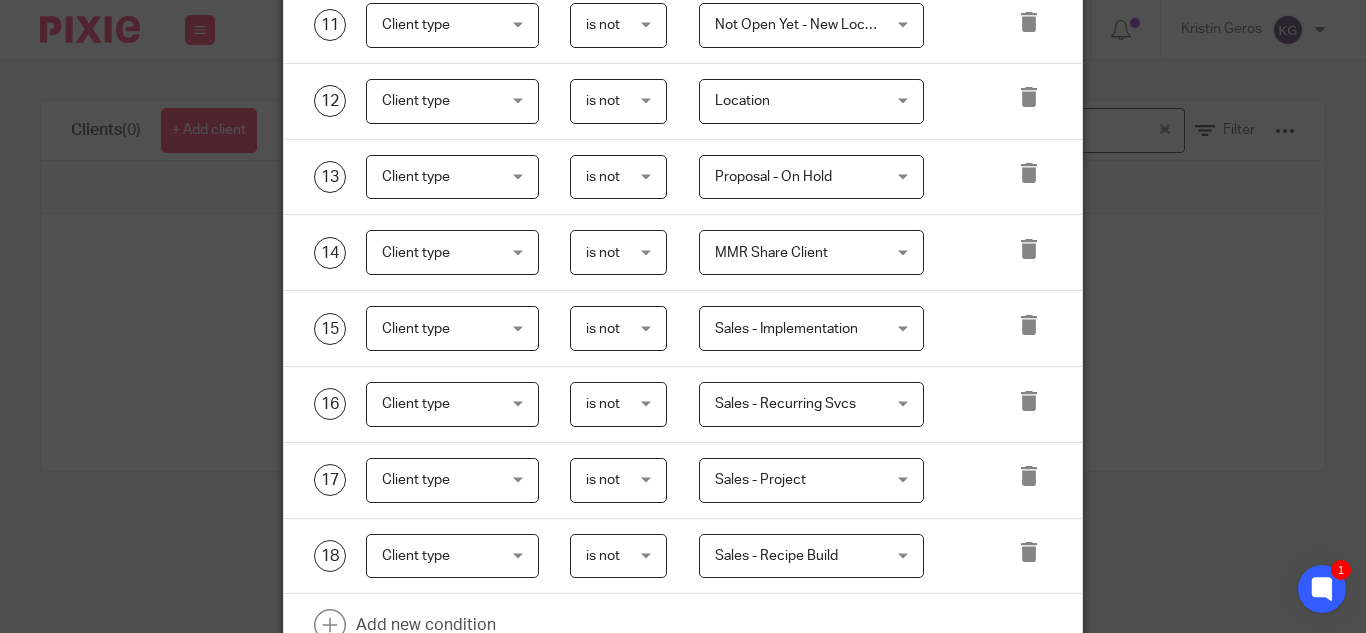 scroll, scrollTop: 1100, scrollLeft: 0, axis: vertical 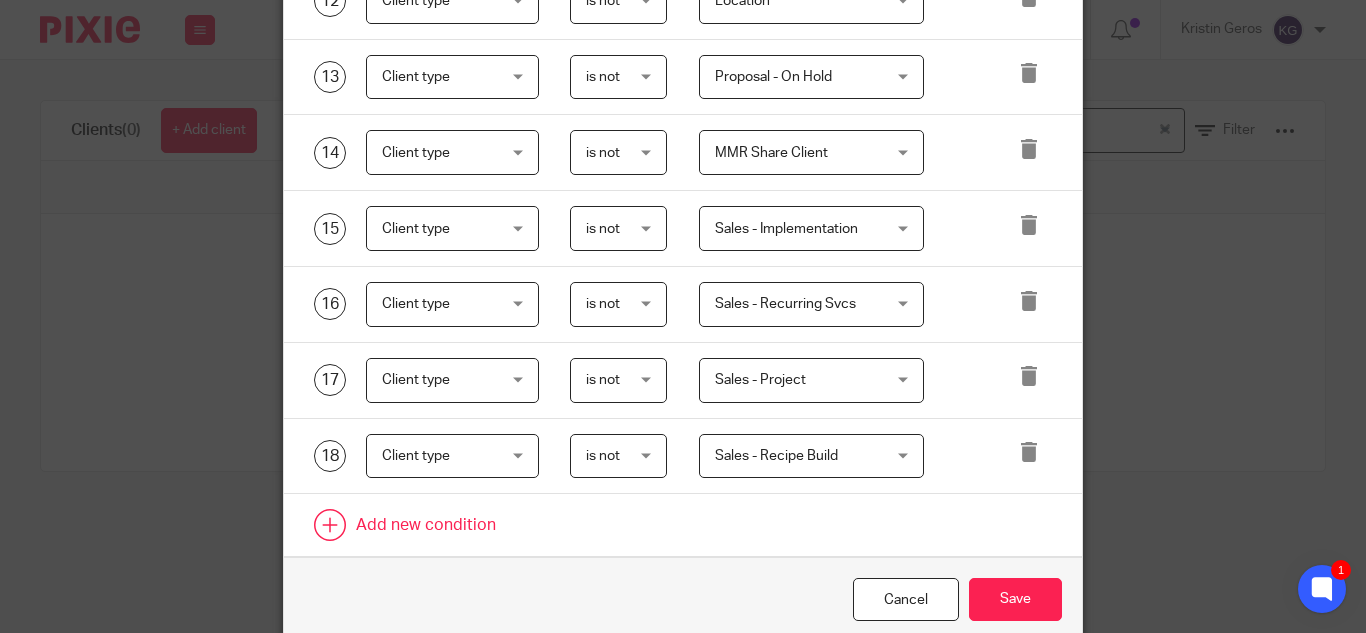 click at bounding box center (683, 525) 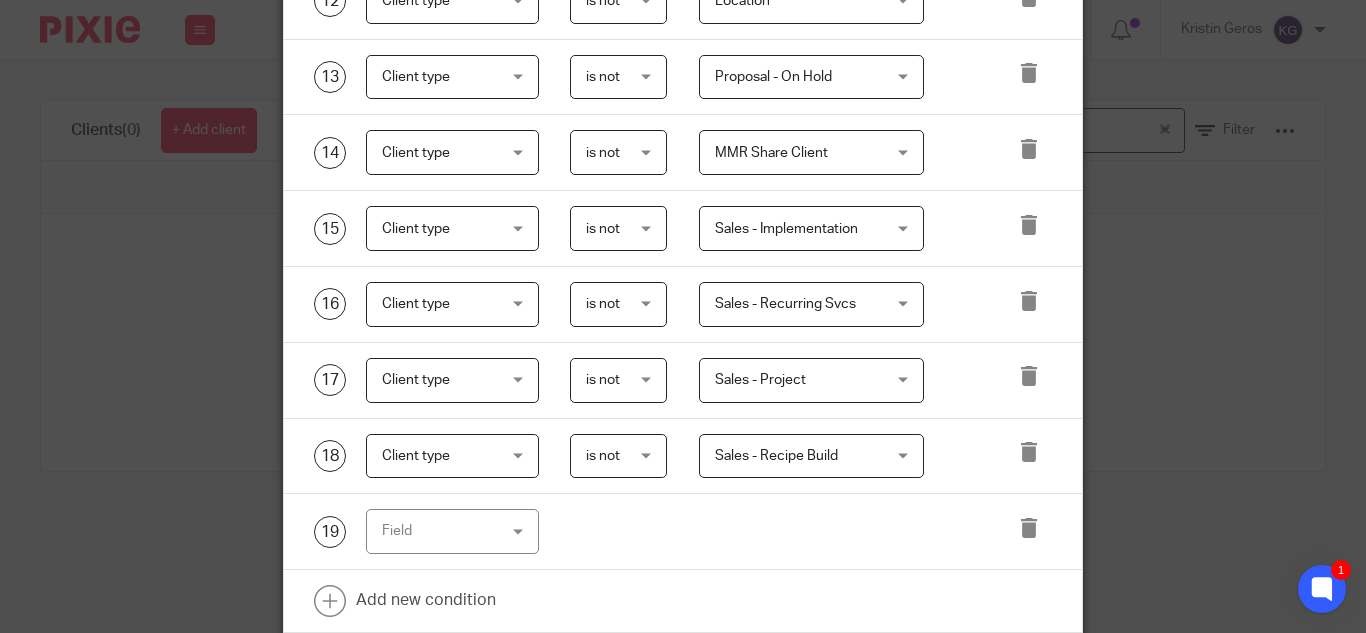 click on "Field" at bounding box center (452, 531) 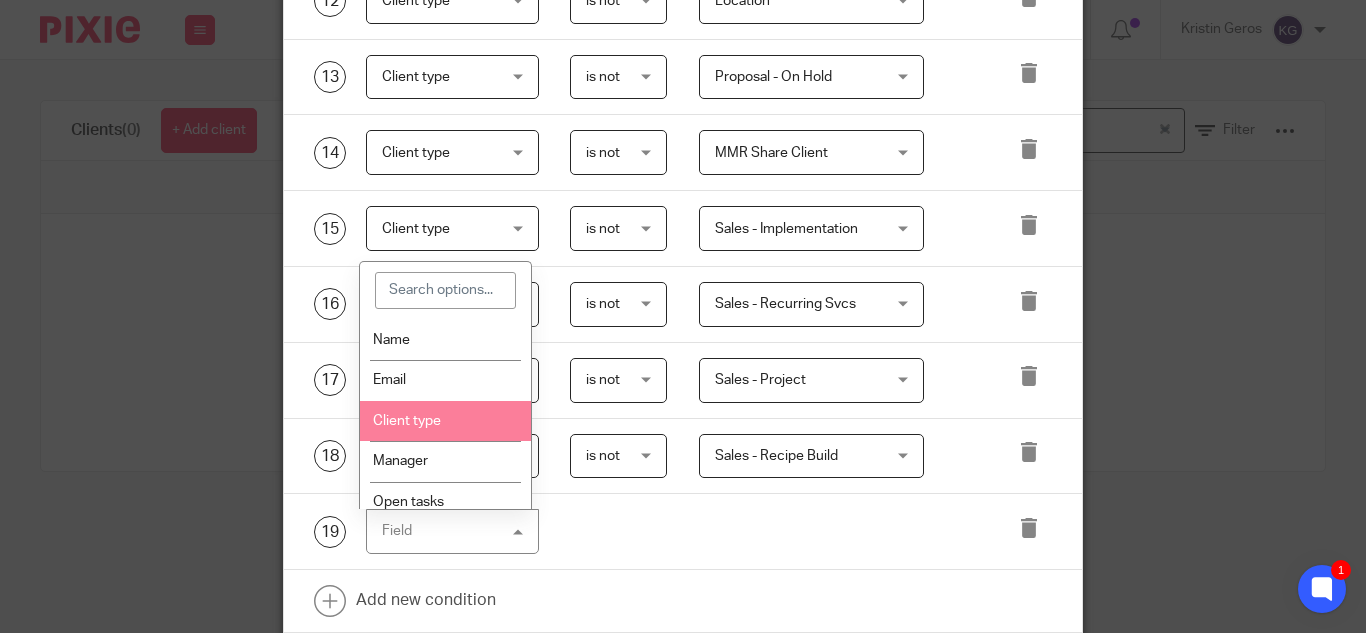 click on "Client type" at bounding box center (407, 421) 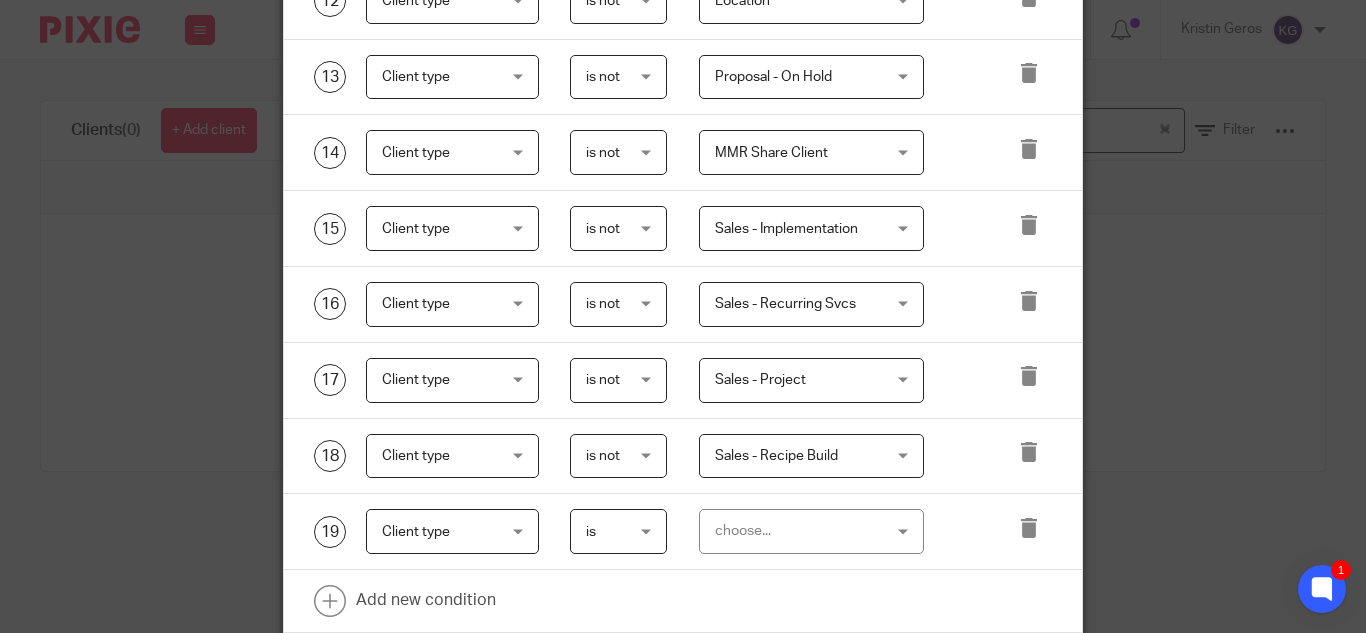 click on "is" at bounding box center [618, 531] 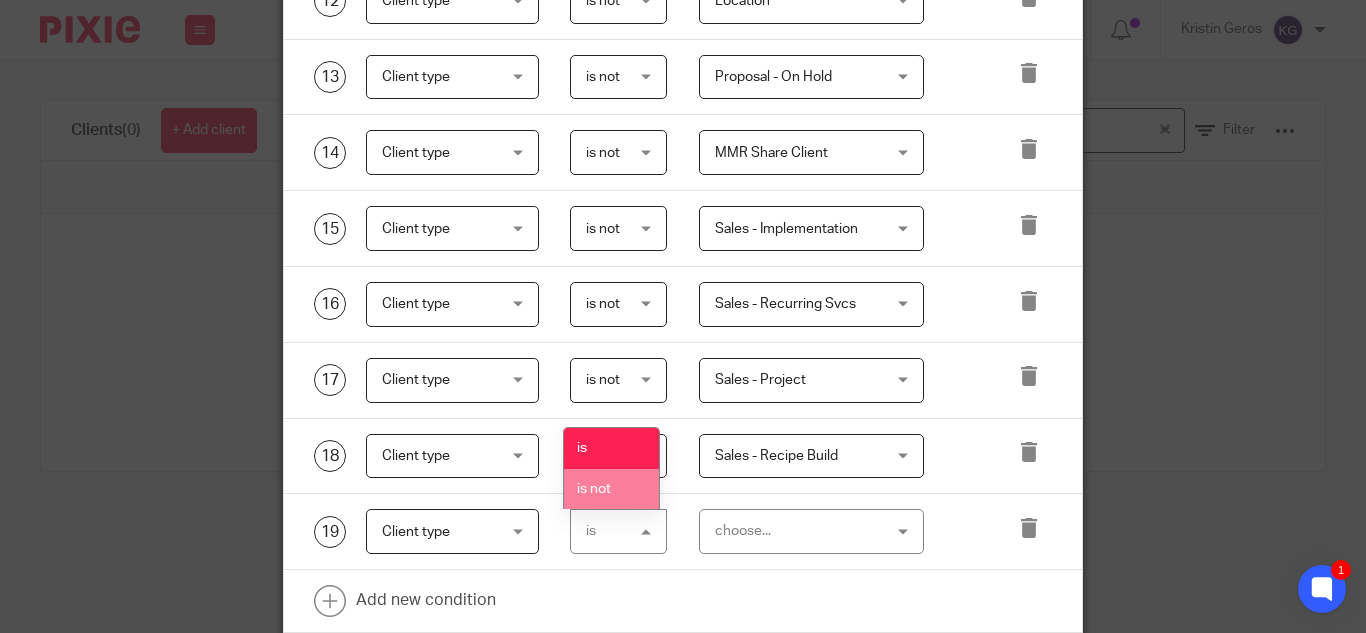 click on "is not" at bounding box center [611, 489] 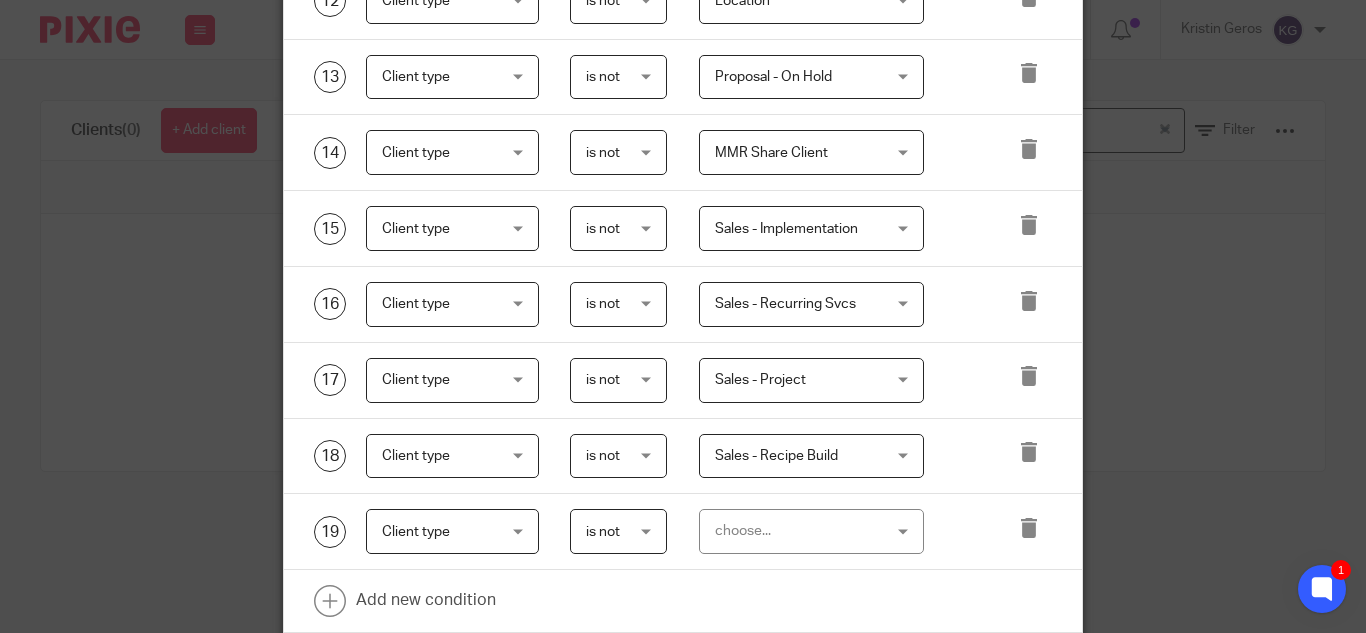 click on "choose..." at bounding box center (811, 531) 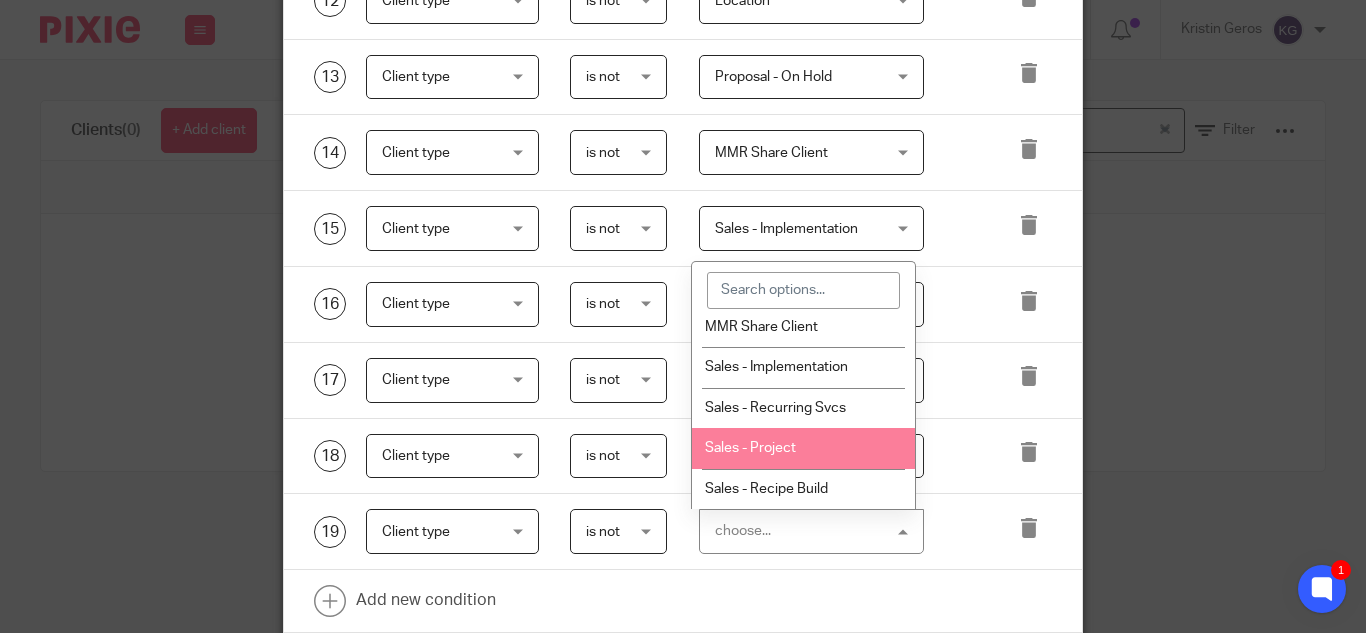 scroll, scrollTop: 642, scrollLeft: 0, axis: vertical 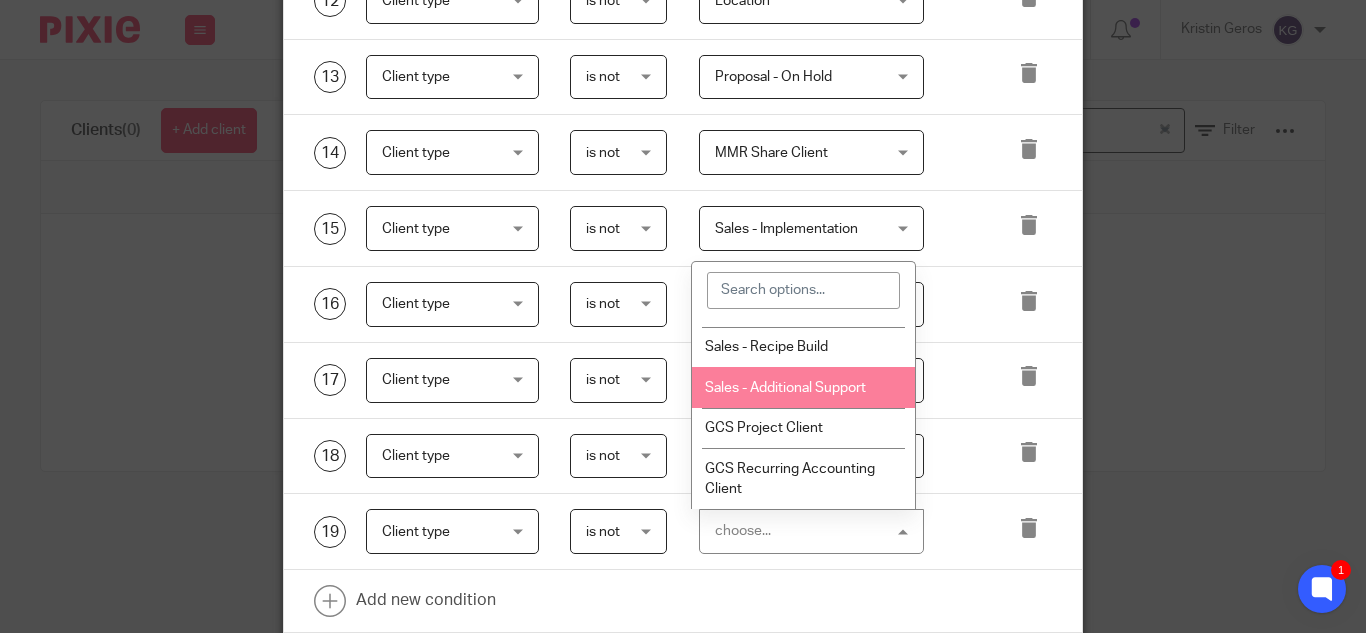 click on "Sales - Additional Support" at bounding box center (785, 388) 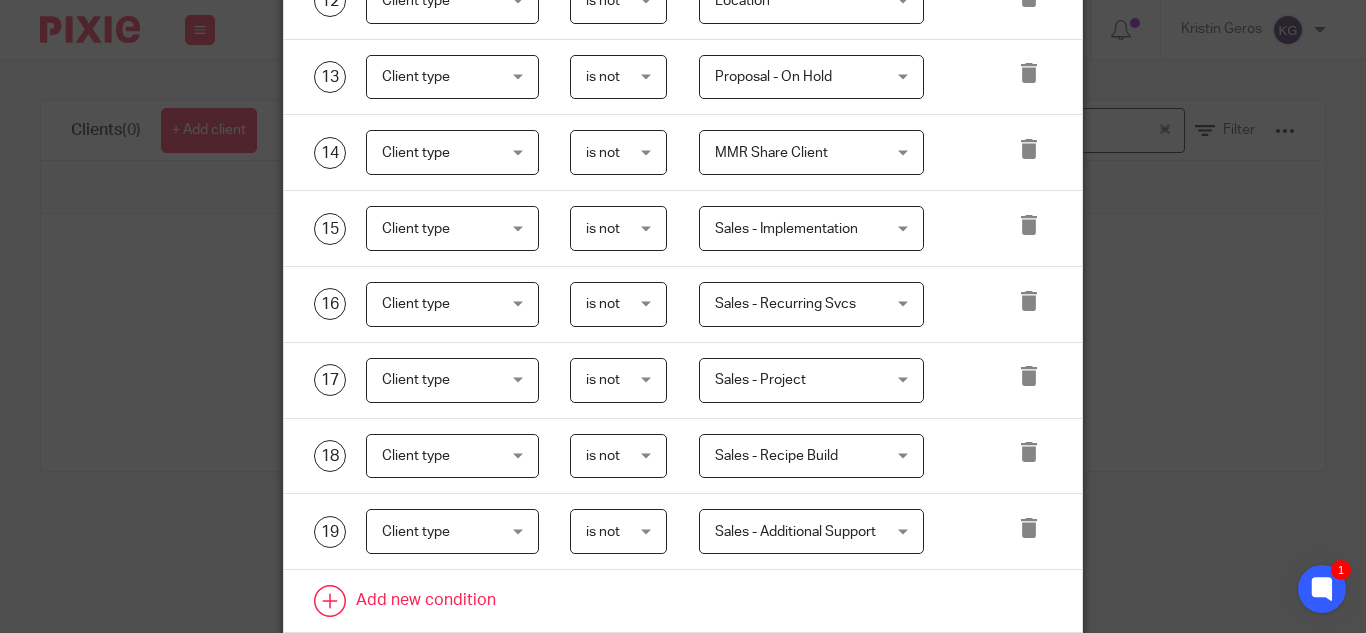 click at bounding box center [683, 601] 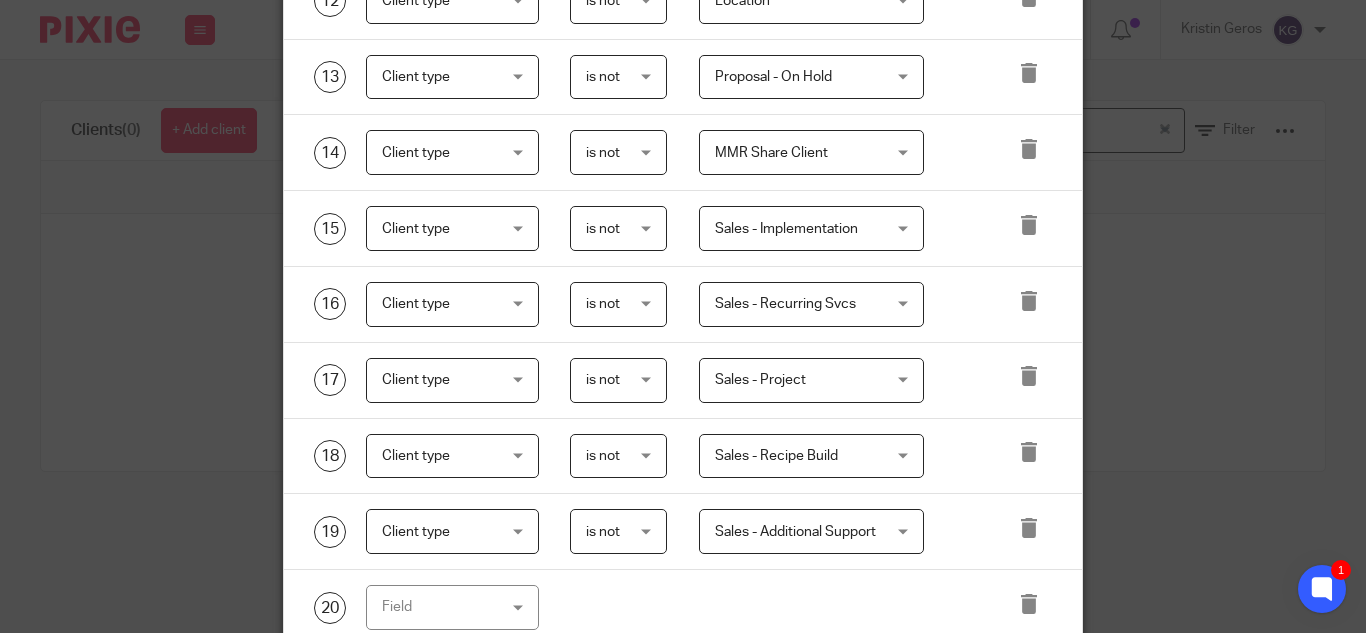 click on "Field" at bounding box center [452, 607] 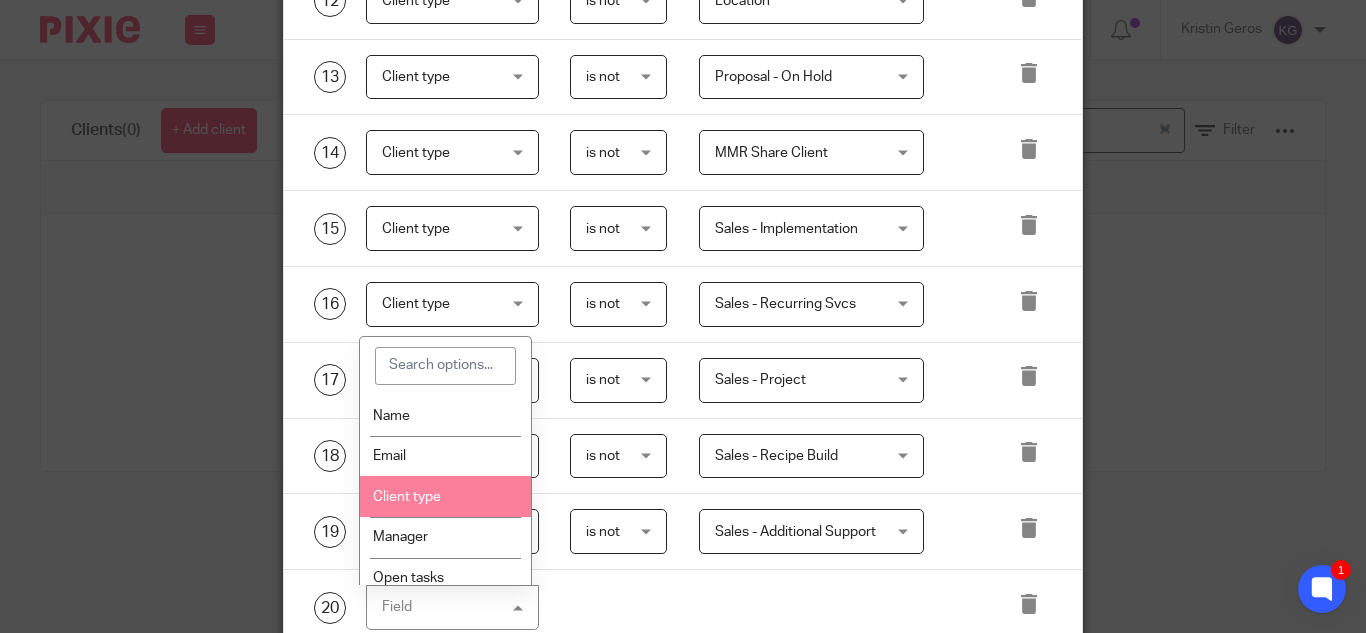click on "Client type" at bounding box center (445, 496) 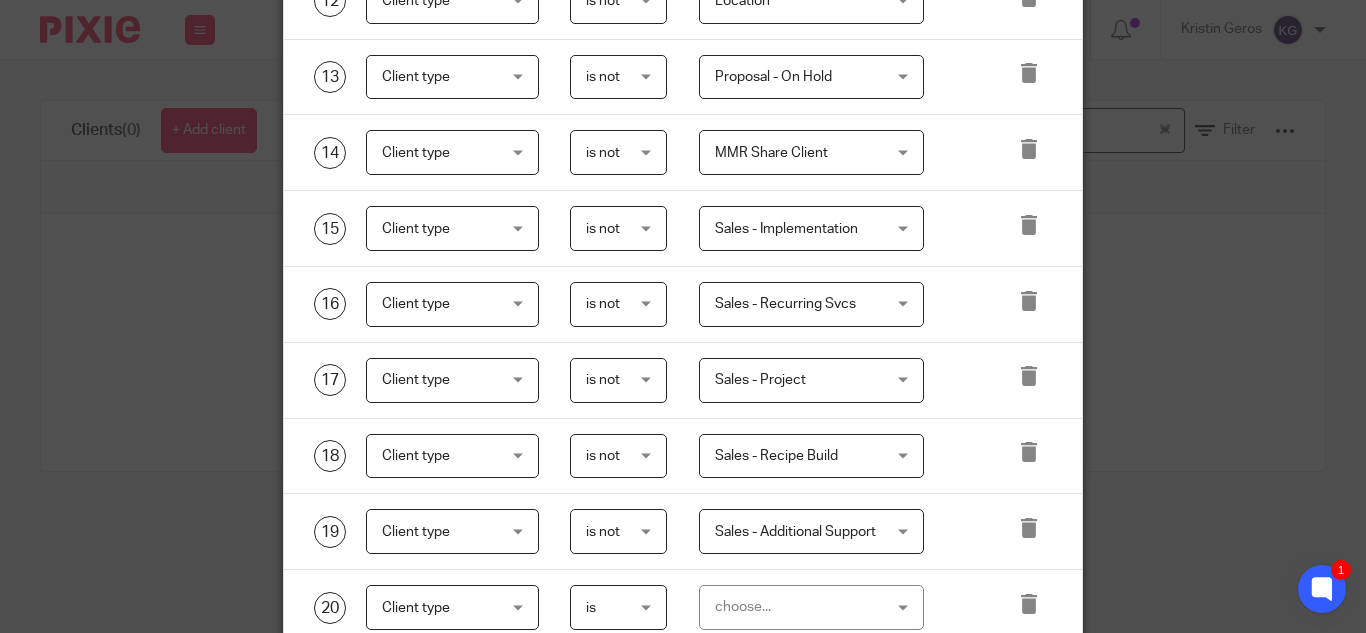 click on "is" at bounding box center [618, 607] 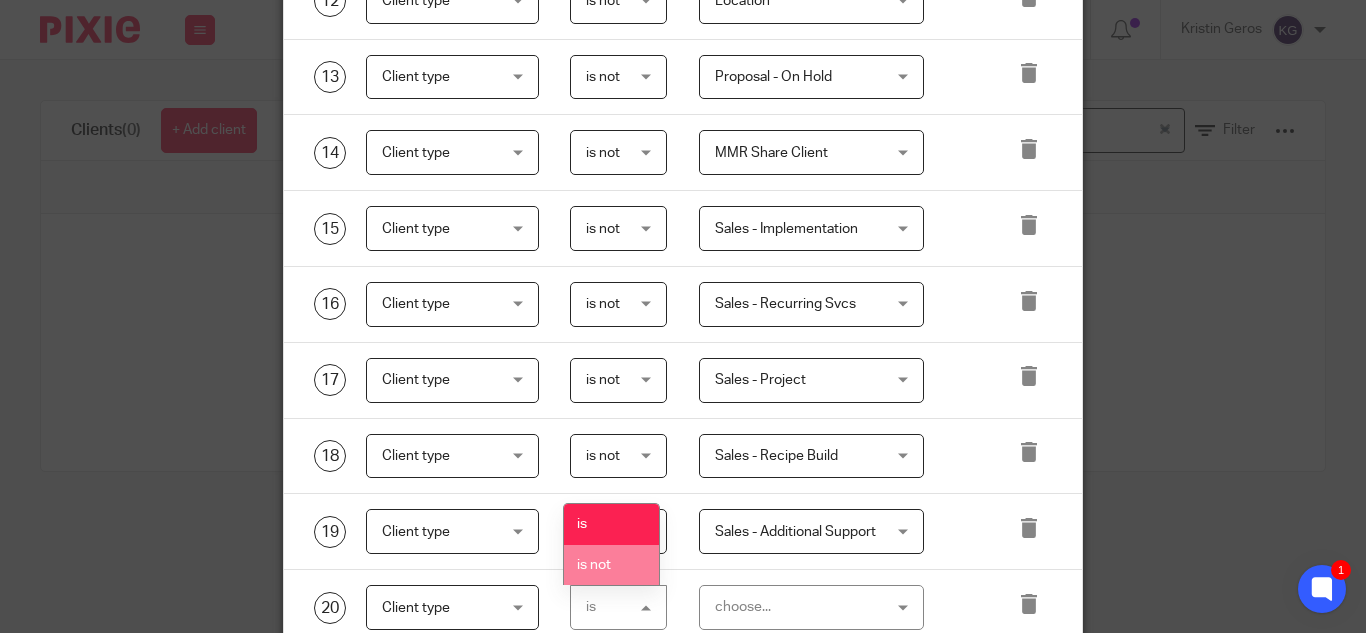 click on "is not" at bounding box center [594, 565] 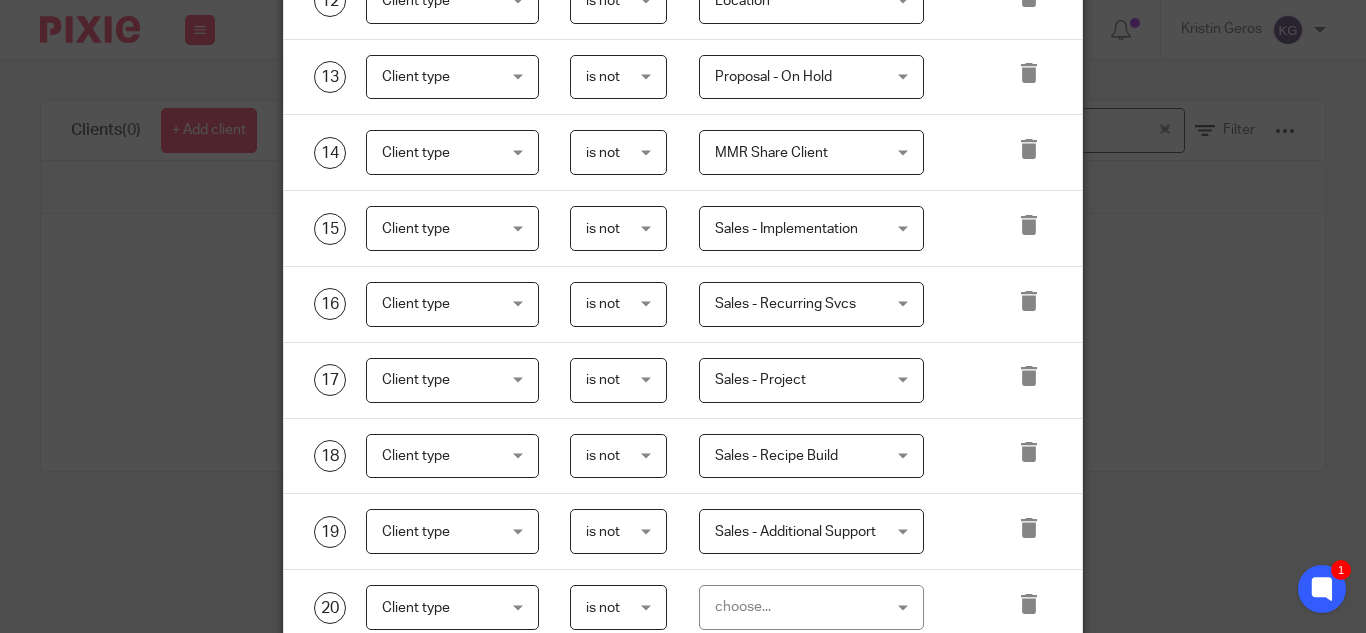 click on "choose..." at bounding box center [811, 607] 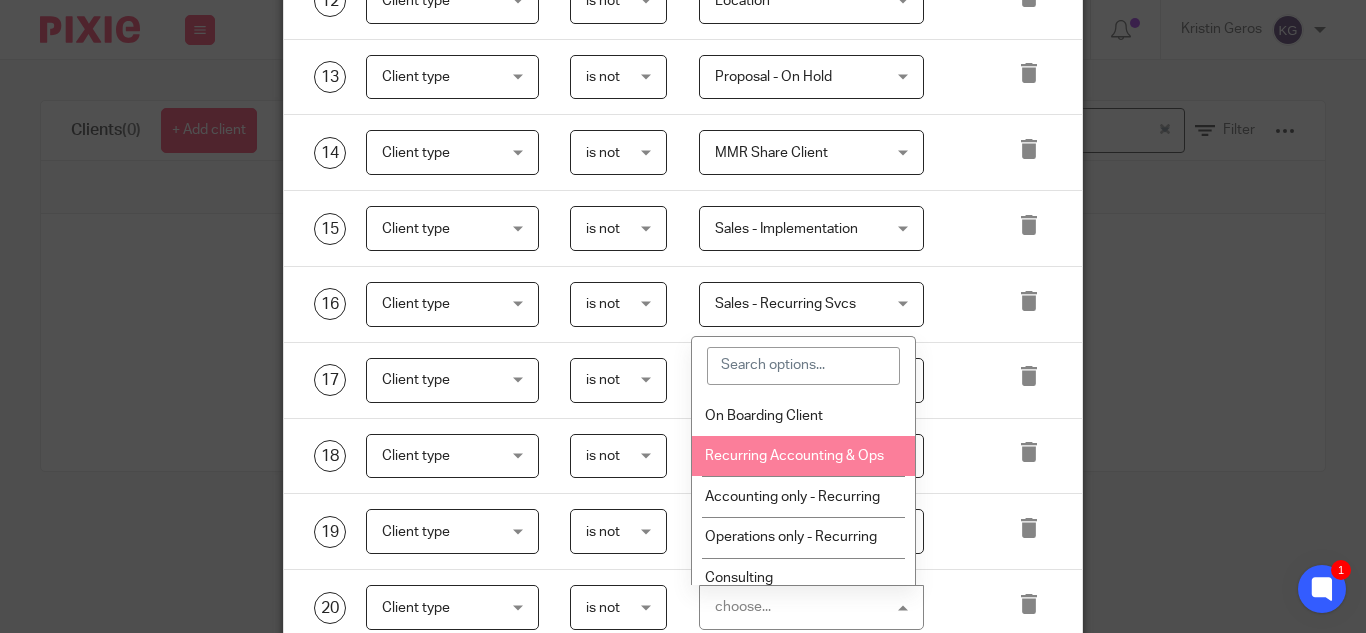 scroll, scrollTop: 642, scrollLeft: 0, axis: vertical 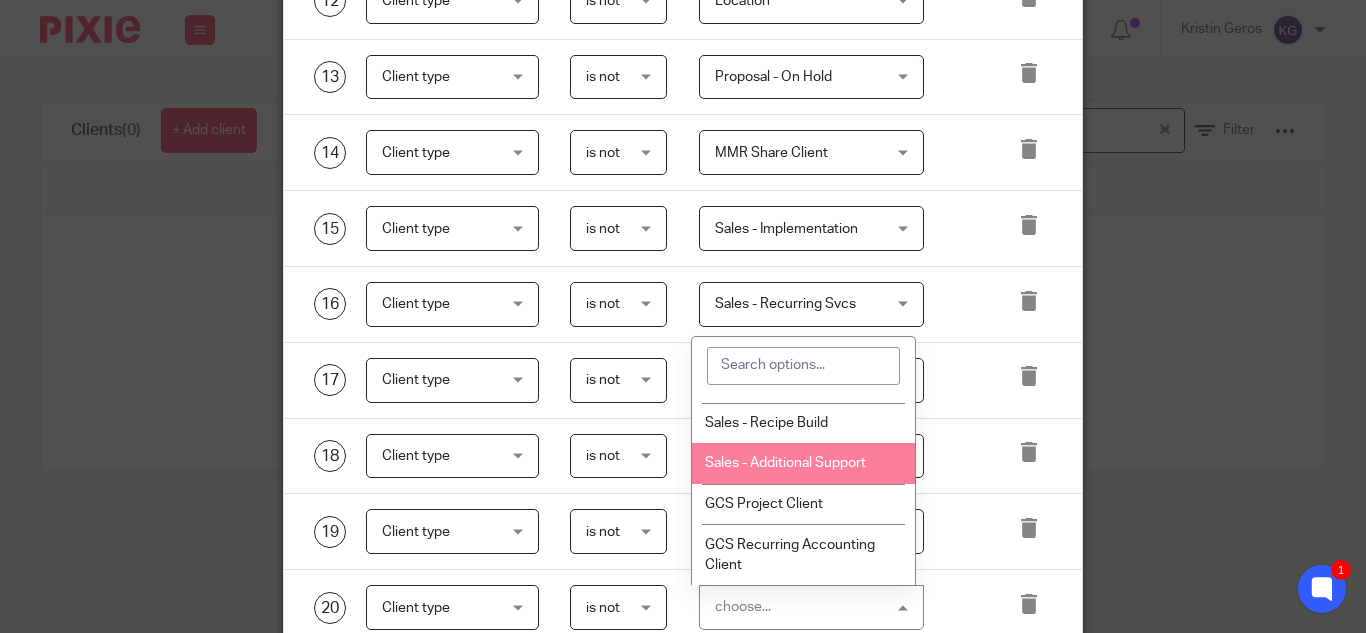 click at bounding box center (1020, 607) 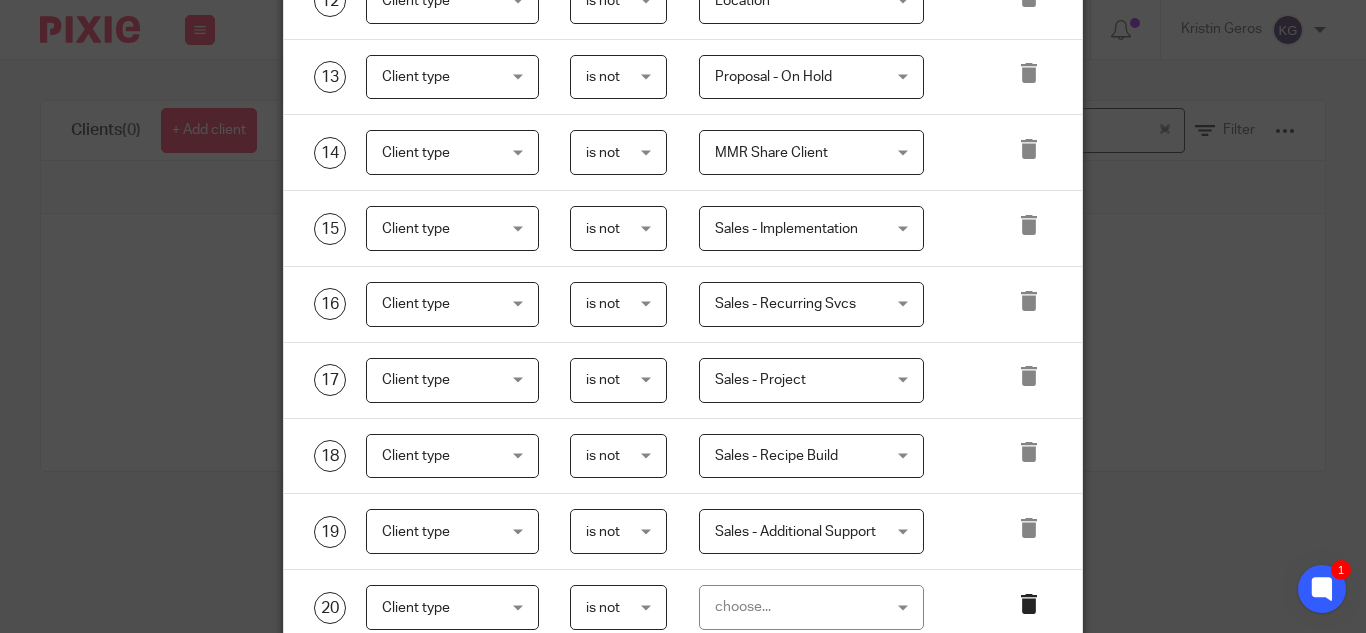 click at bounding box center (1029, 604) 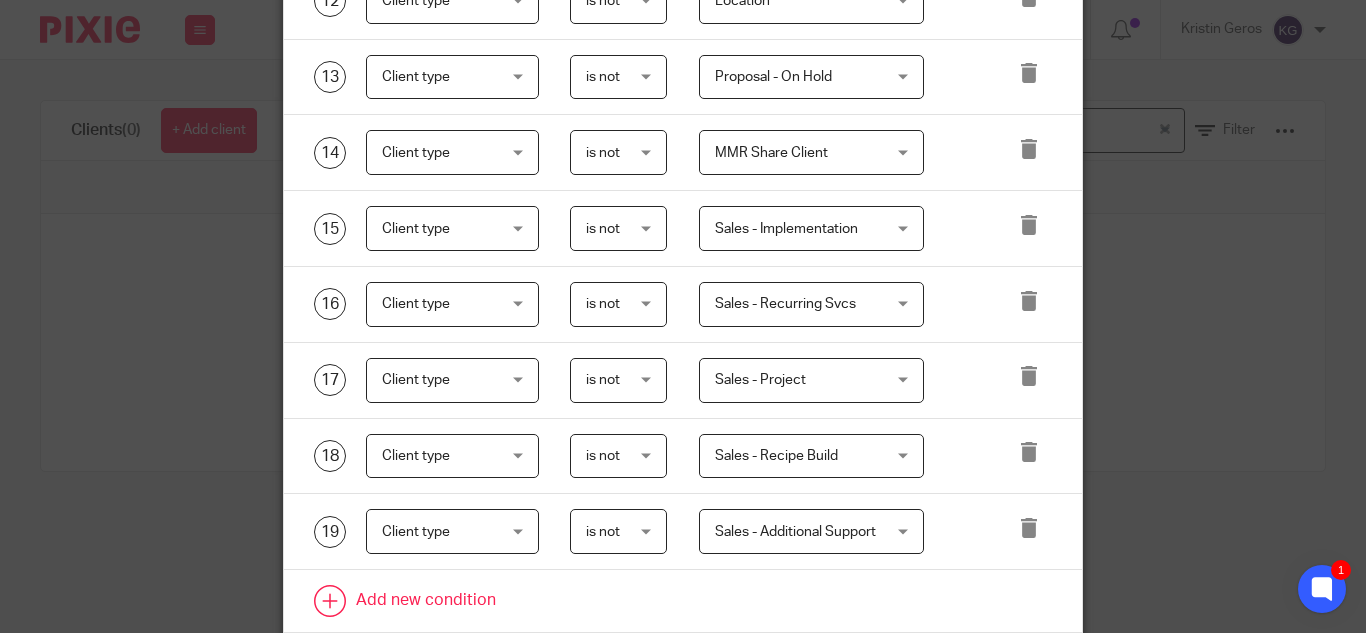 scroll, scrollTop: 1265, scrollLeft: 0, axis: vertical 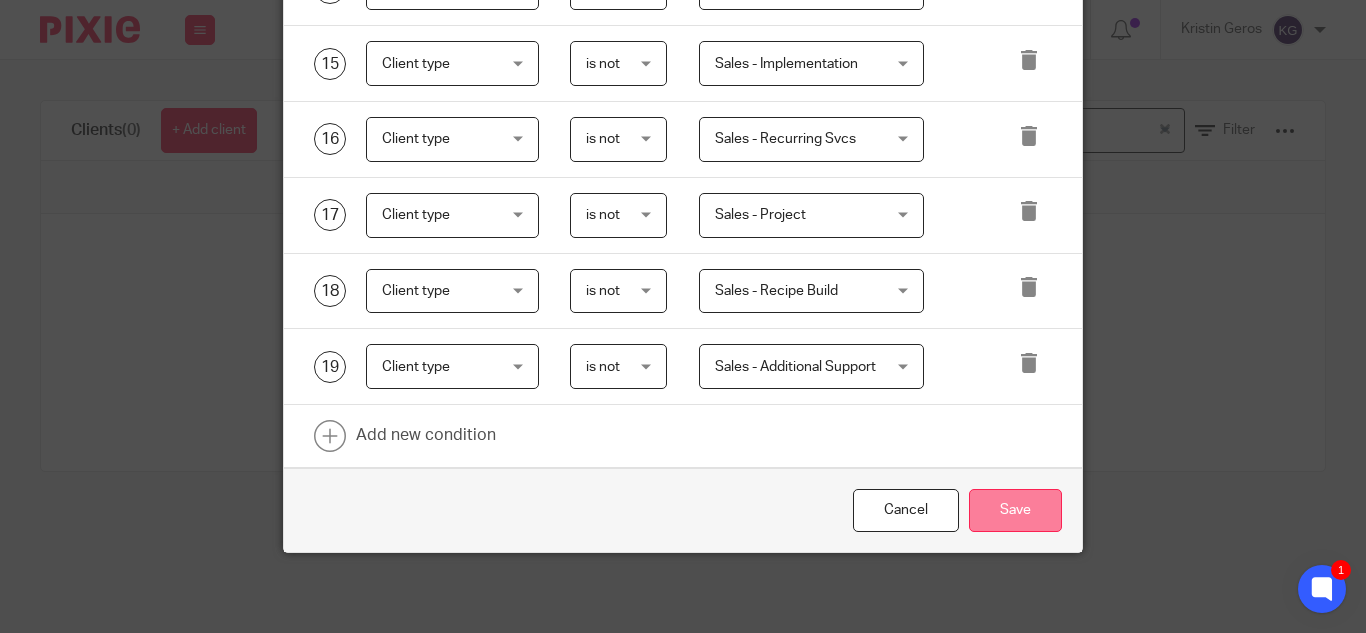 click on "Save" at bounding box center (1015, 510) 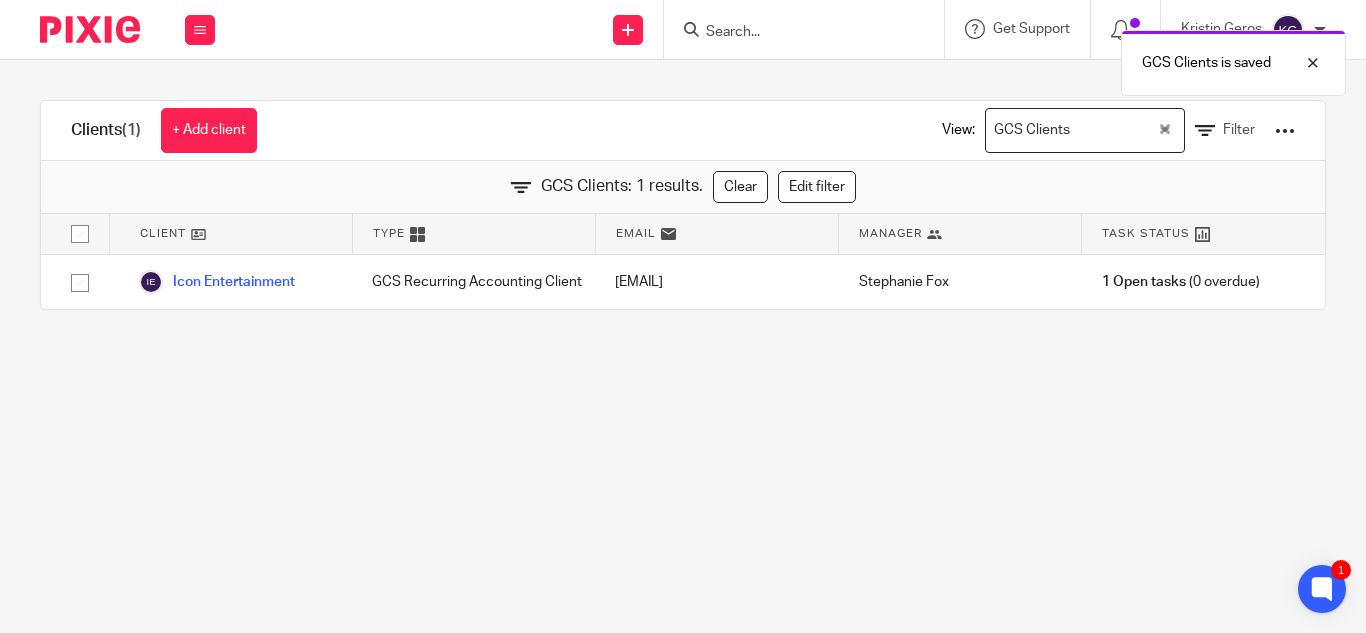 click on "Clients
(1)
+ Add client
View:
GCS Clients
Loading...          Filter" at bounding box center [683, 131] 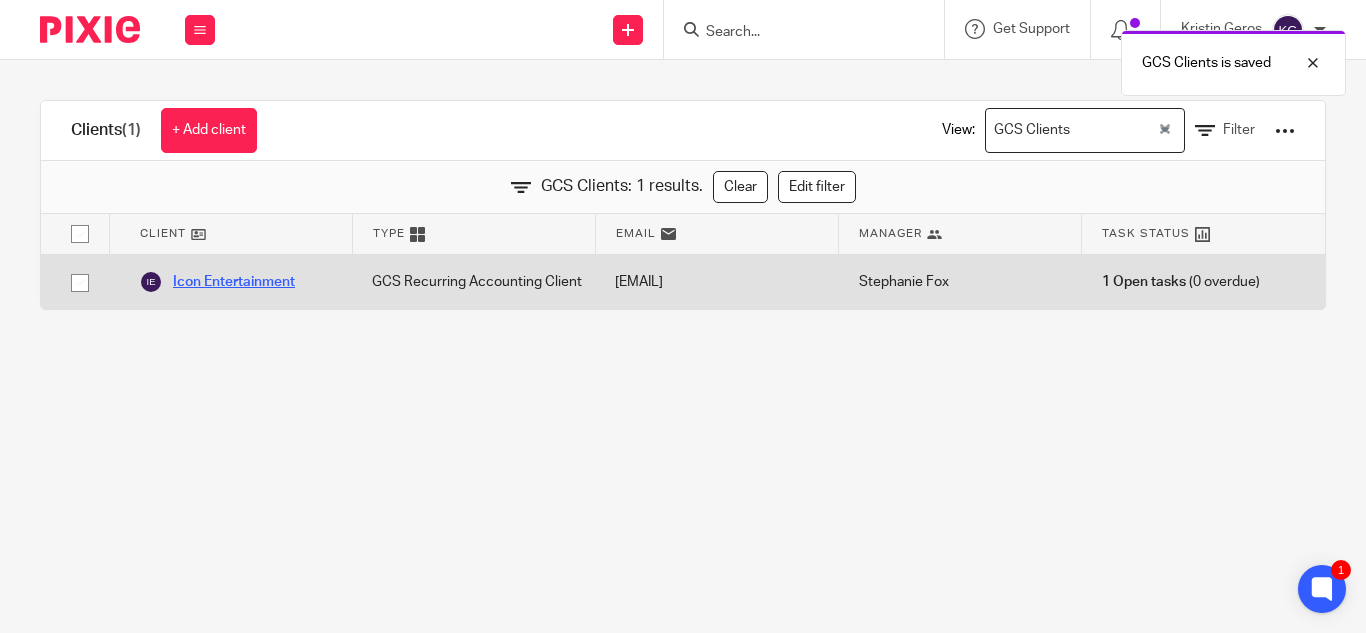 click on "Icon Entertainment" at bounding box center (217, 282) 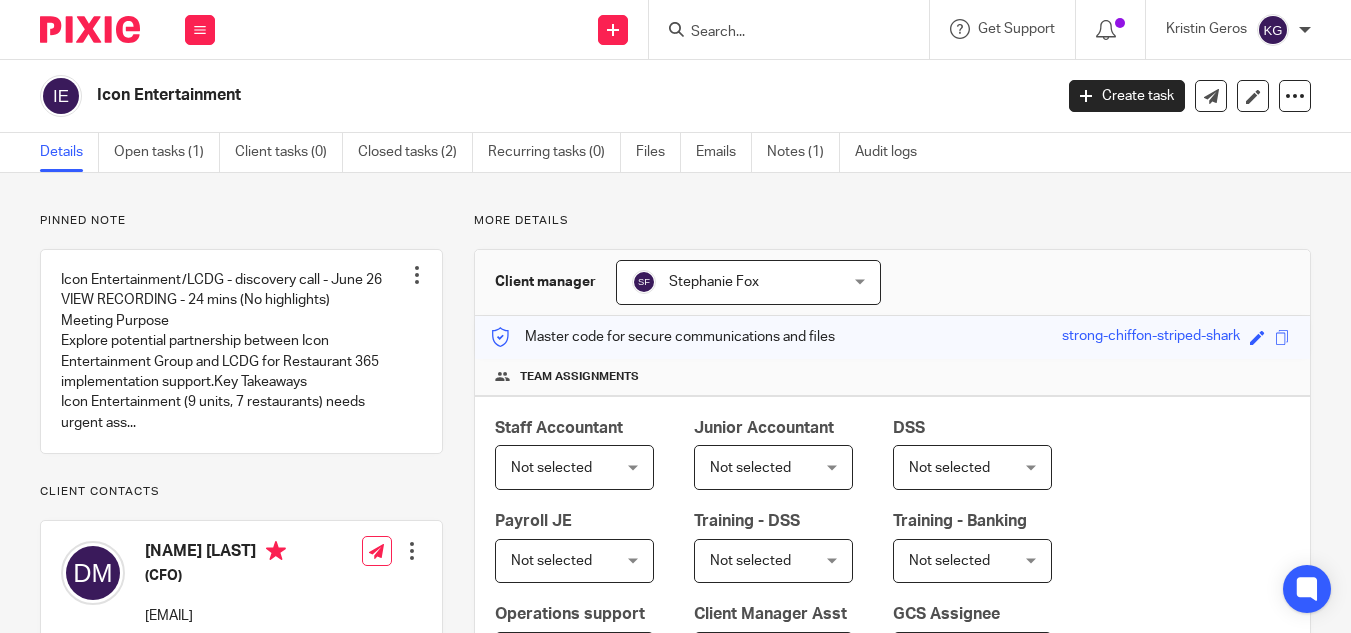 scroll, scrollTop: 0, scrollLeft: 0, axis: both 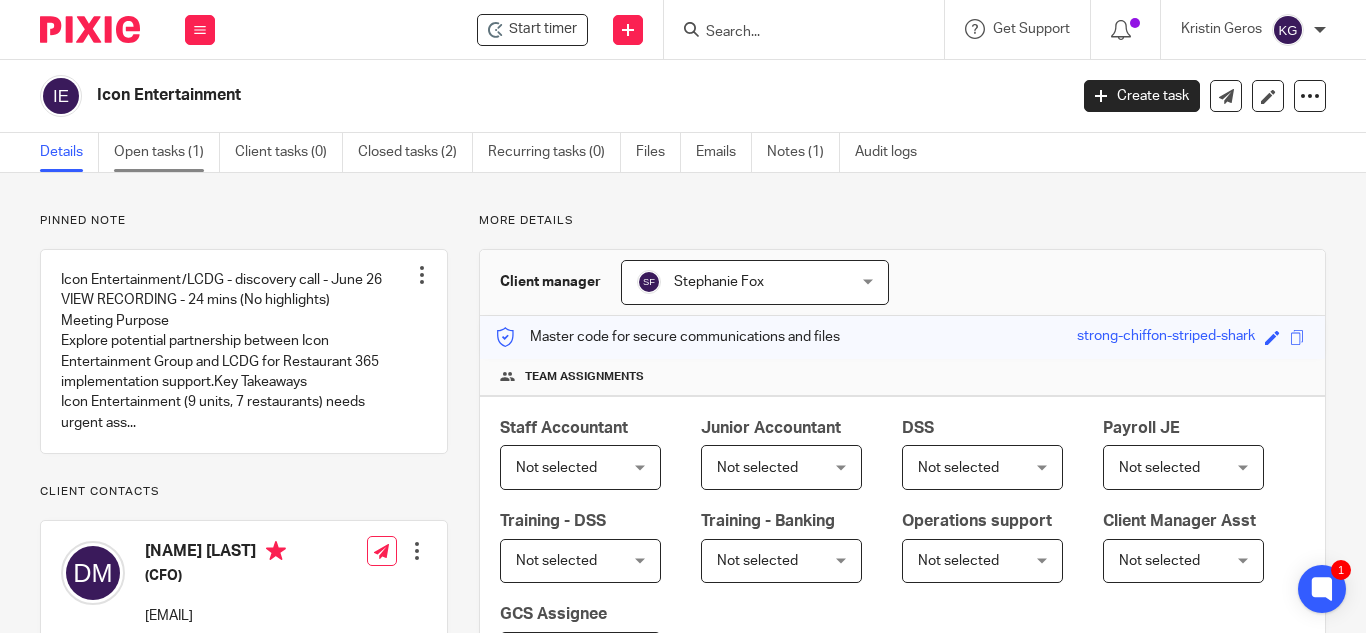 click on "Open tasks (1)" at bounding box center [167, 152] 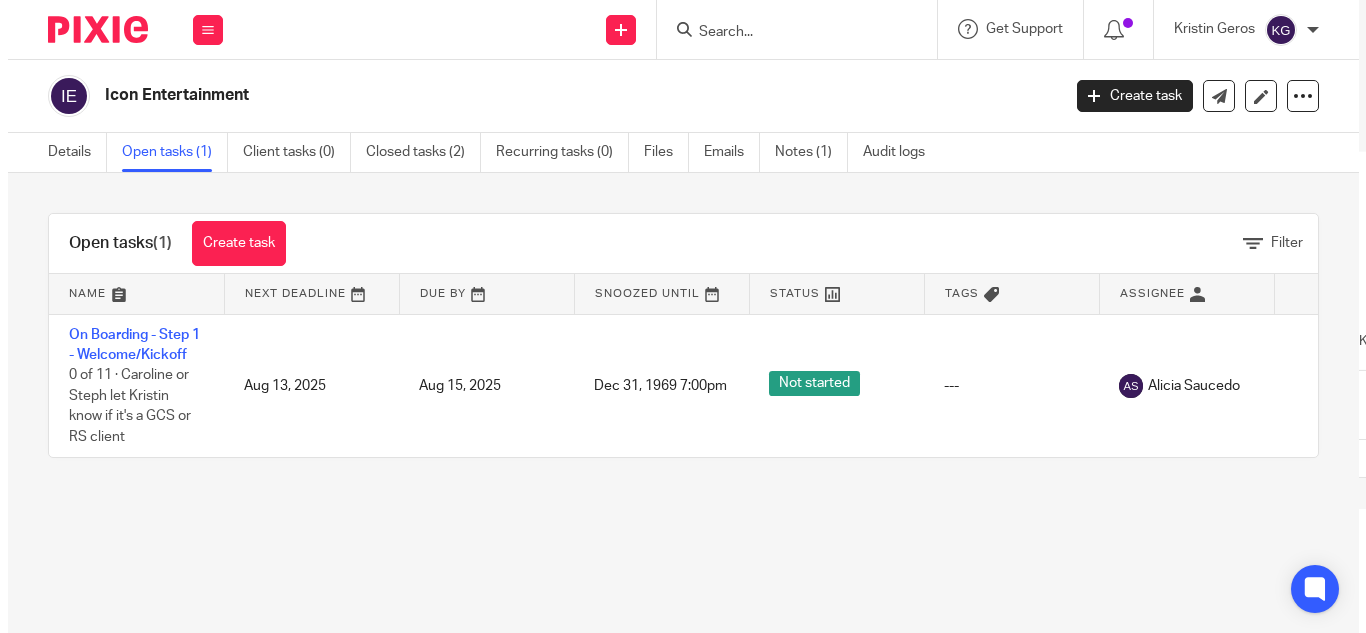 scroll, scrollTop: 0, scrollLeft: 0, axis: both 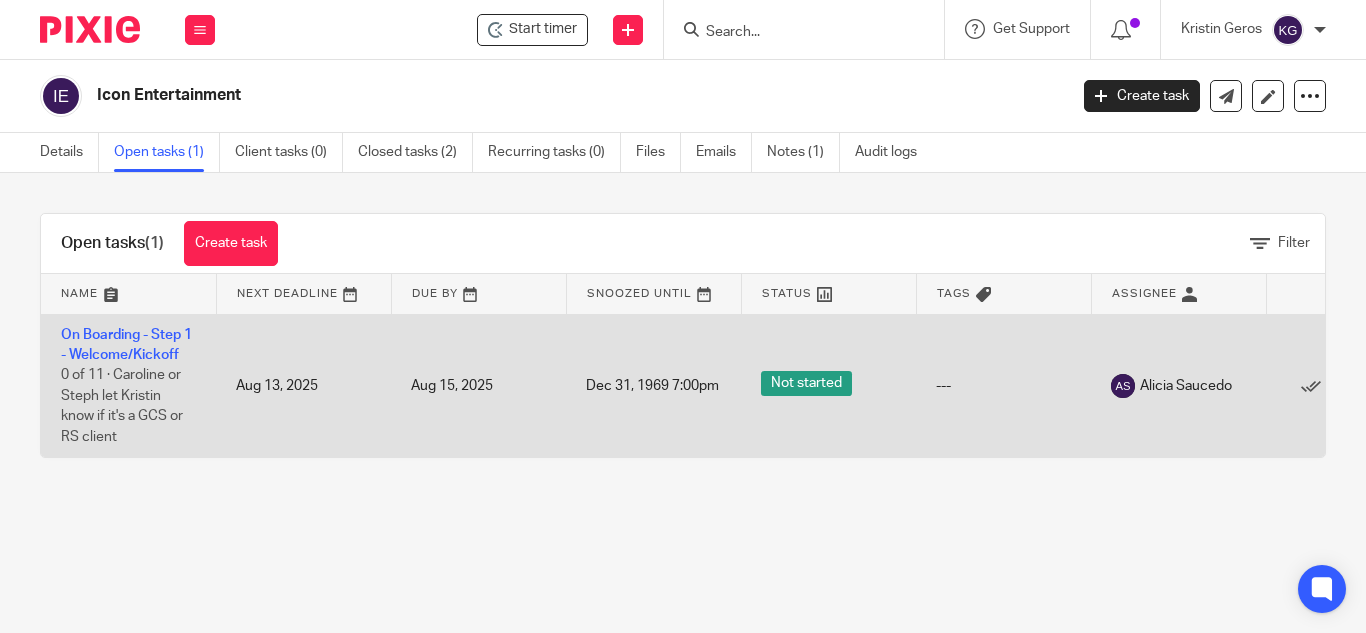 click on "On Boarding - Step 1 - Welcome/Kickoff
0
of
11 ·
Caroline or Steph let Kristin know if it's a GCS or RS client" at bounding box center [128, 385] 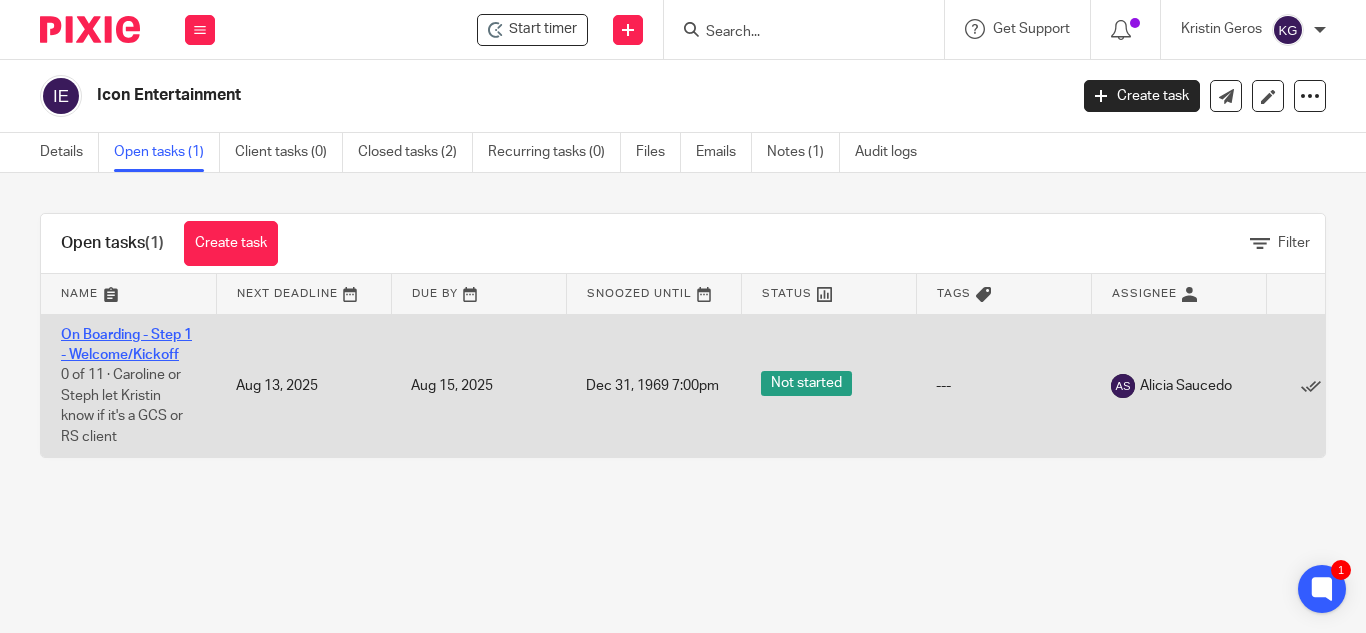 click on "On Boarding - Step 1 - Welcome/Kickoff" at bounding box center (126, 345) 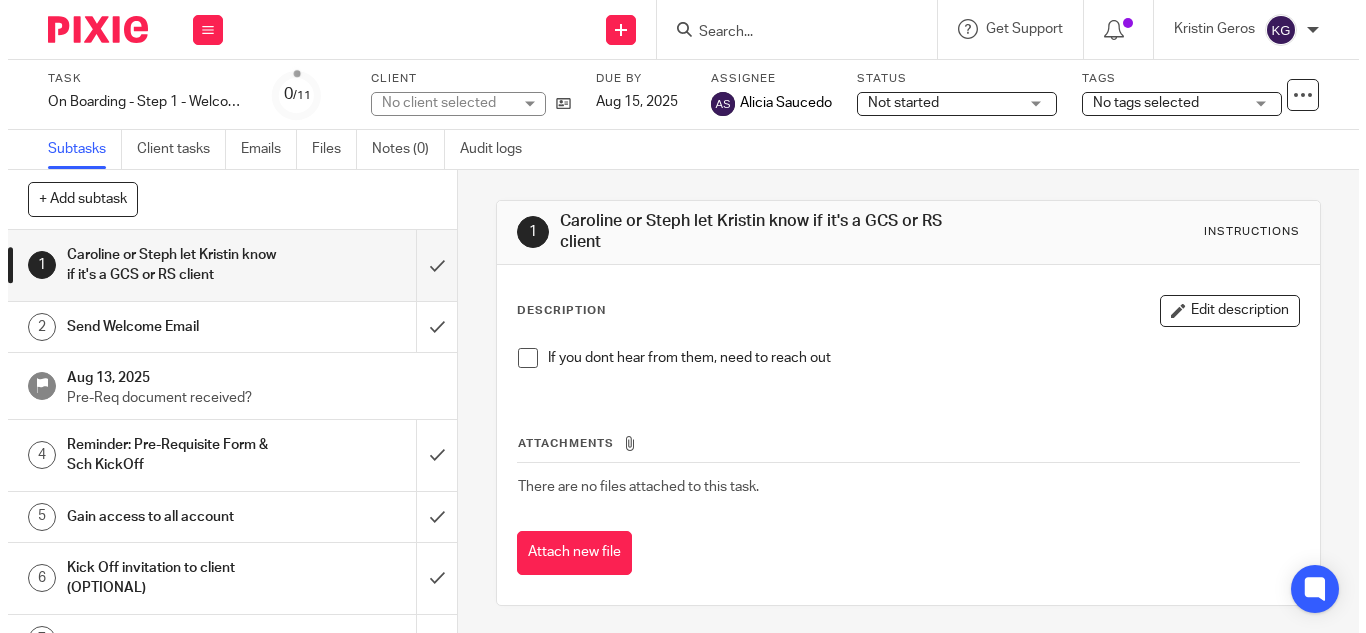 scroll, scrollTop: 0, scrollLeft: 0, axis: both 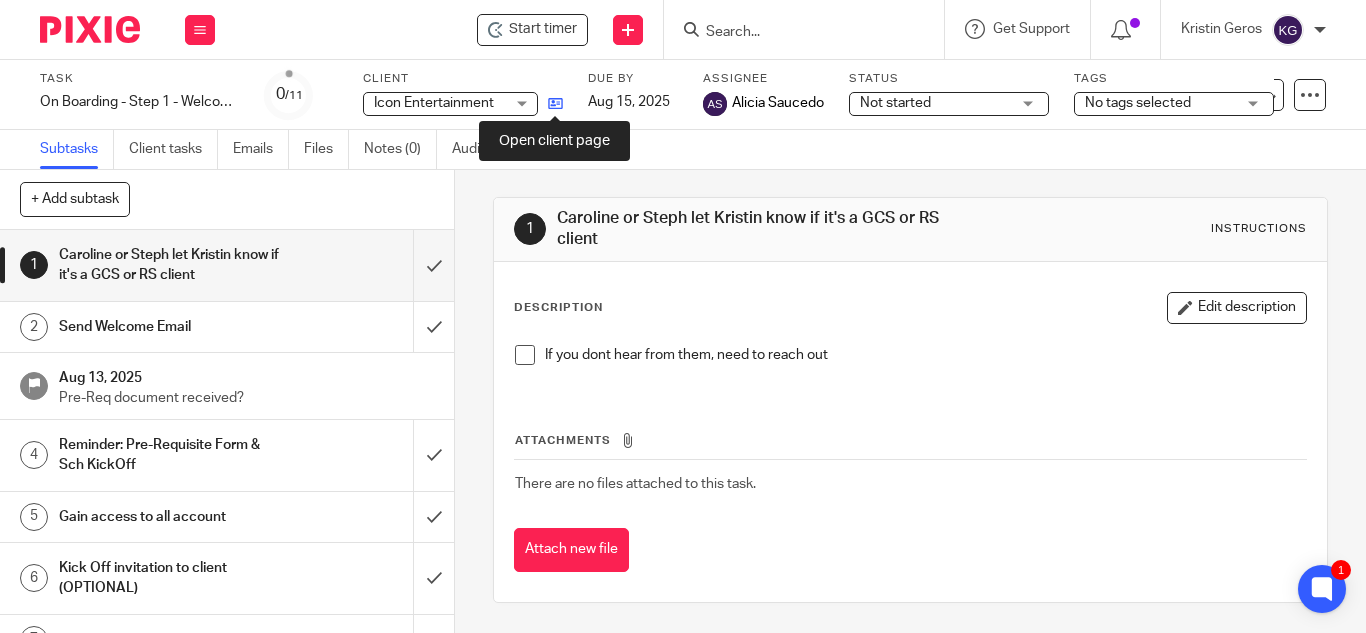 click at bounding box center (555, 103) 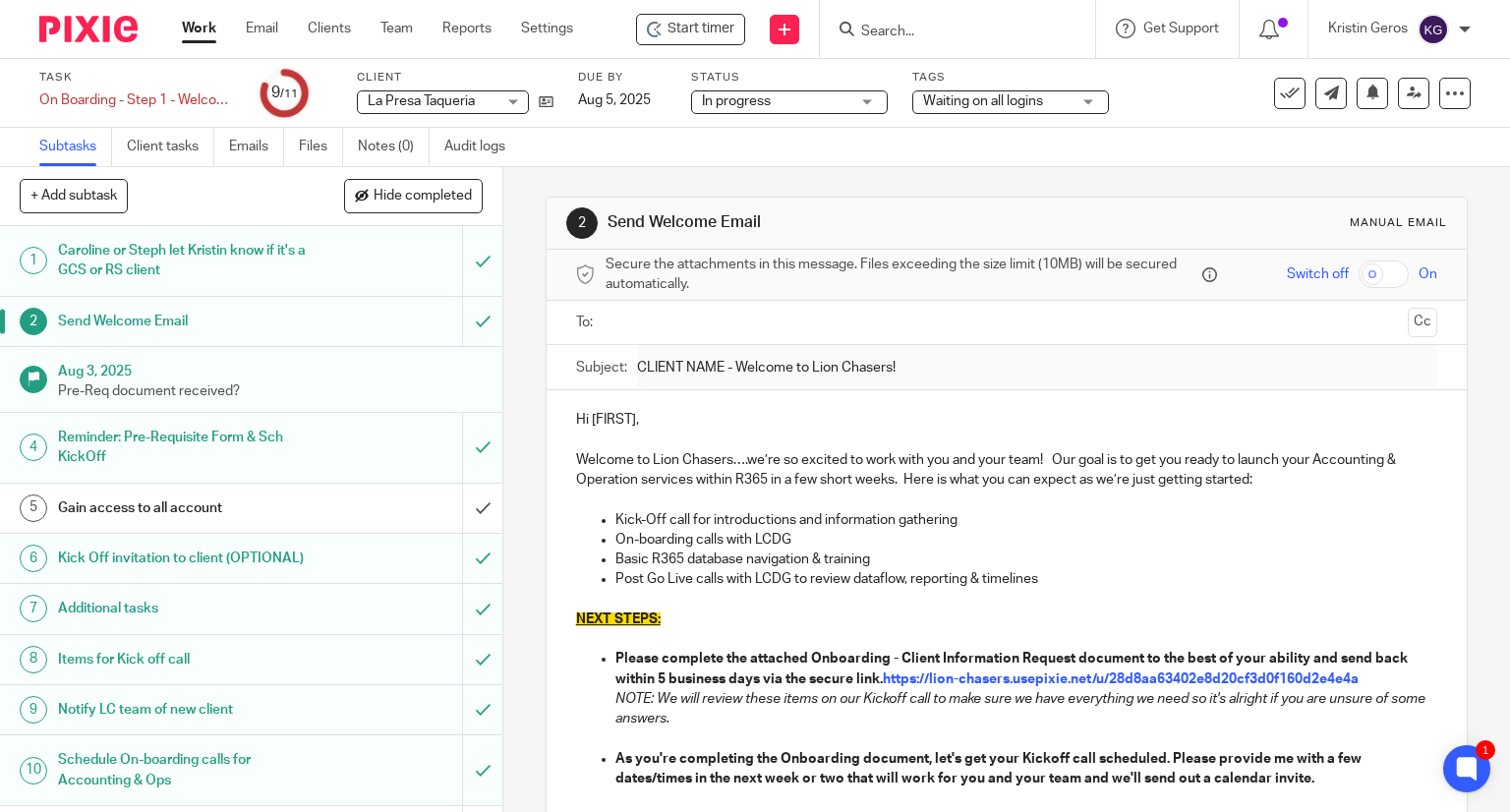 scroll, scrollTop: 0, scrollLeft: 0, axis: both 